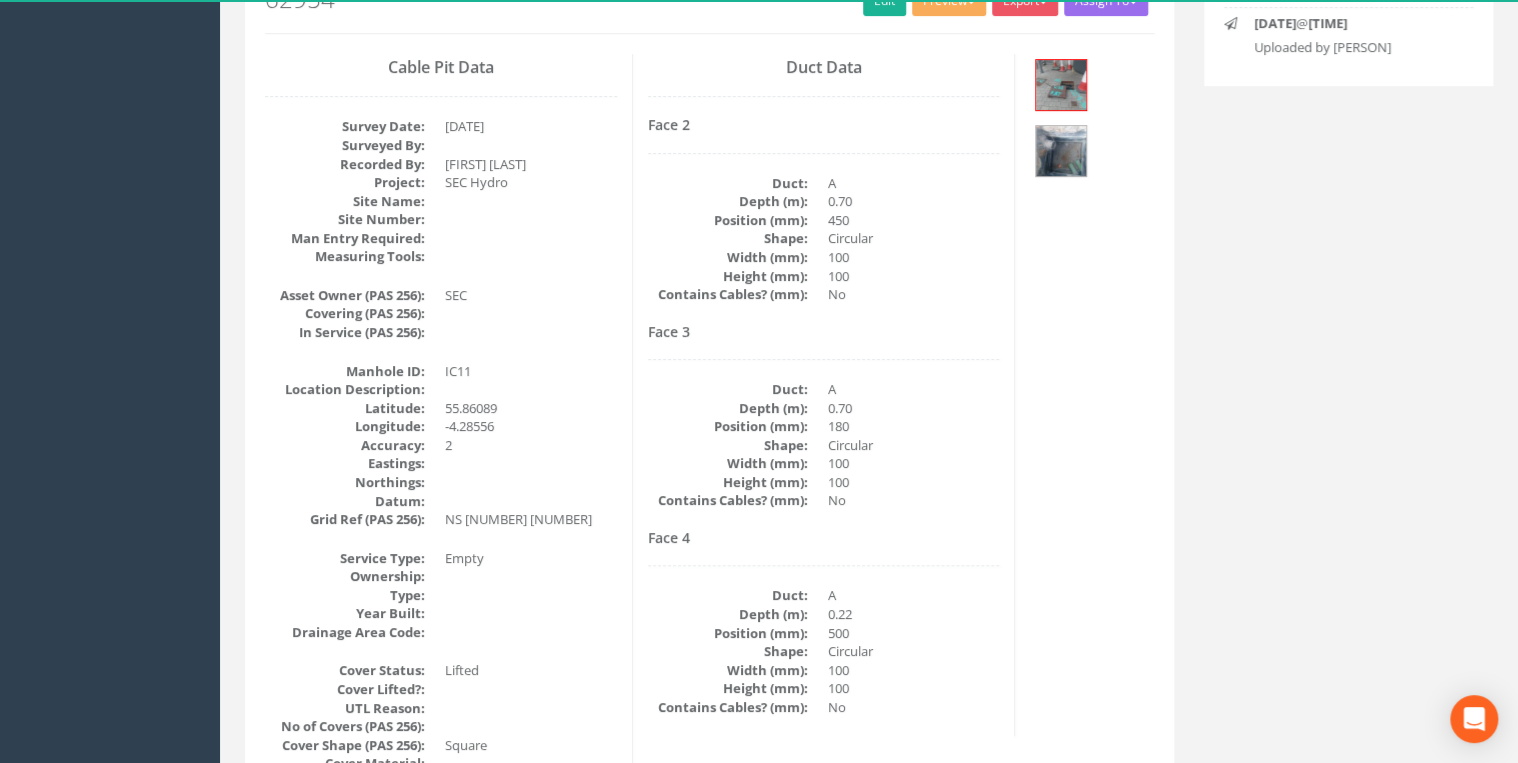 scroll, scrollTop: 240, scrollLeft: 0, axis: vertical 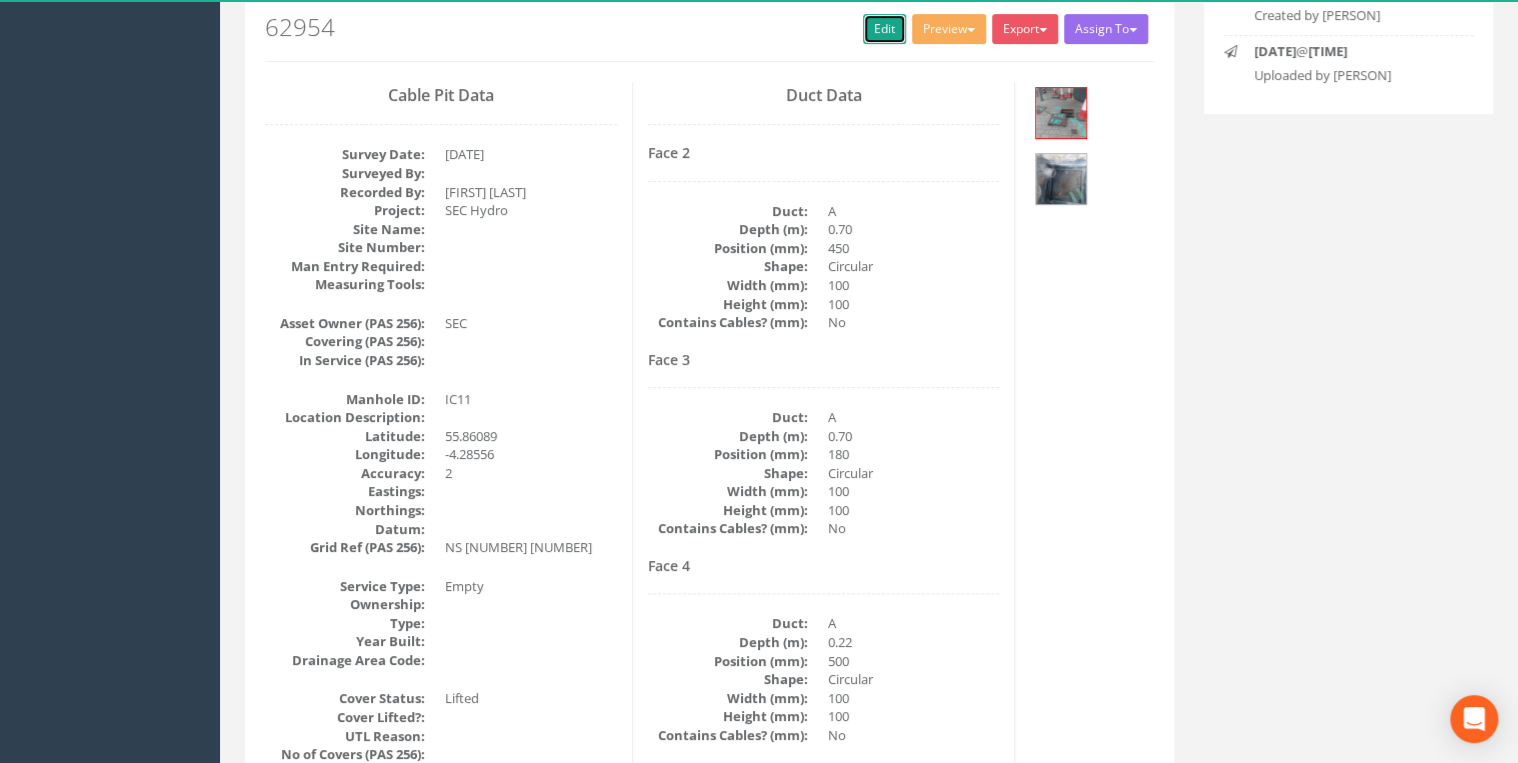 click on "Edit" at bounding box center [884, 29] 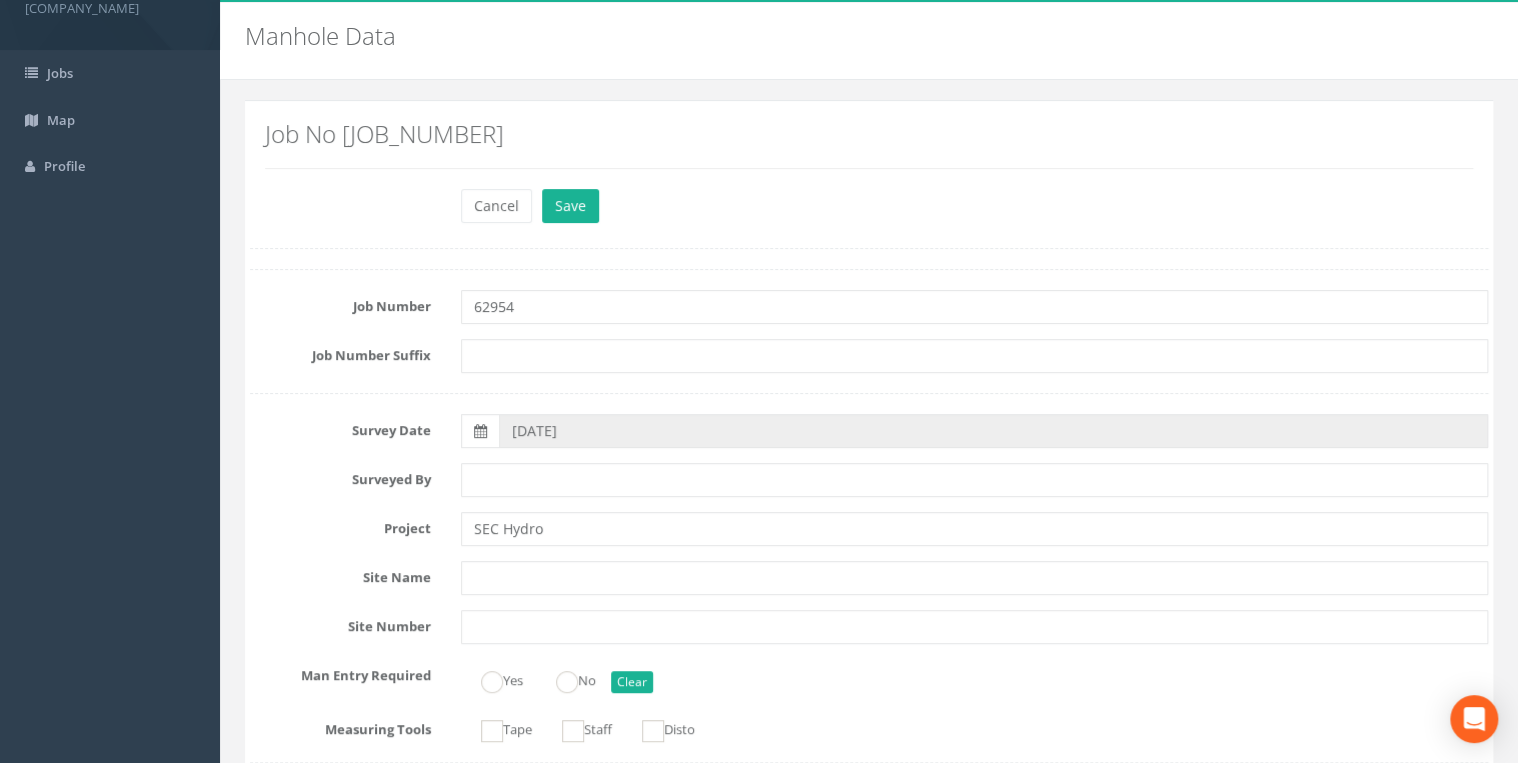 scroll, scrollTop: 0, scrollLeft: 0, axis: both 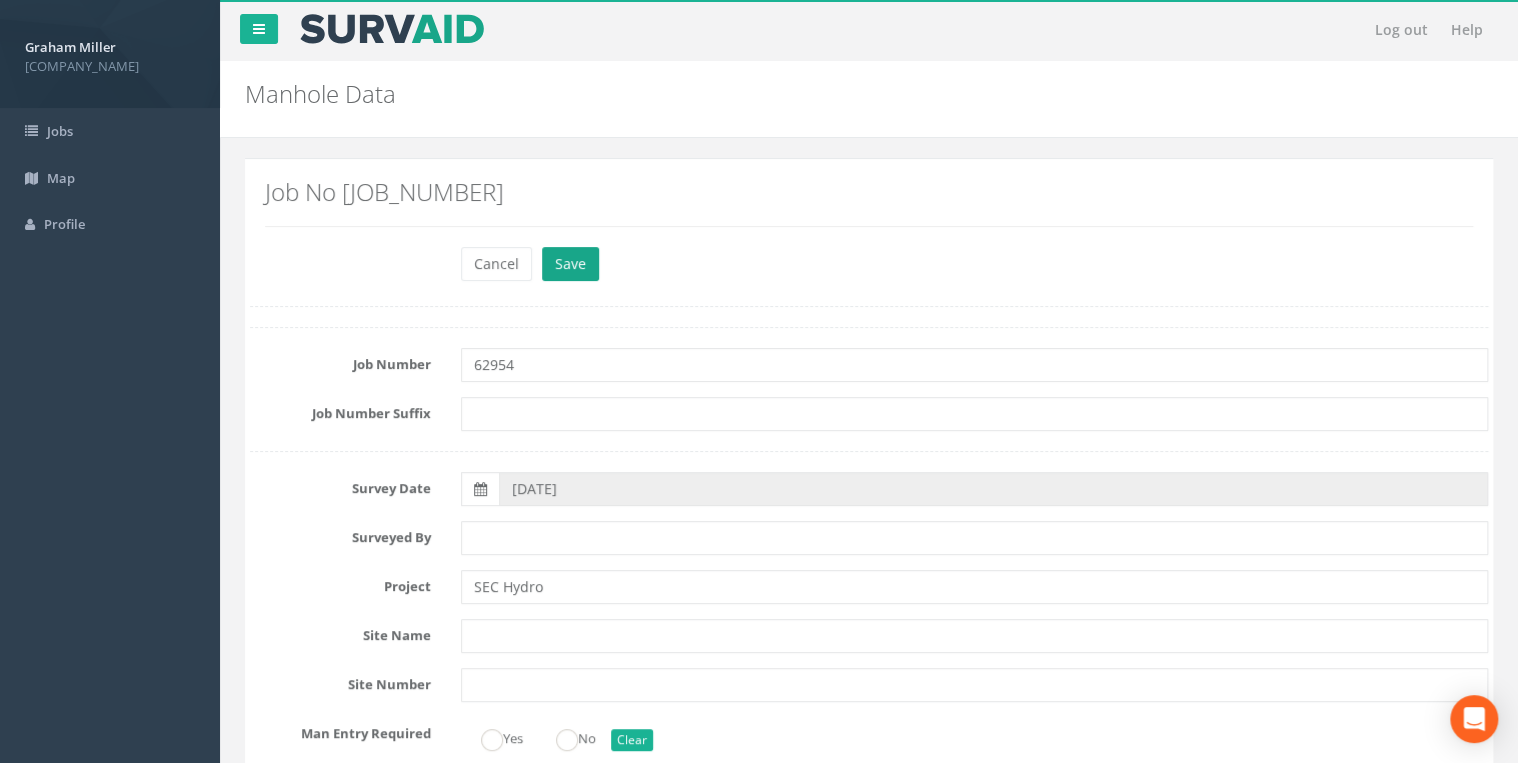 type on "5.93" 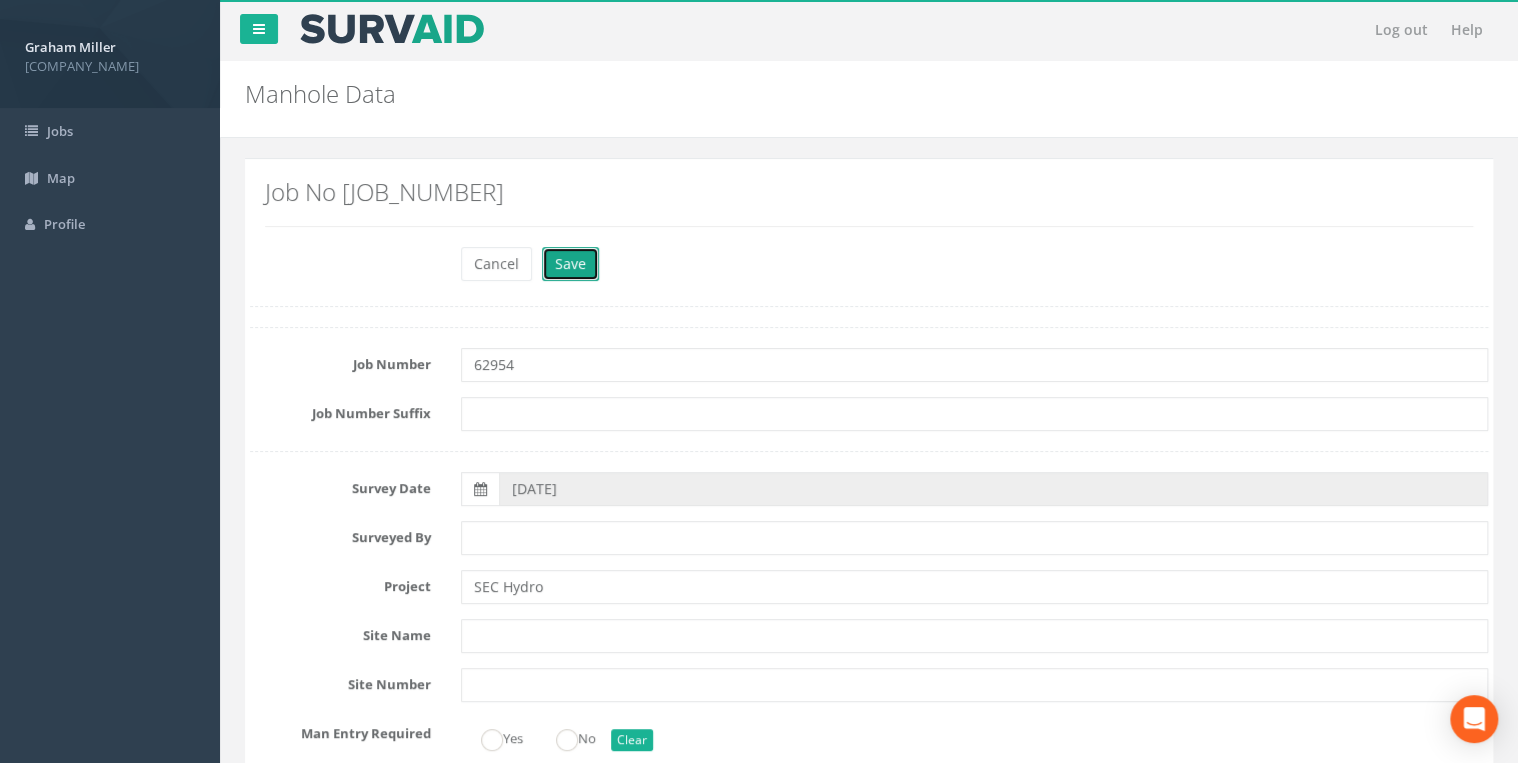 click on "Save" at bounding box center [570, 264] 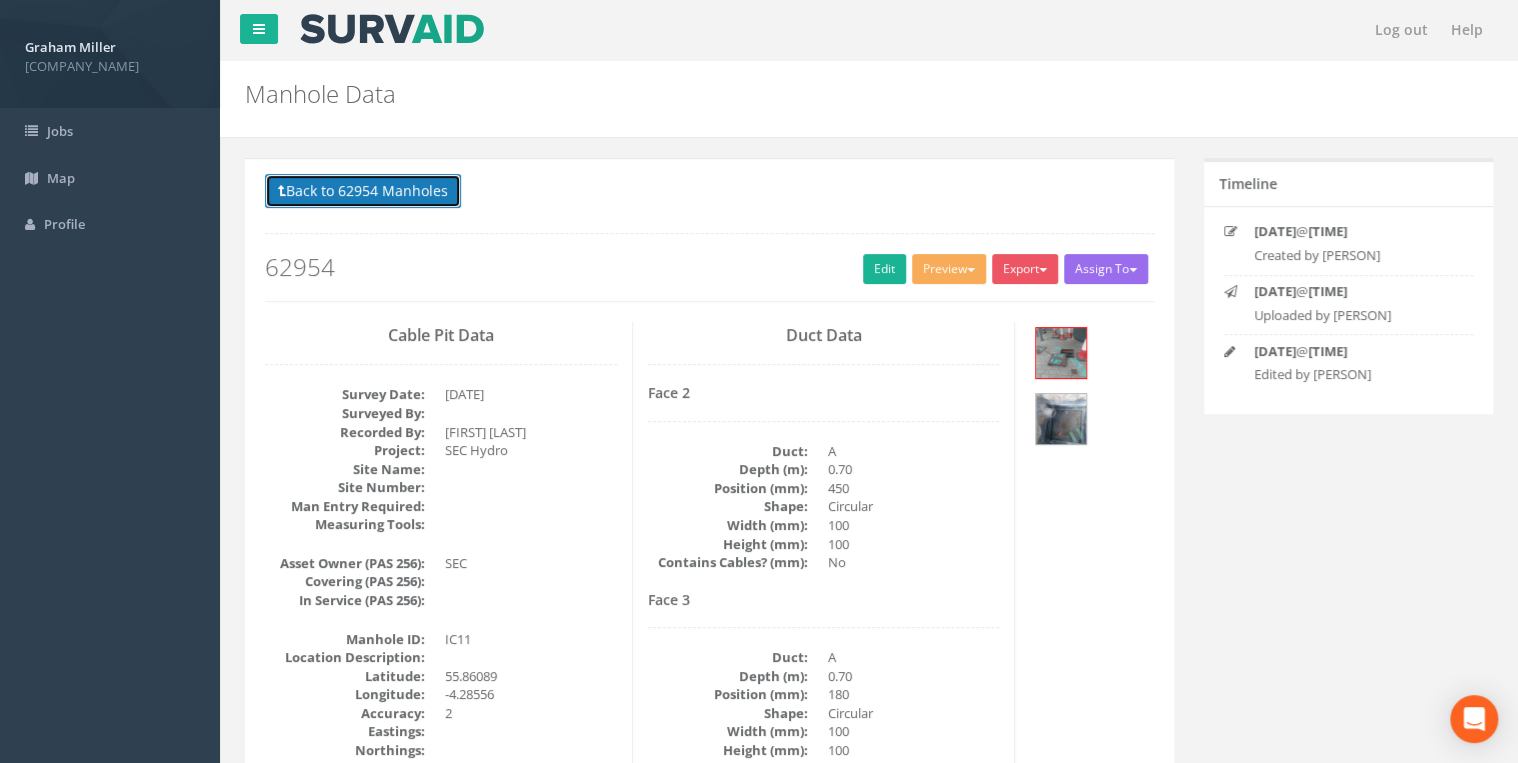 click on "Back to 62954 Manholes" at bounding box center [363, 191] 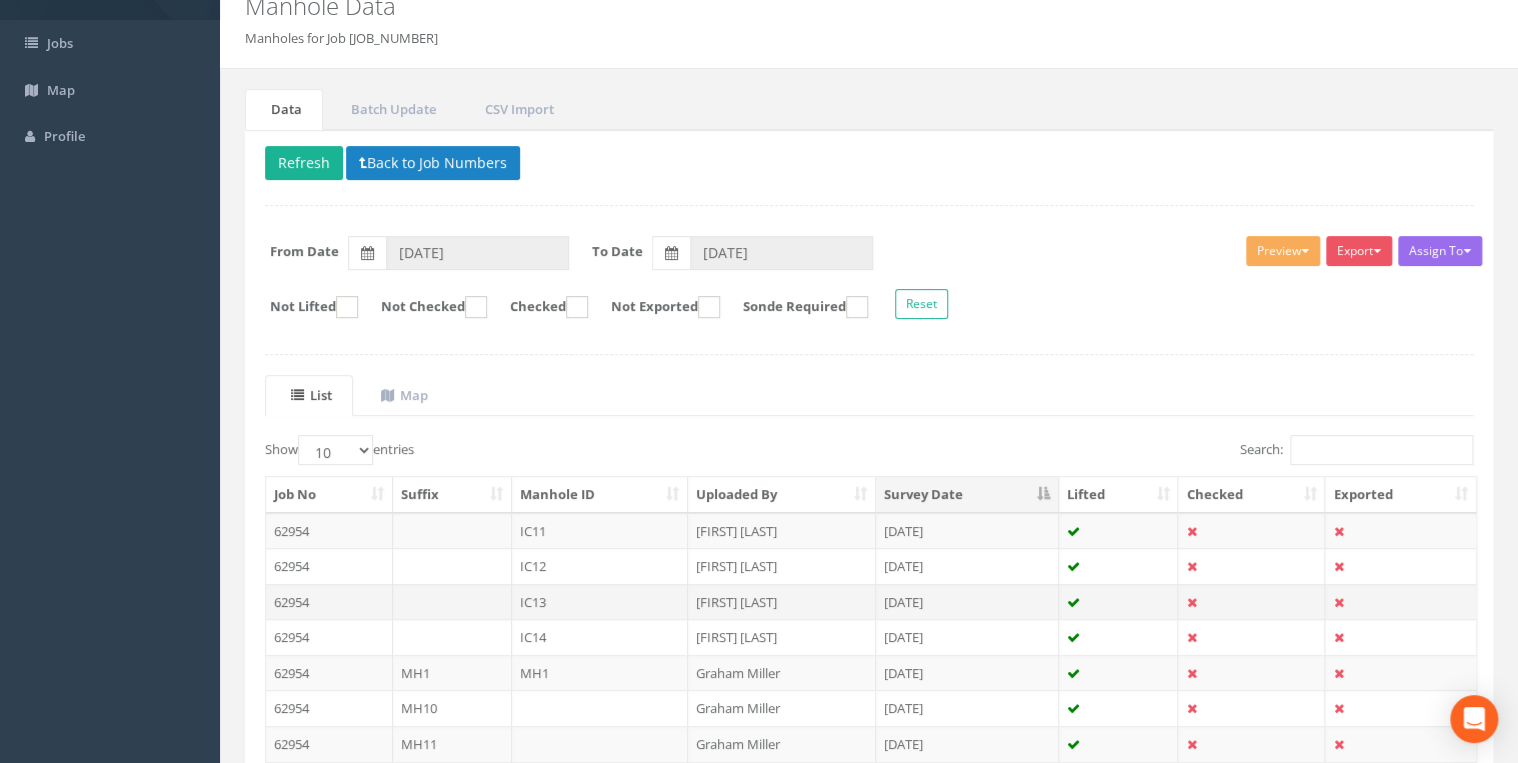 scroll, scrollTop: 320, scrollLeft: 0, axis: vertical 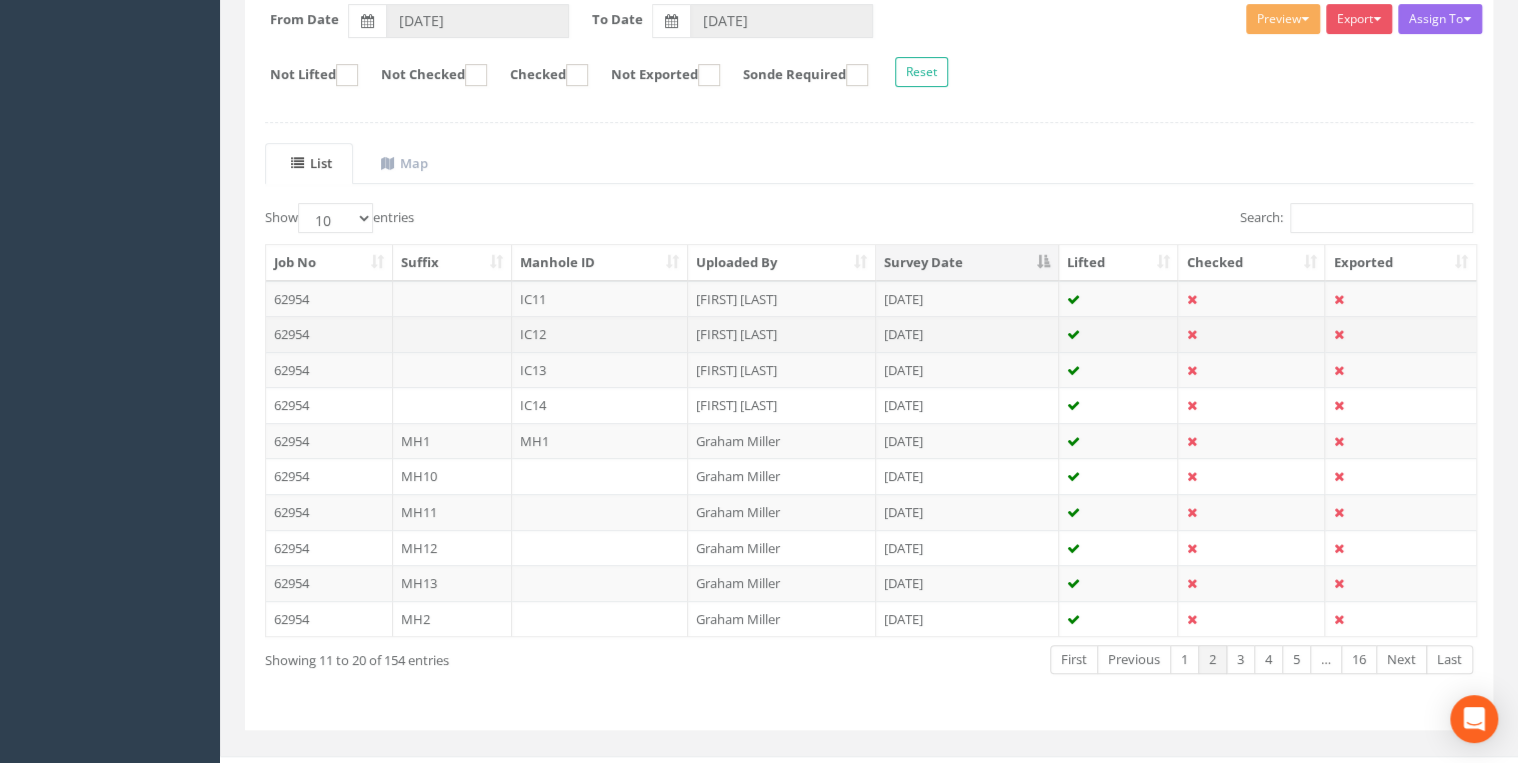 click on "IC12" at bounding box center [600, 334] 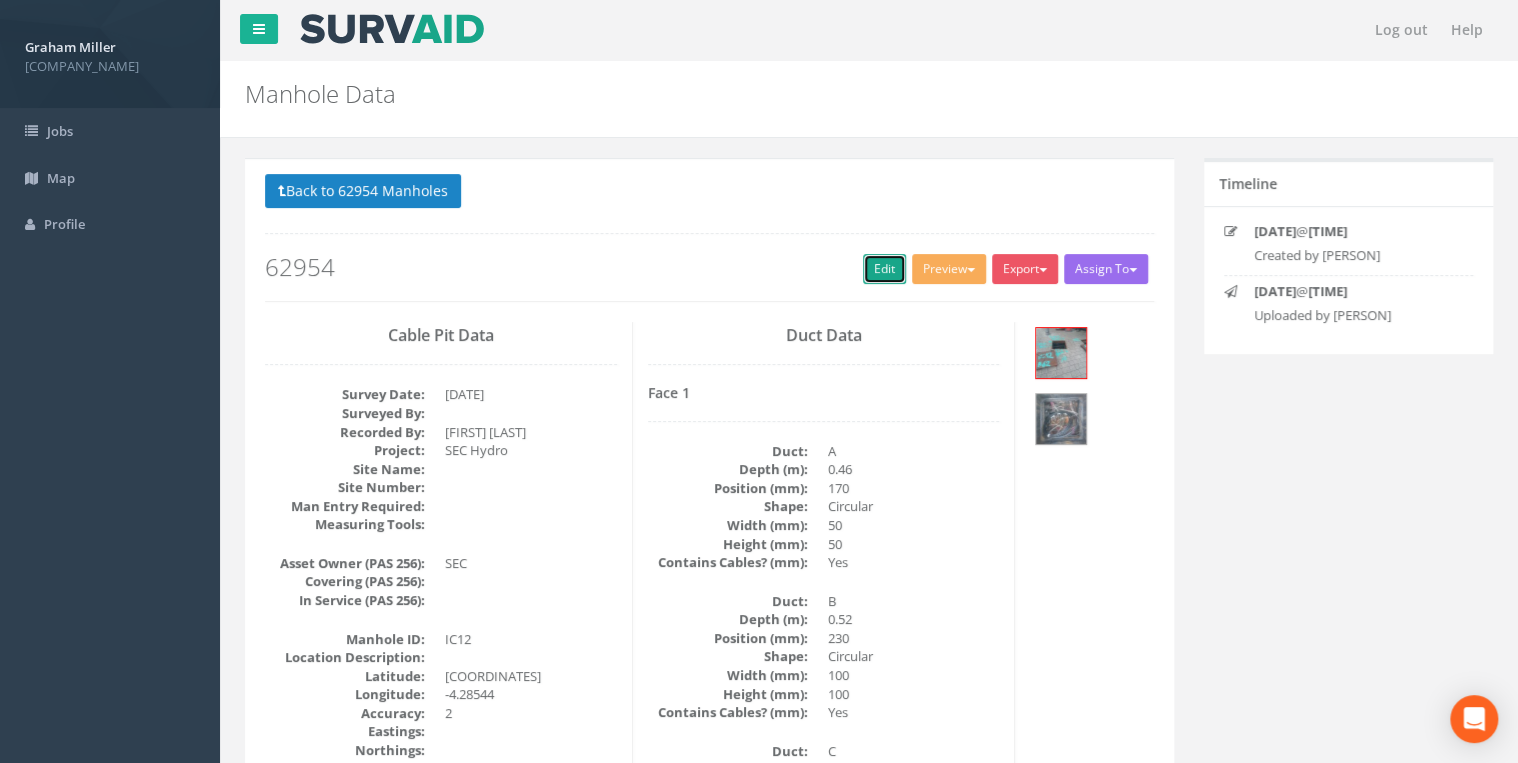 click on "Edit" at bounding box center (884, 269) 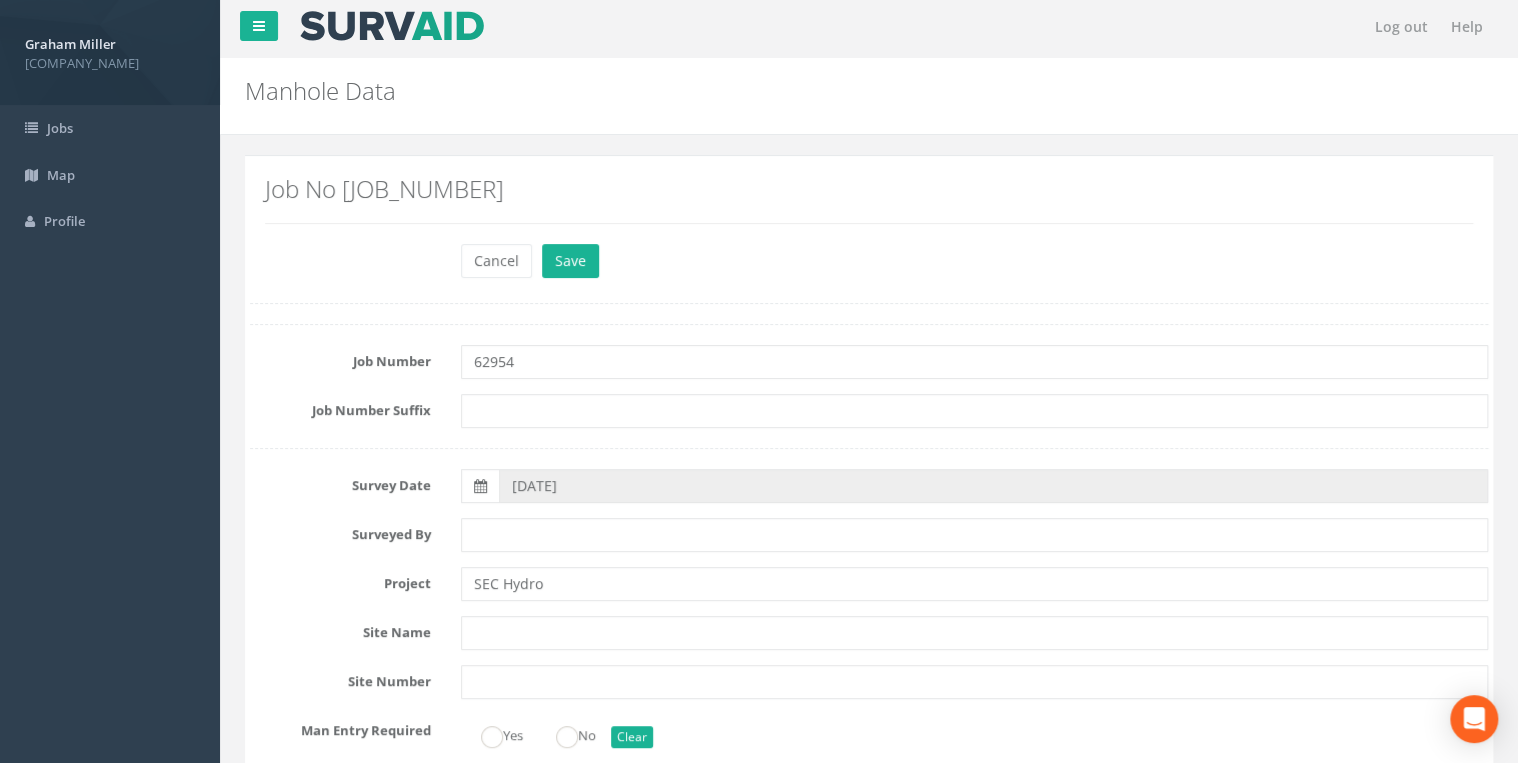 scroll, scrollTop: 0, scrollLeft: 0, axis: both 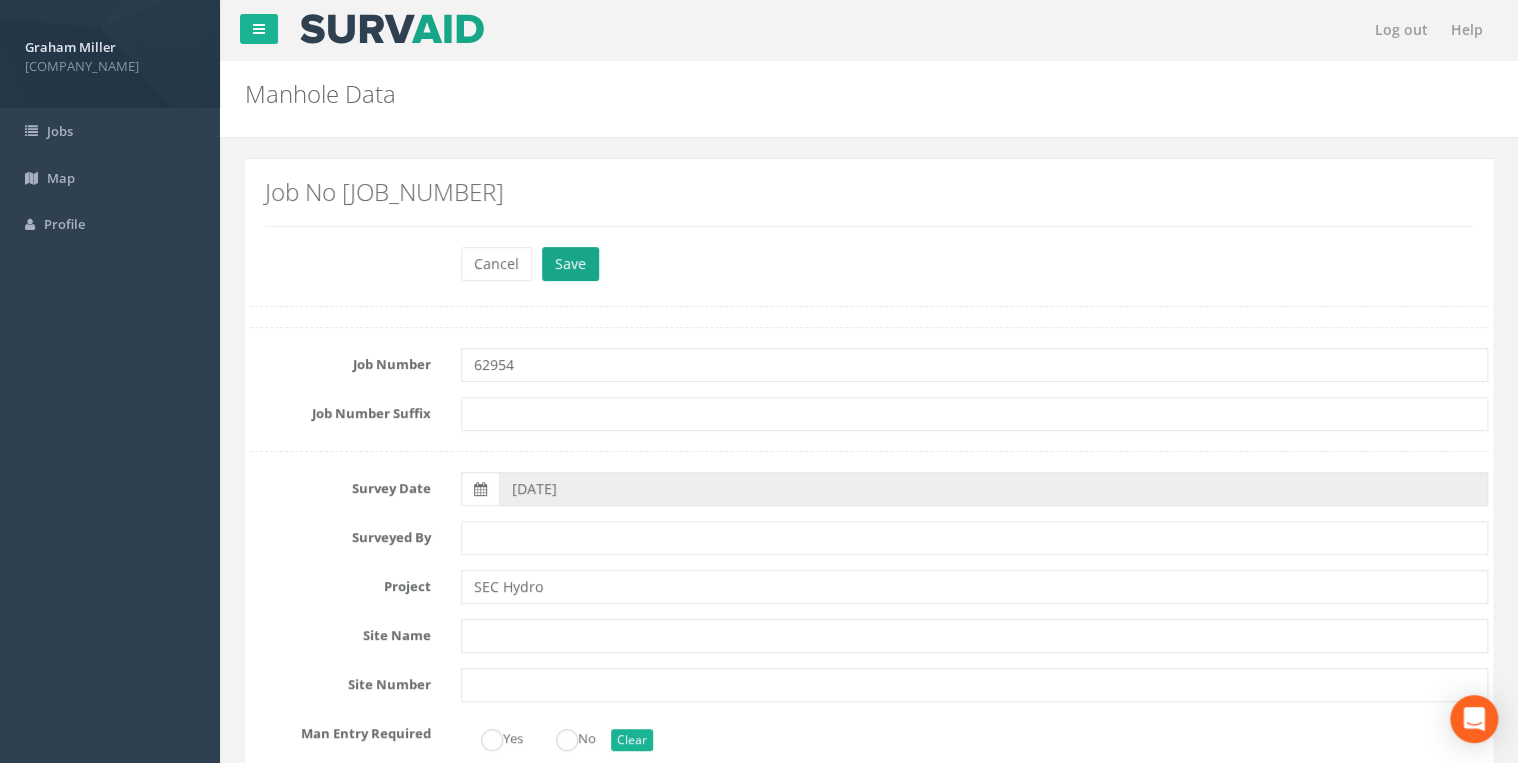 type on "5.91" 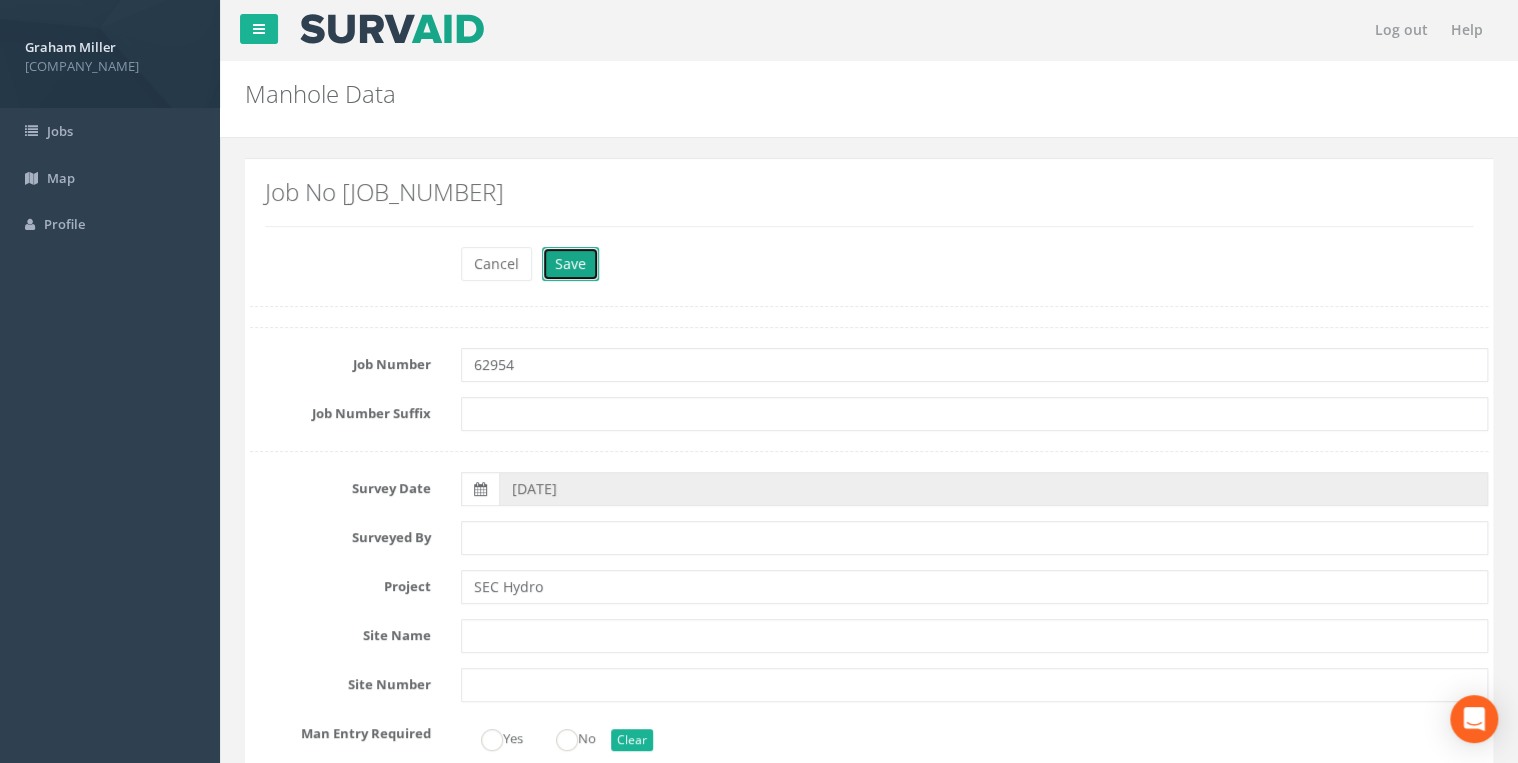 click on "Save" at bounding box center (570, 264) 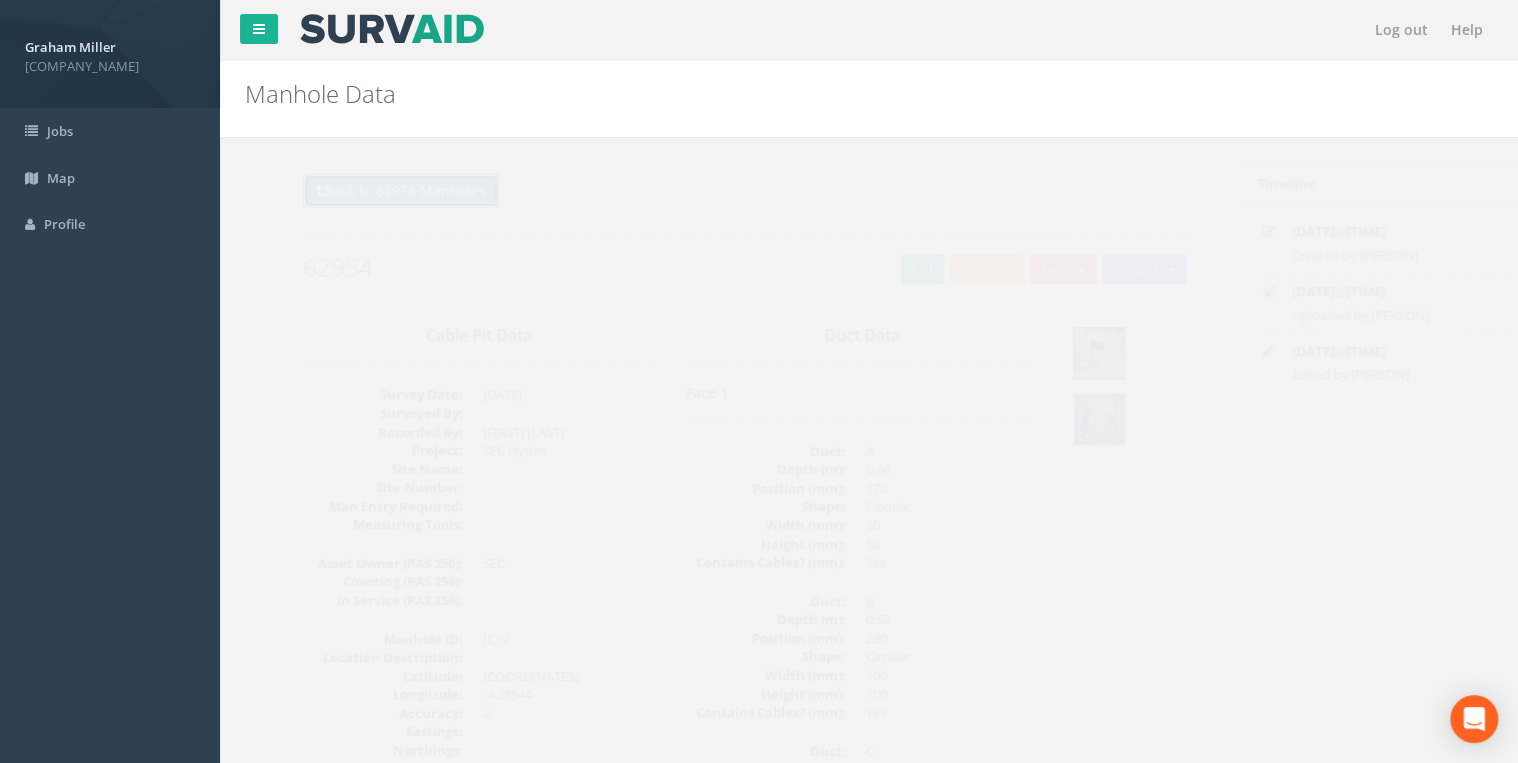 click on "Back to 62954 Manholes" at bounding box center (363, 191) 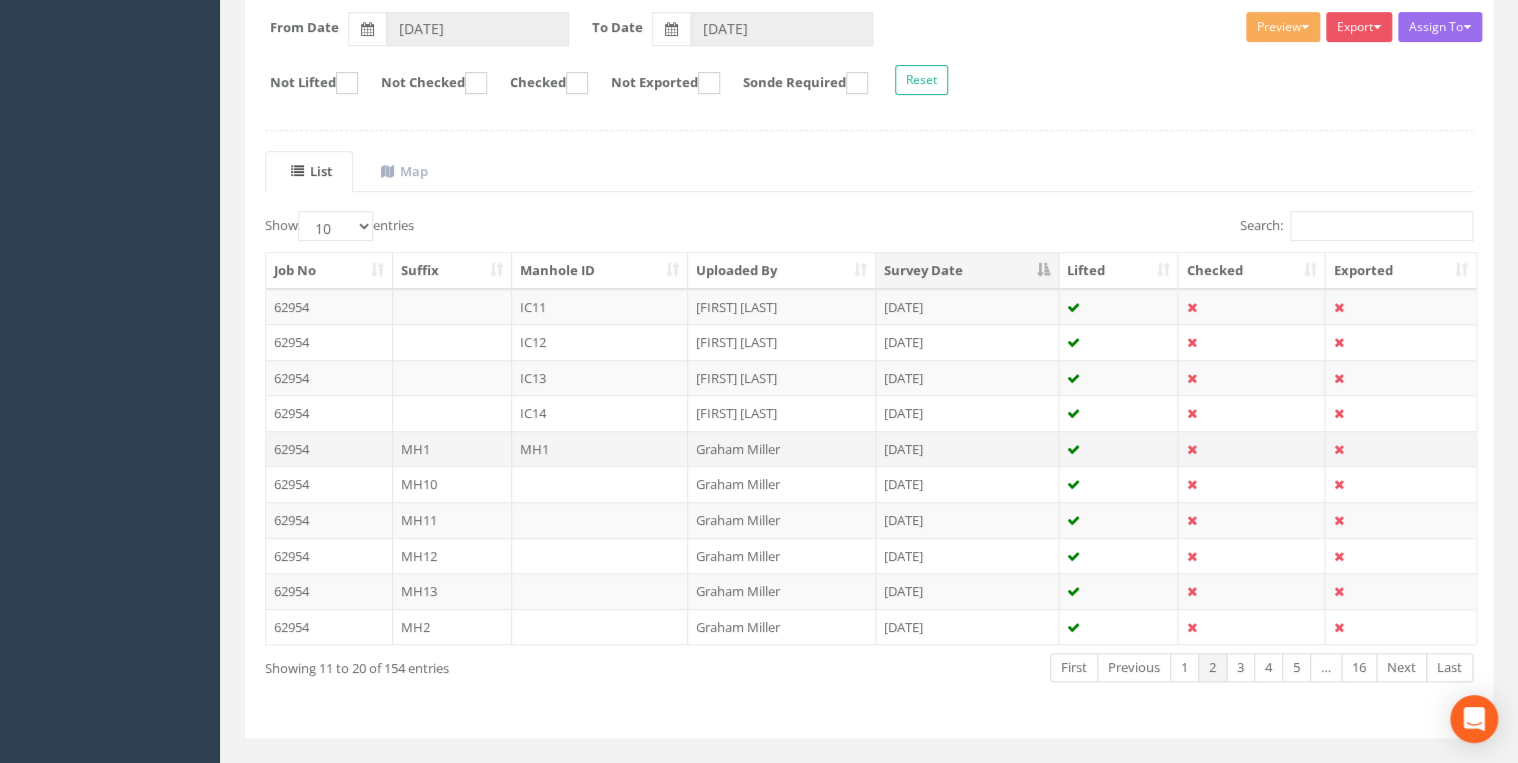 scroll, scrollTop: 320, scrollLeft: 0, axis: vertical 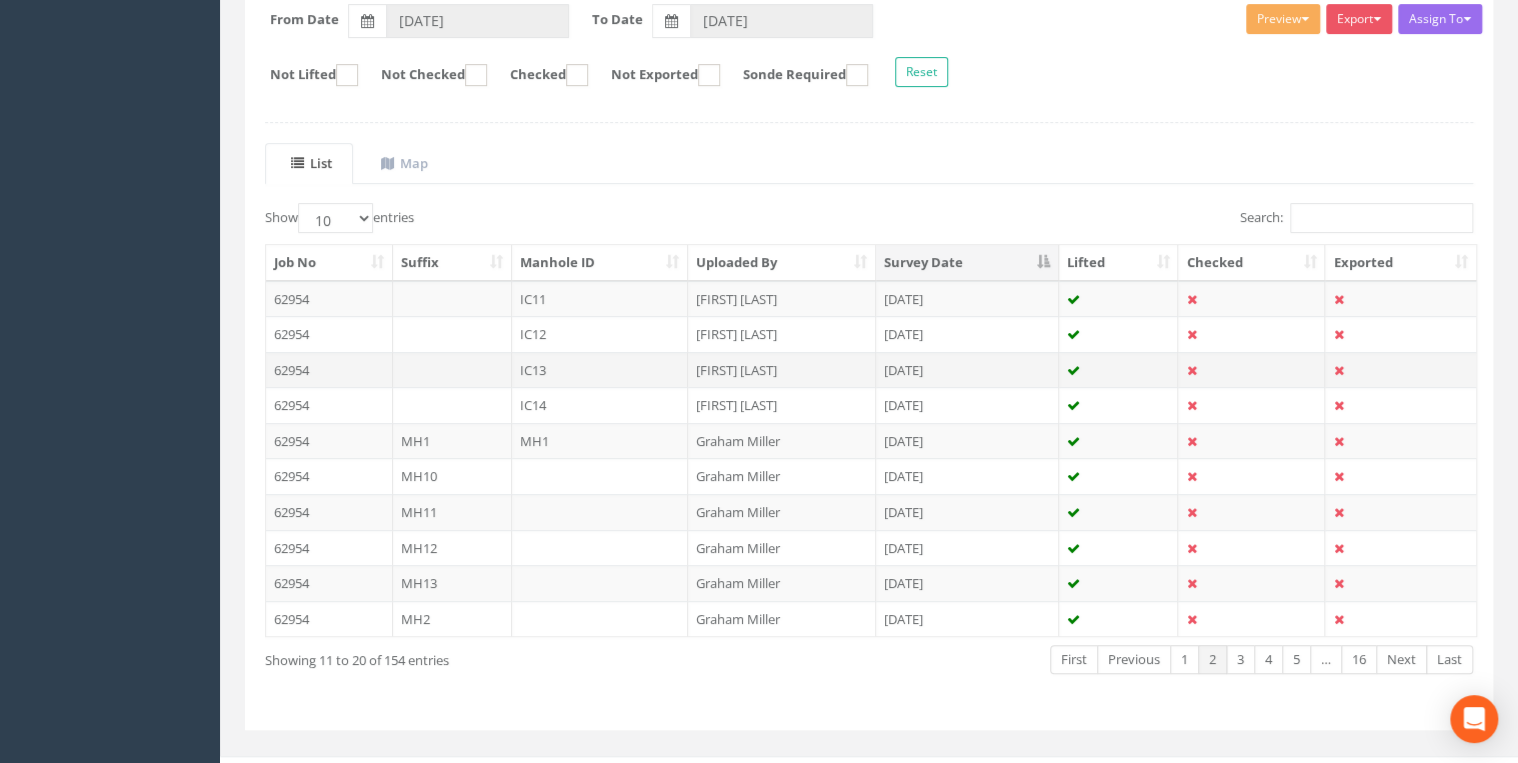 click on "IC13" at bounding box center [600, 299] 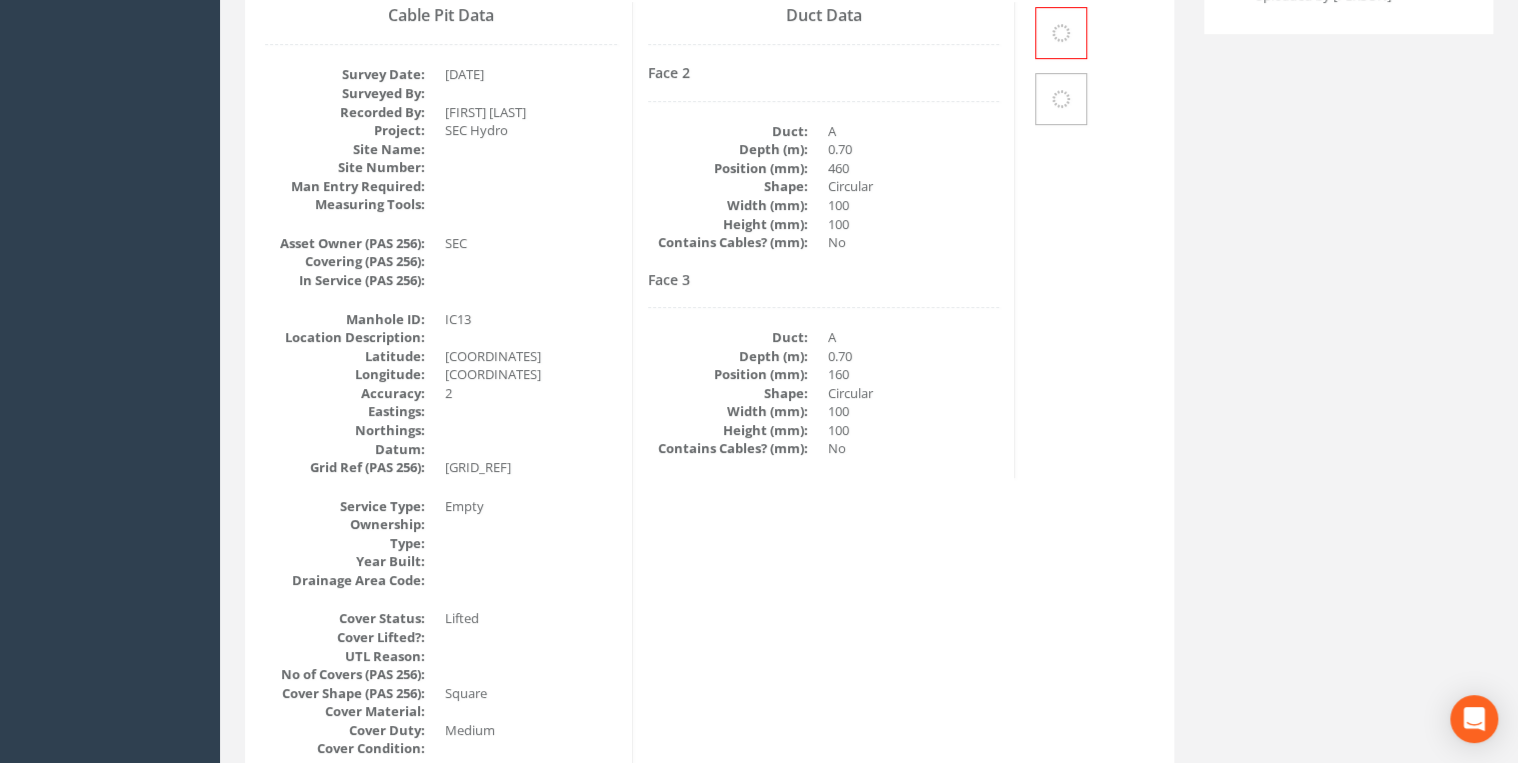 scroll, scrollTop: 0, scrollLeft: 0, axis: both 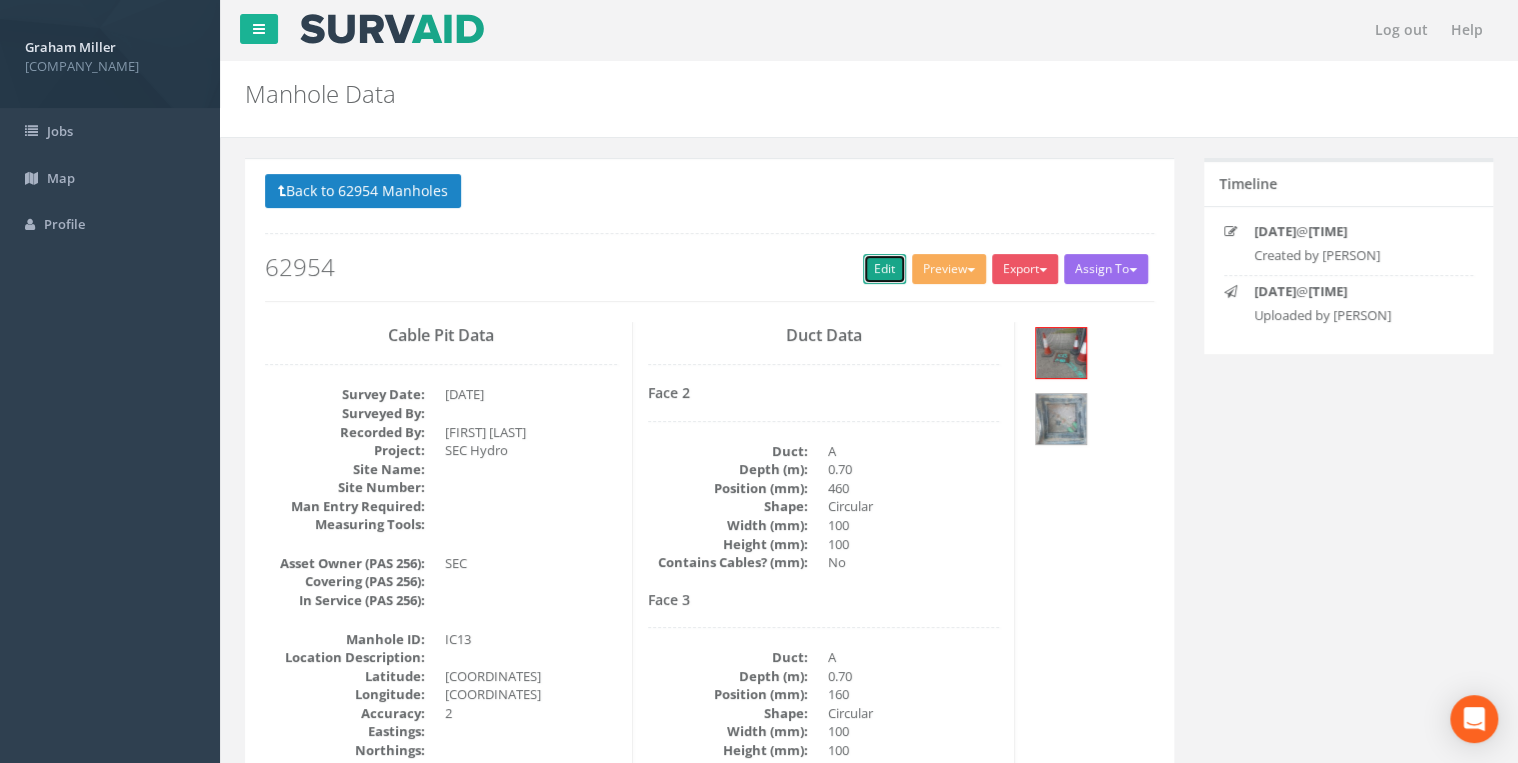 click on "Edit" at bounding box center [884, 269] 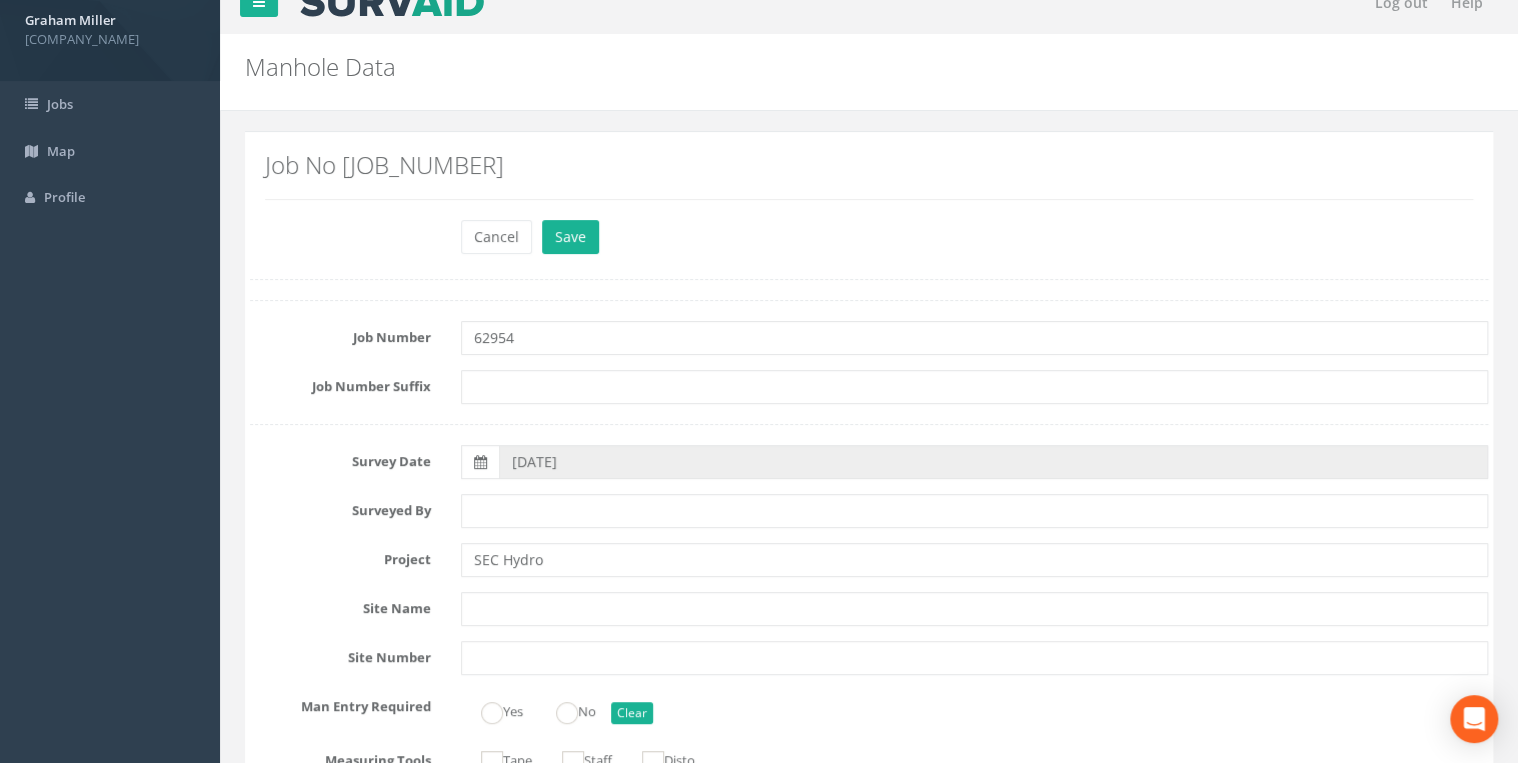 scroll, scrollTop: 0, scrollLeft: 0, axis: both 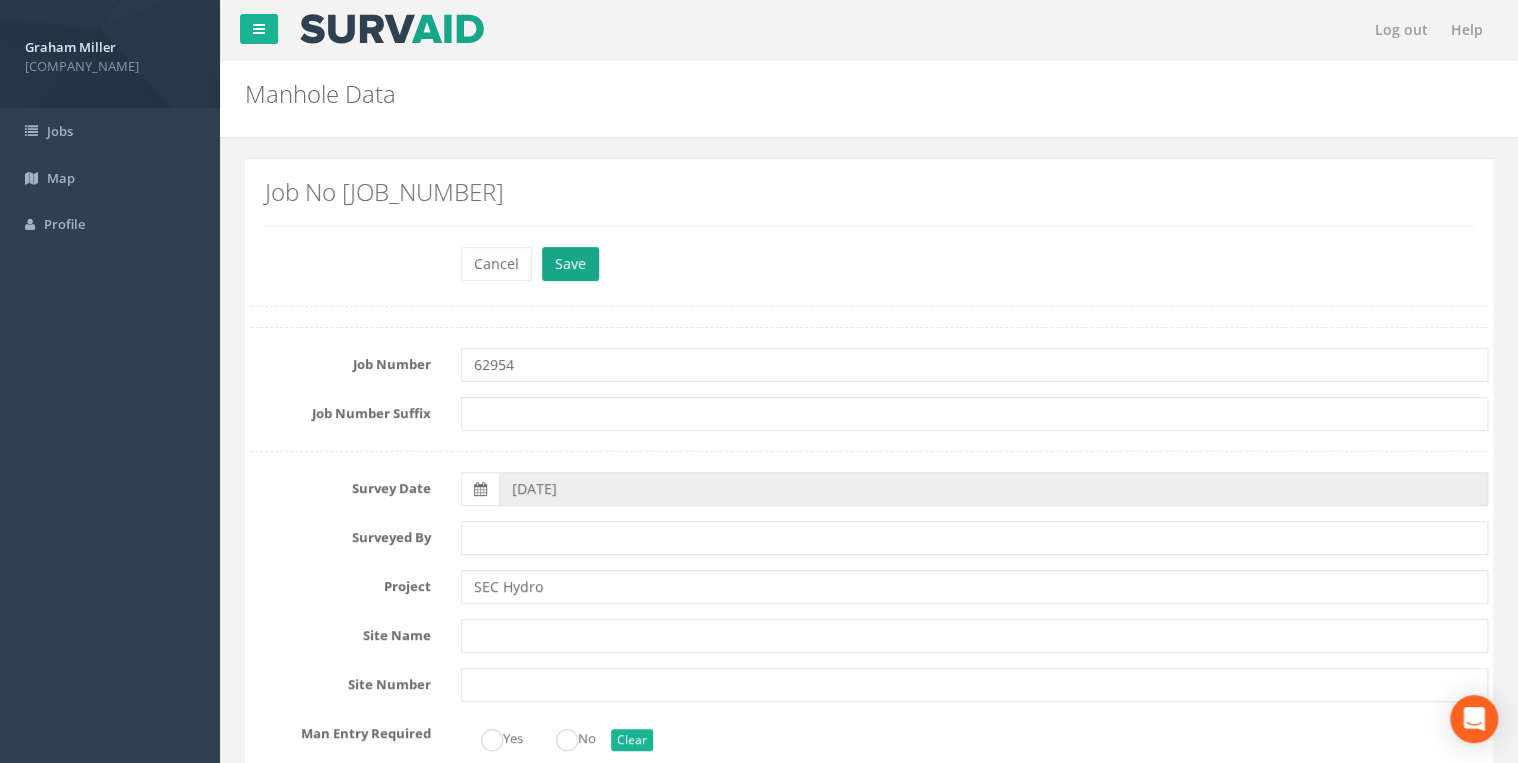 type on "5.92" 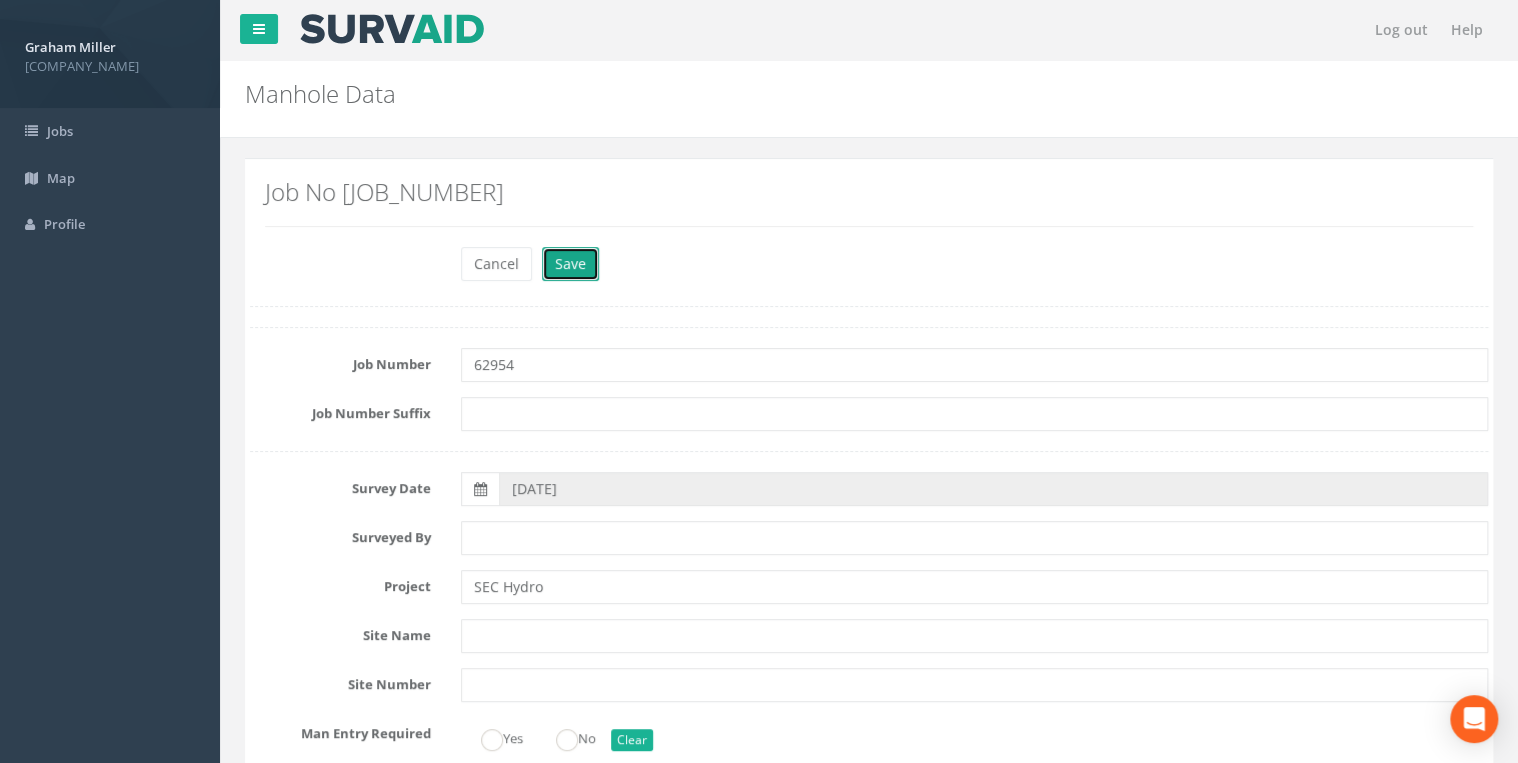 click on "Save" at bounding box center (570, 264) 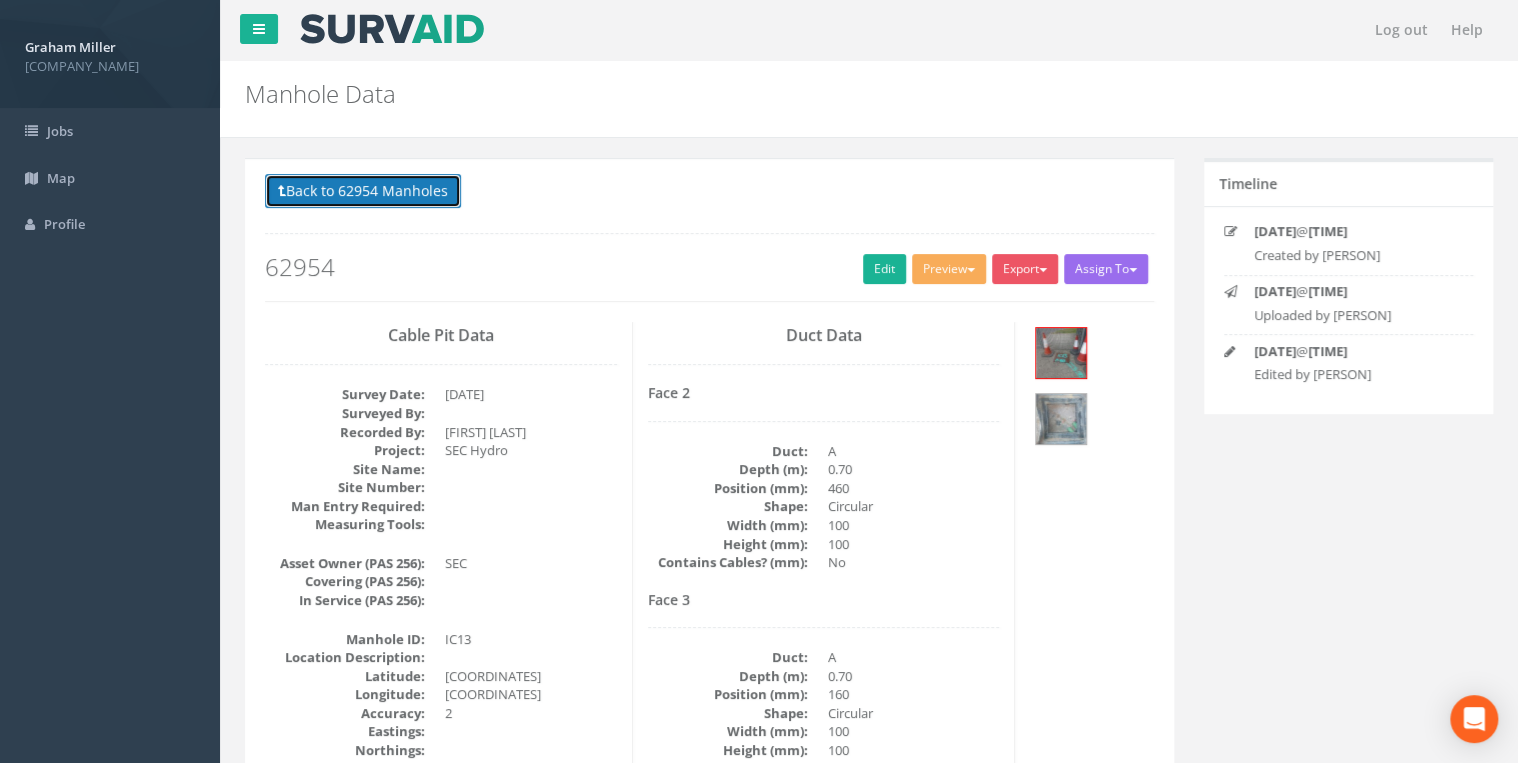 click on "Back to 62954 Manholes" at bounding box center [363, 191] 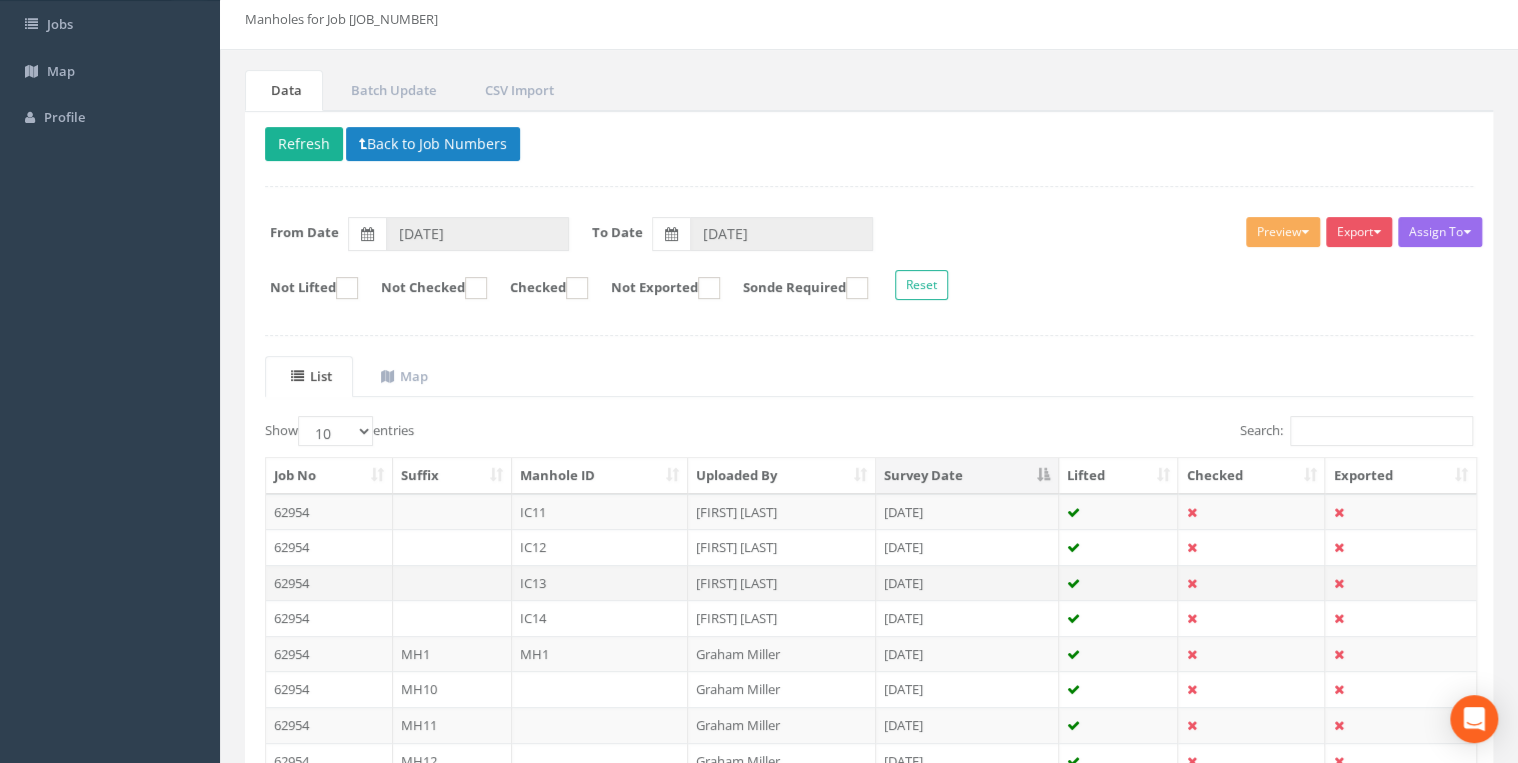 scroll, scrollTop: 240, scrollLeft: 0, axis: vertical 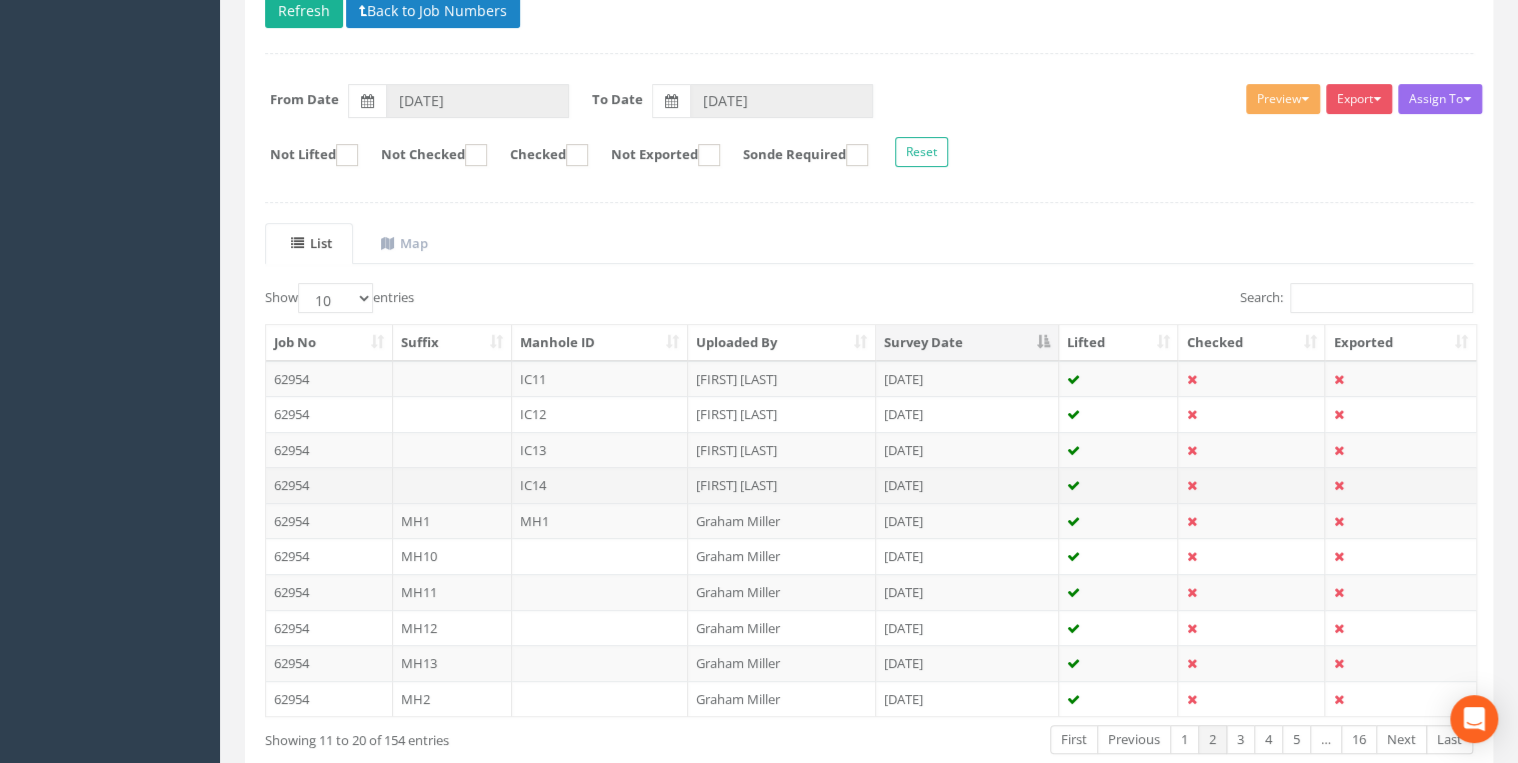 click on "IC14" at bounding box center [600, 414] 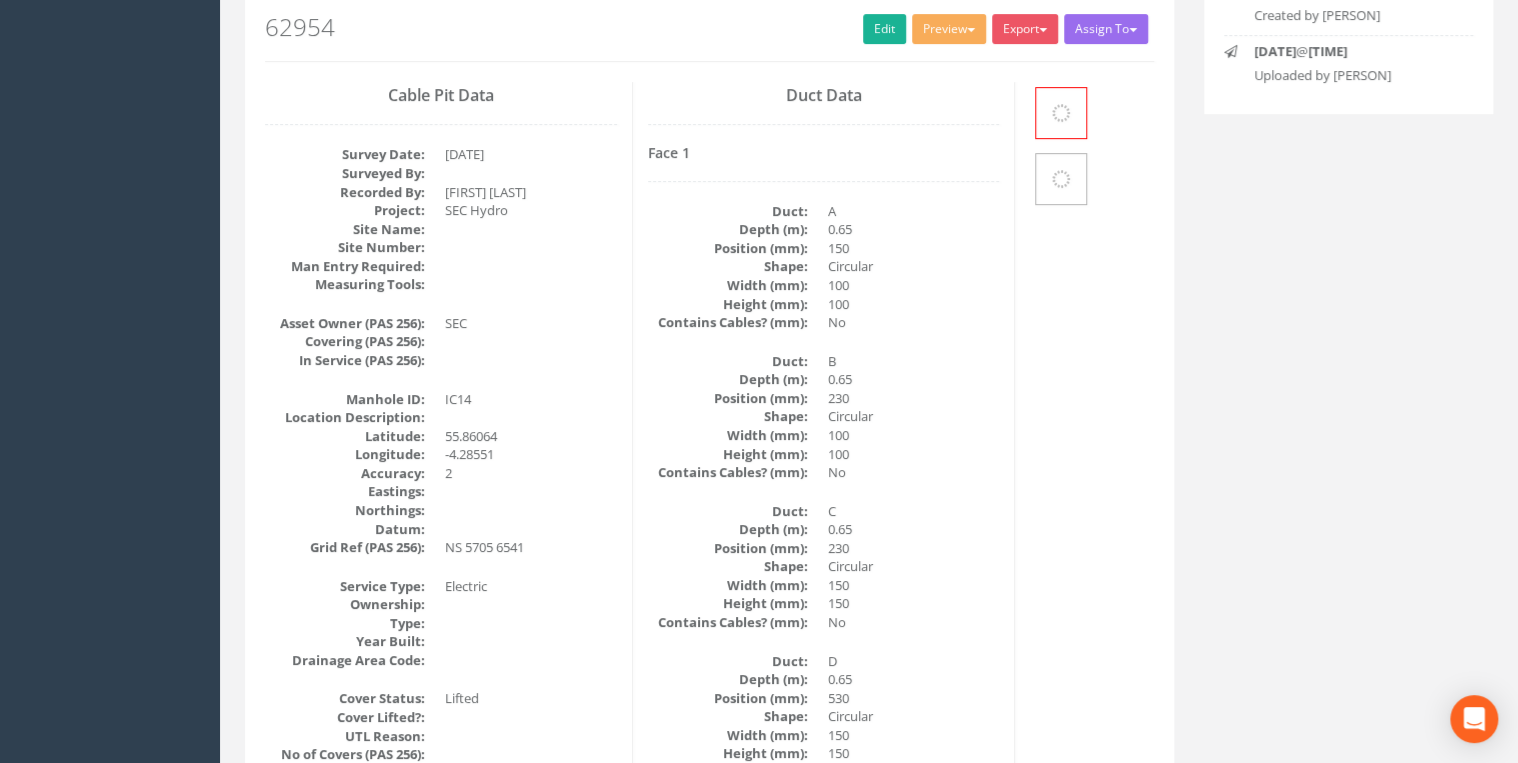 scroll, scrollTop: 0, scrollLeft: 0, axis: both 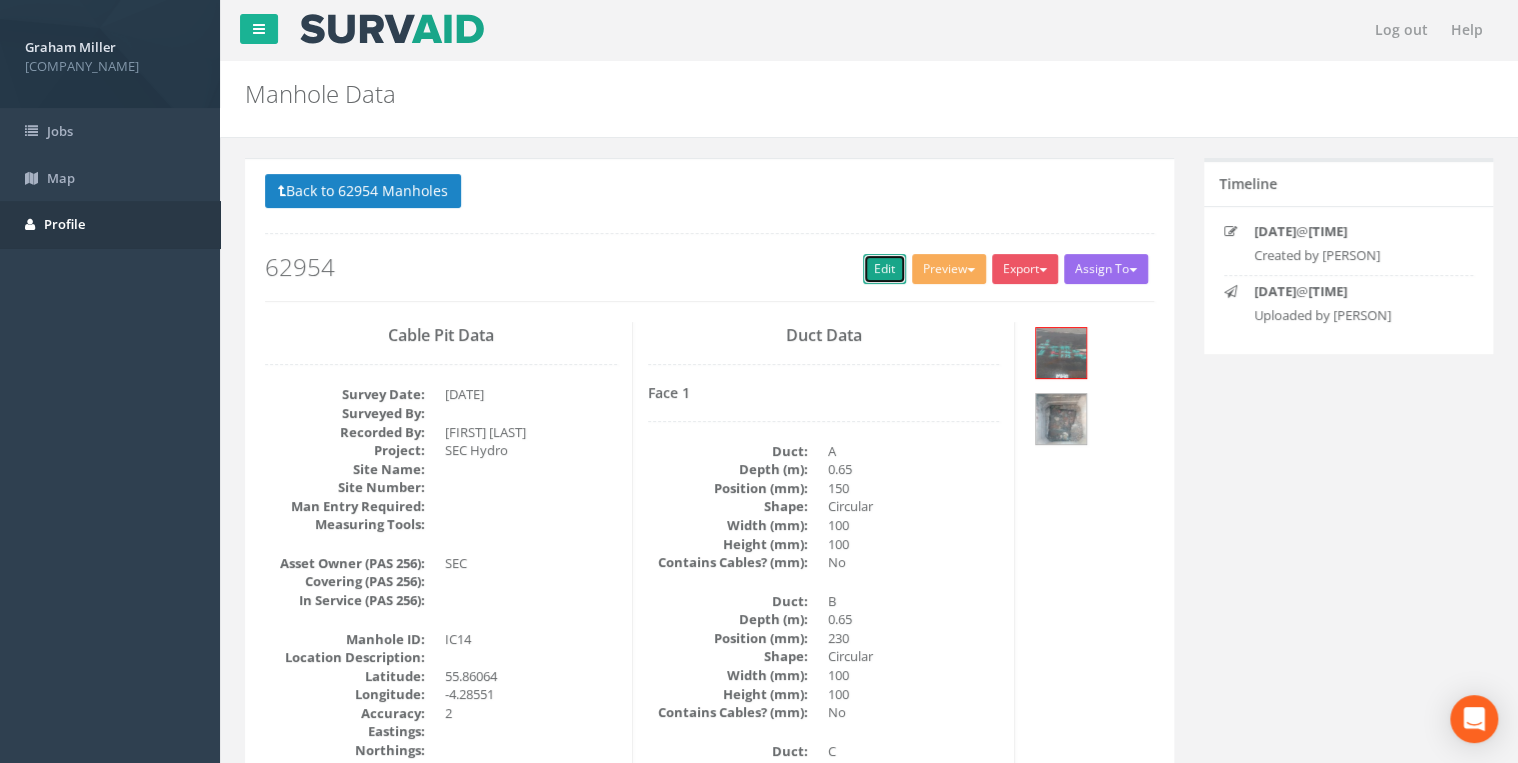 click on "Edit" at bounding box center [884, 269] 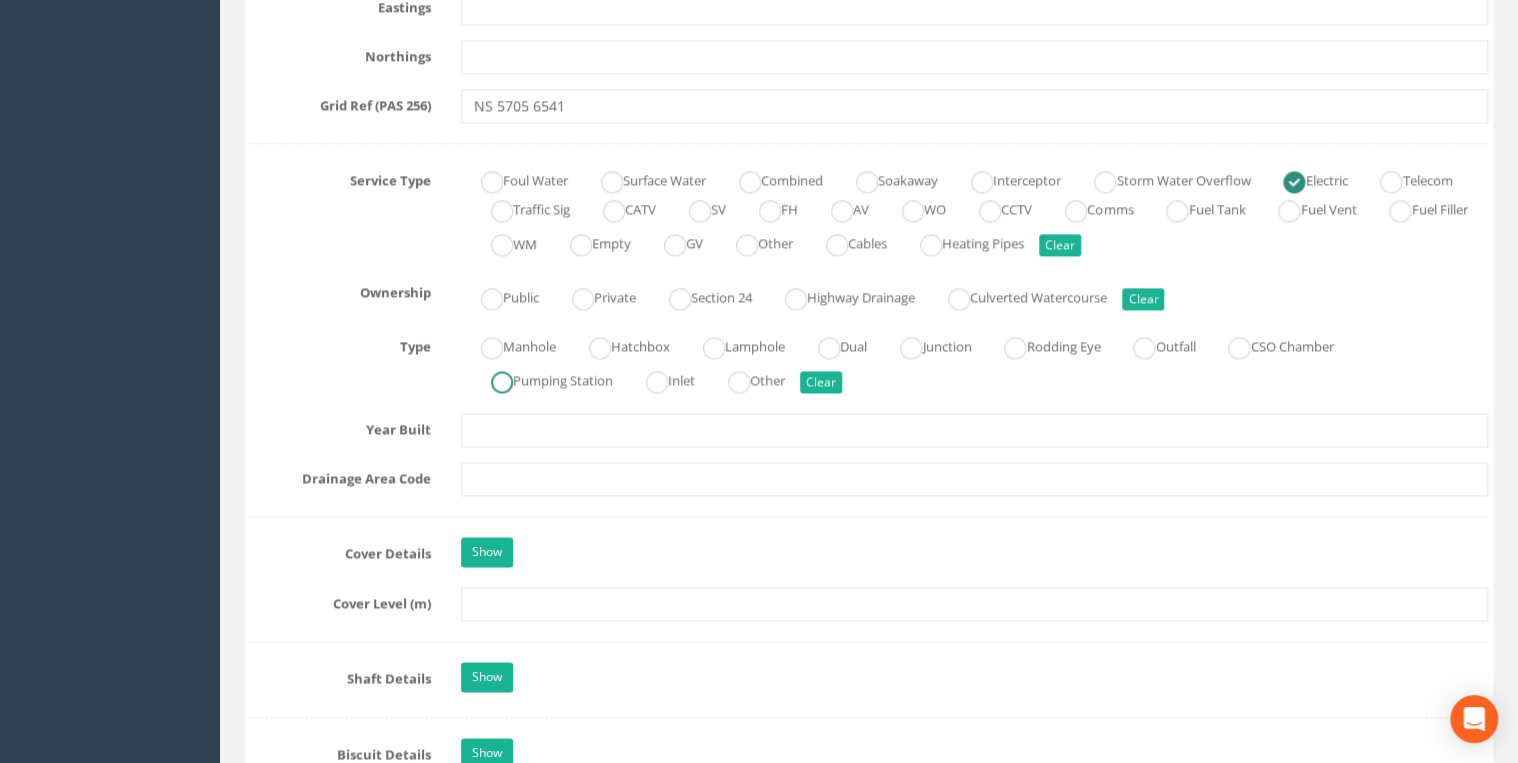 scroll, scrollTop: 1280, scrollLeft: 0, axis: vertical 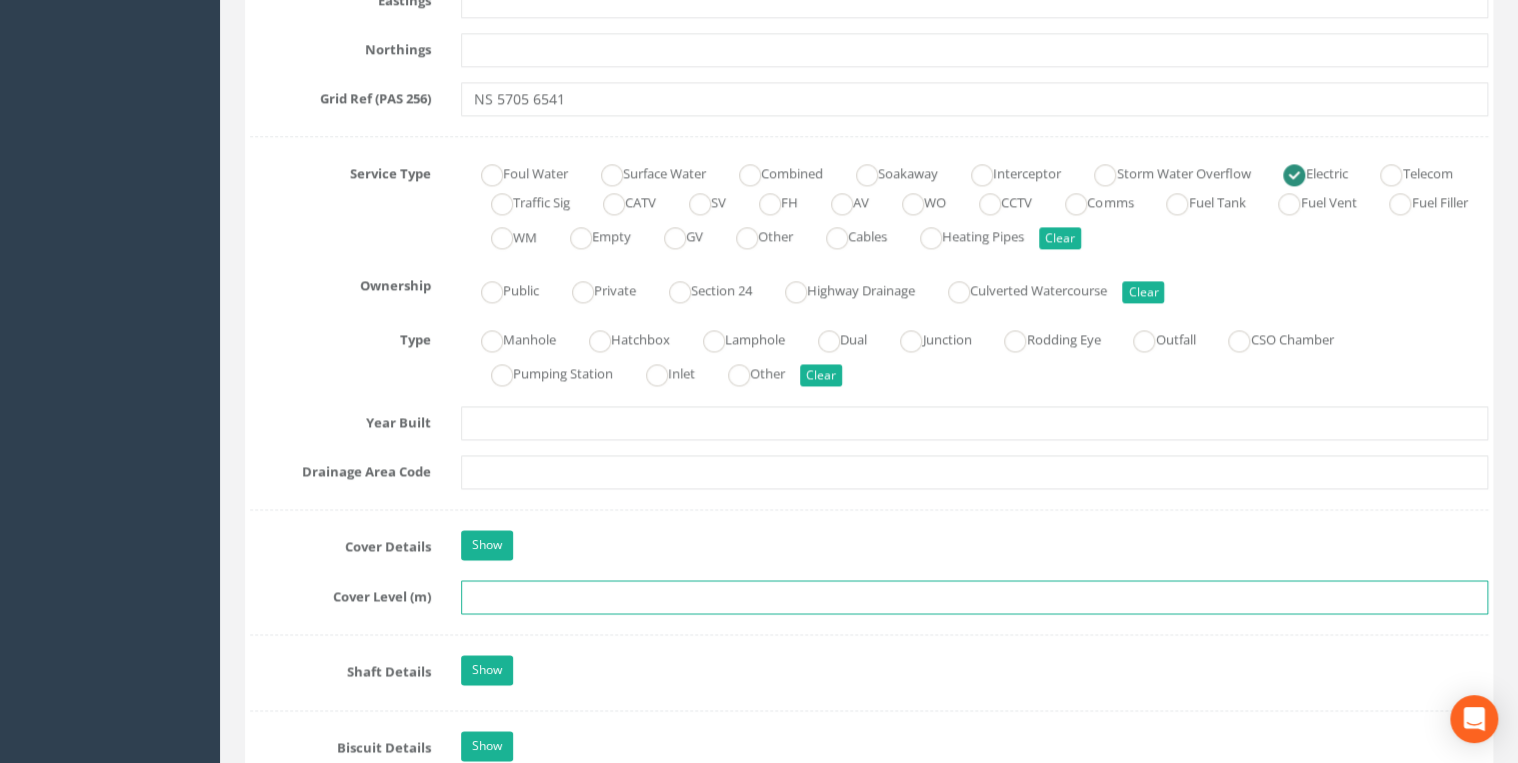 click at bounding box center [974, 597] 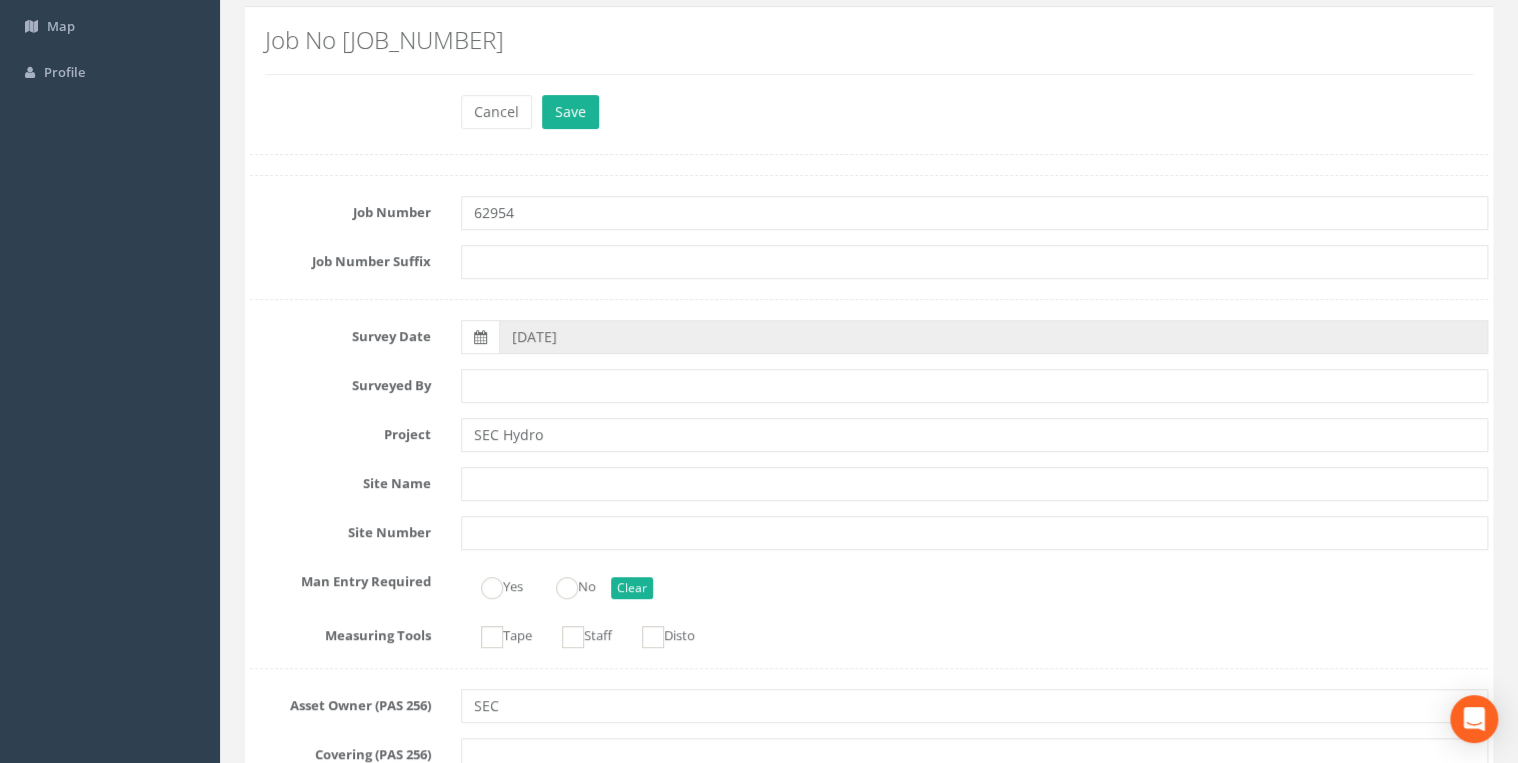 scroll, scrollTop: 0, scrollLeft: 0, axis: both 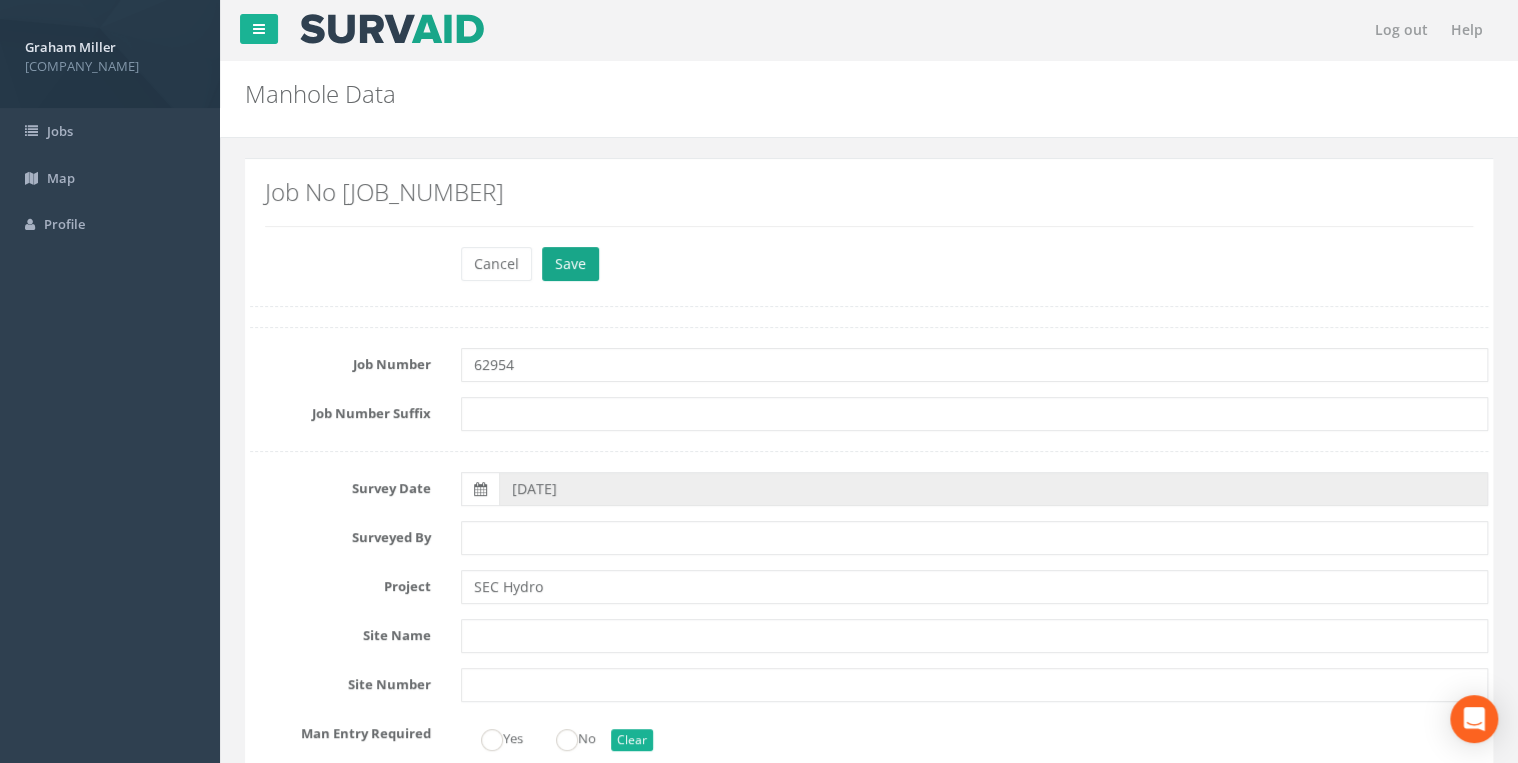 type on "5.88" 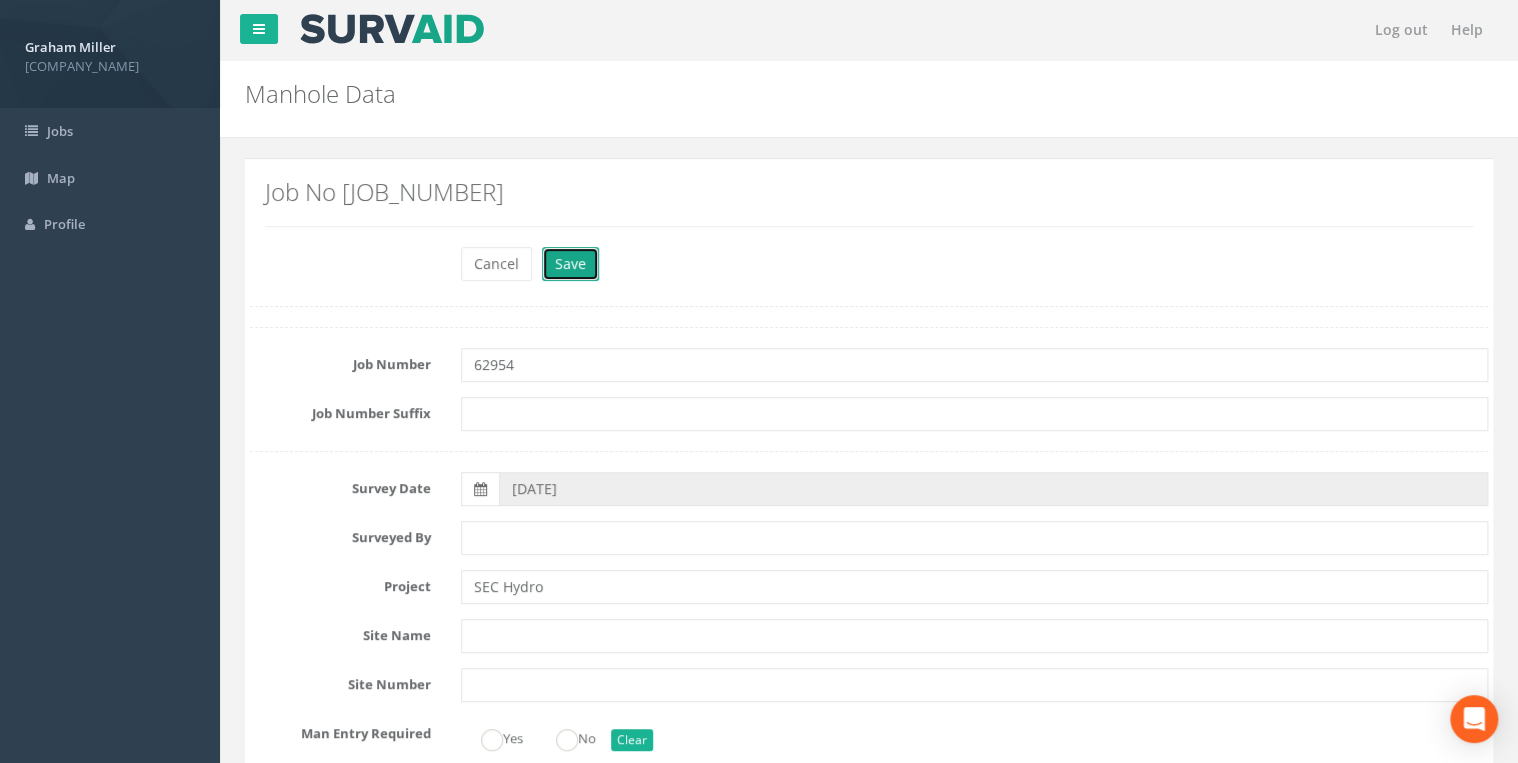 click on "Save" at bounding box center (570, 264) 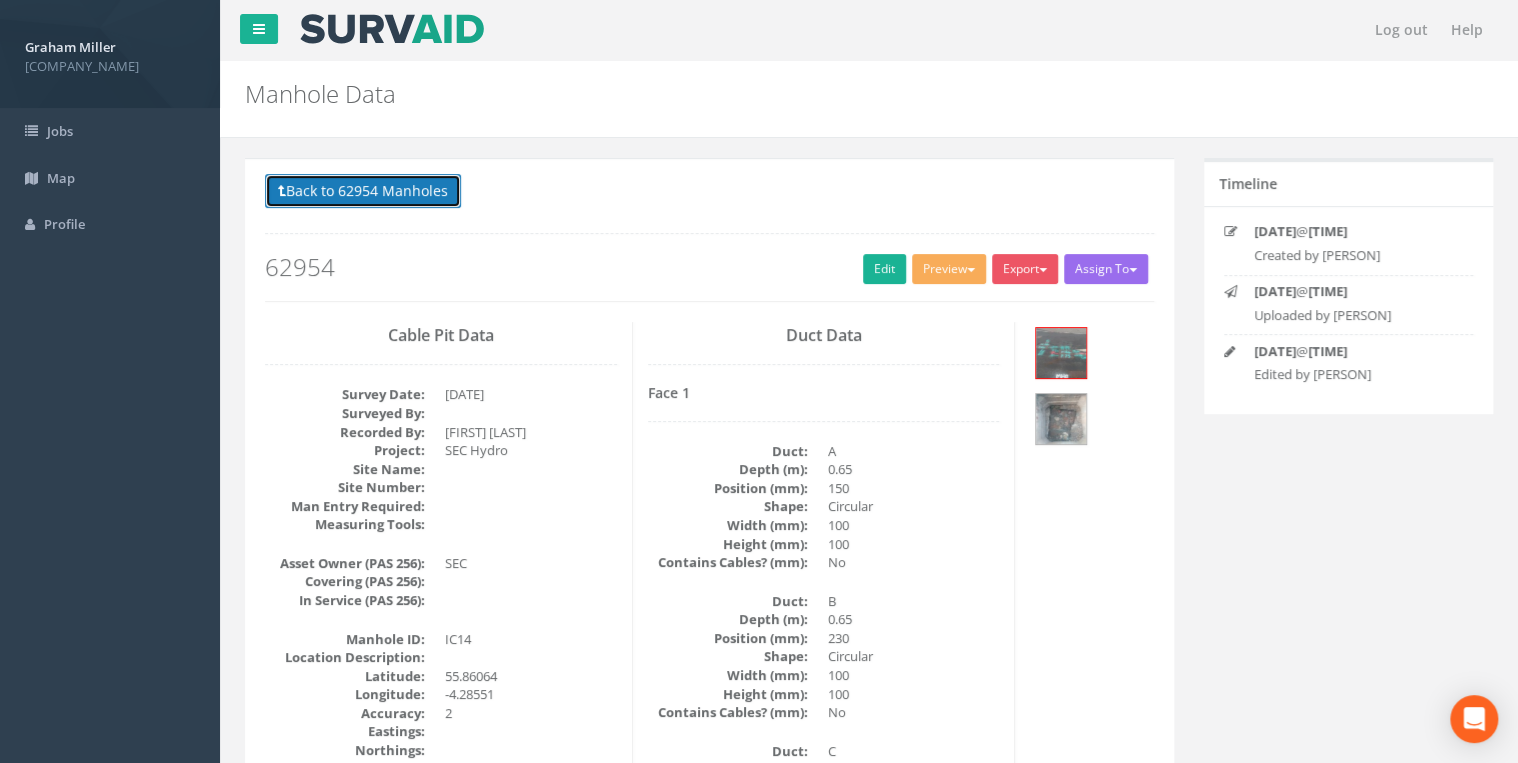 click on "Back to 62954 Manholes" at bounding box center [363, 191] 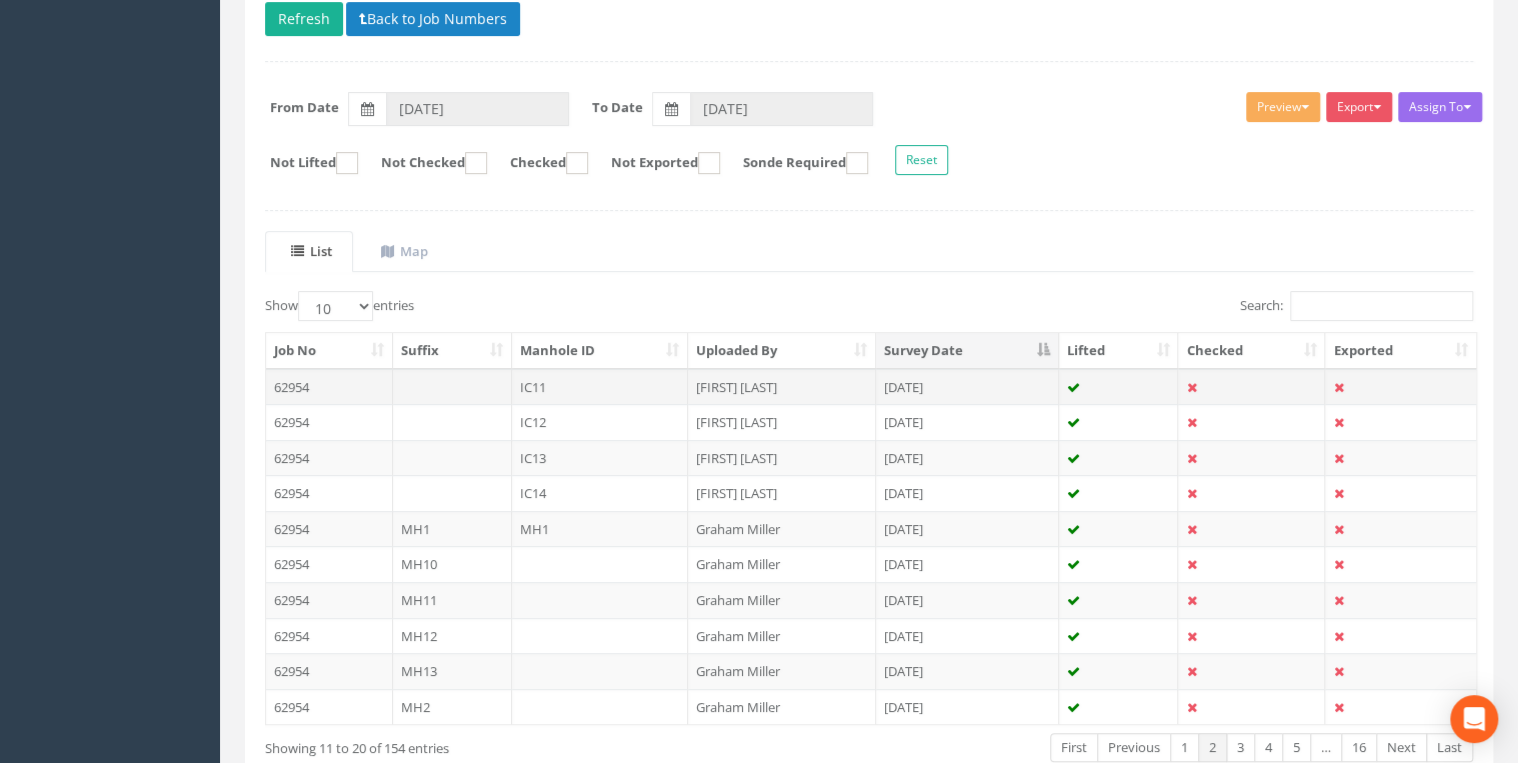 scroll, scrollTop: 240, scrollLeft: 0, axis: vertical 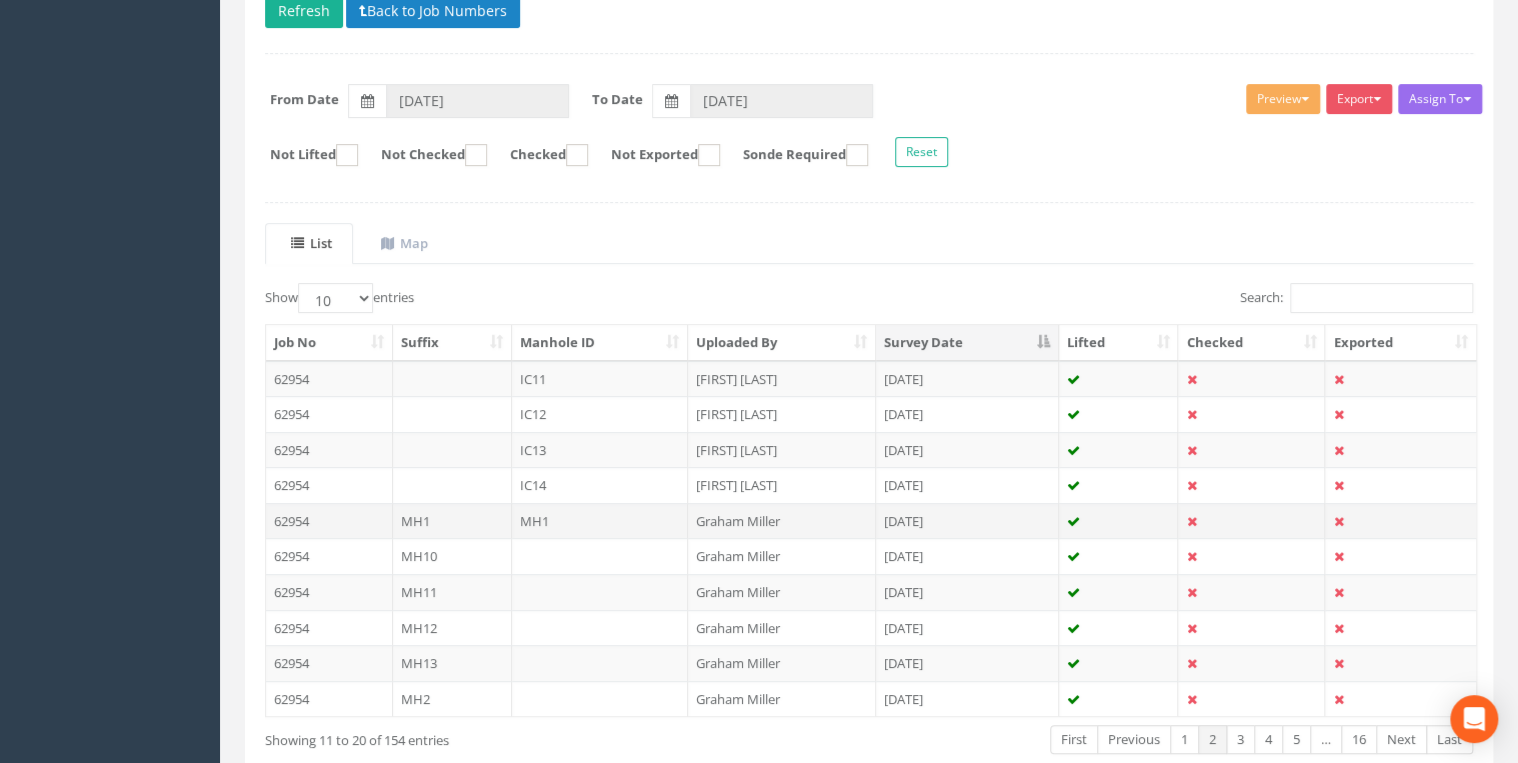 click on "MH1" at bounding box center [600, 379] 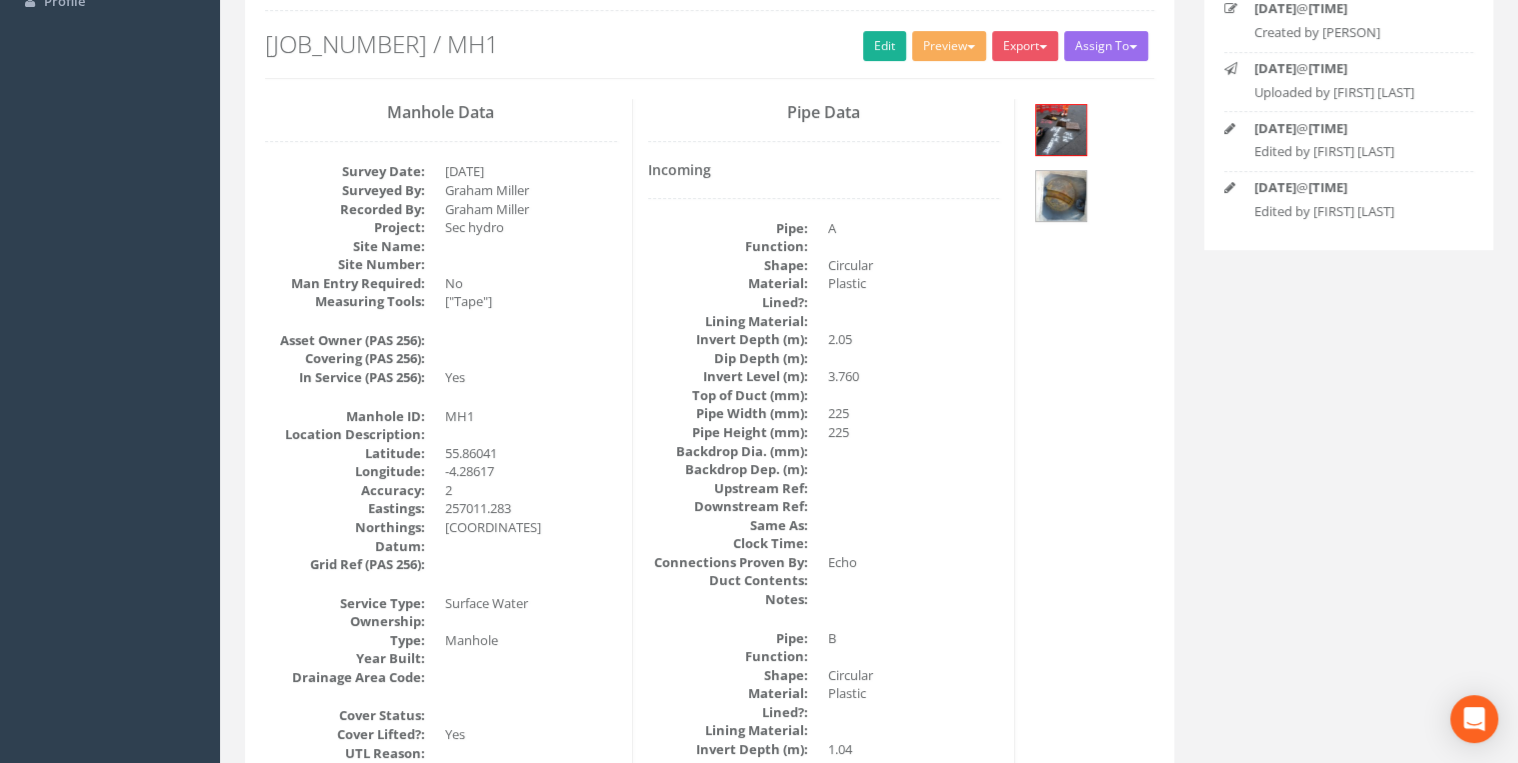 scroll, scrollTop: 240, scrollLeft: 0, axis: vertical 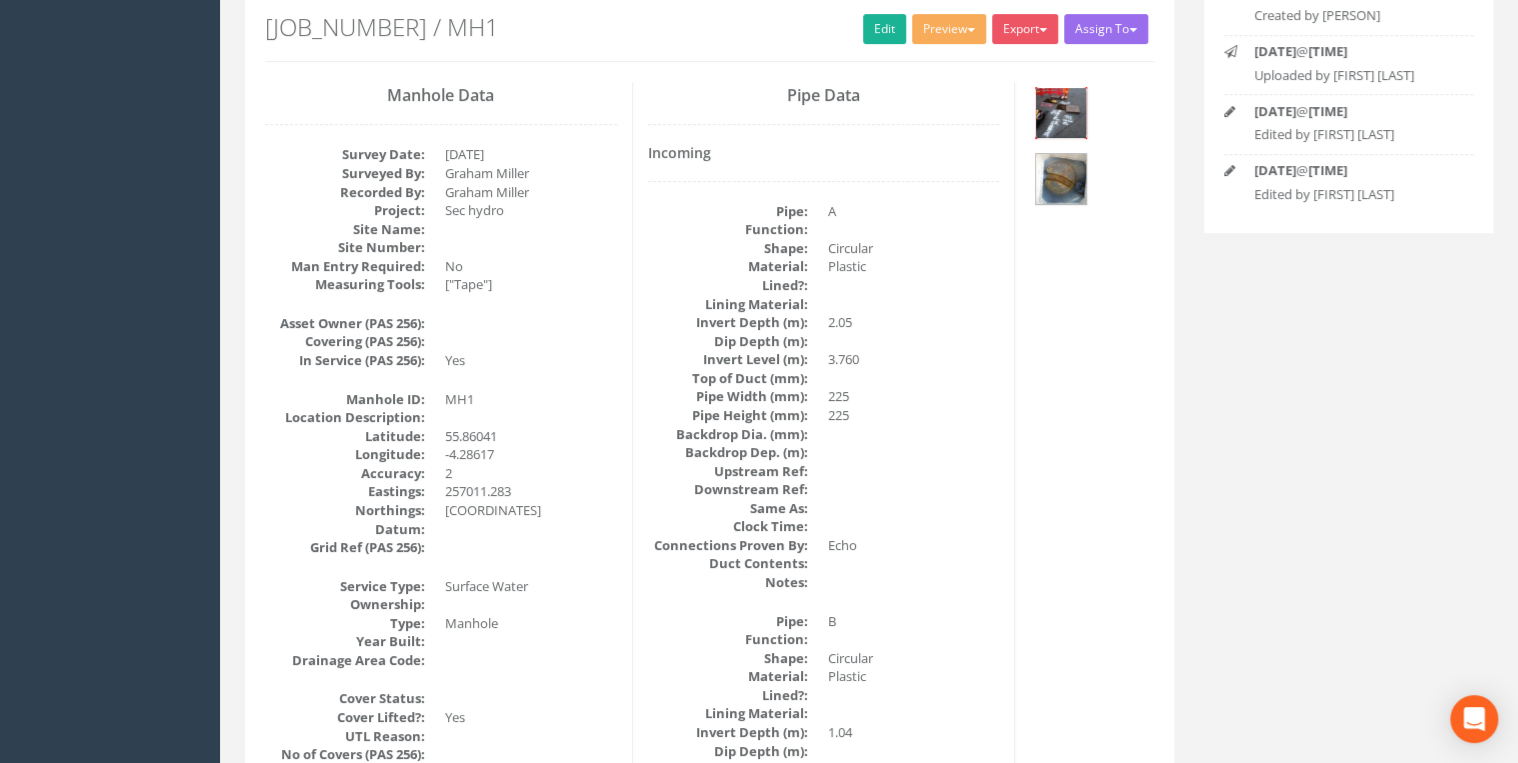 click at bounding box center (1061, 113) 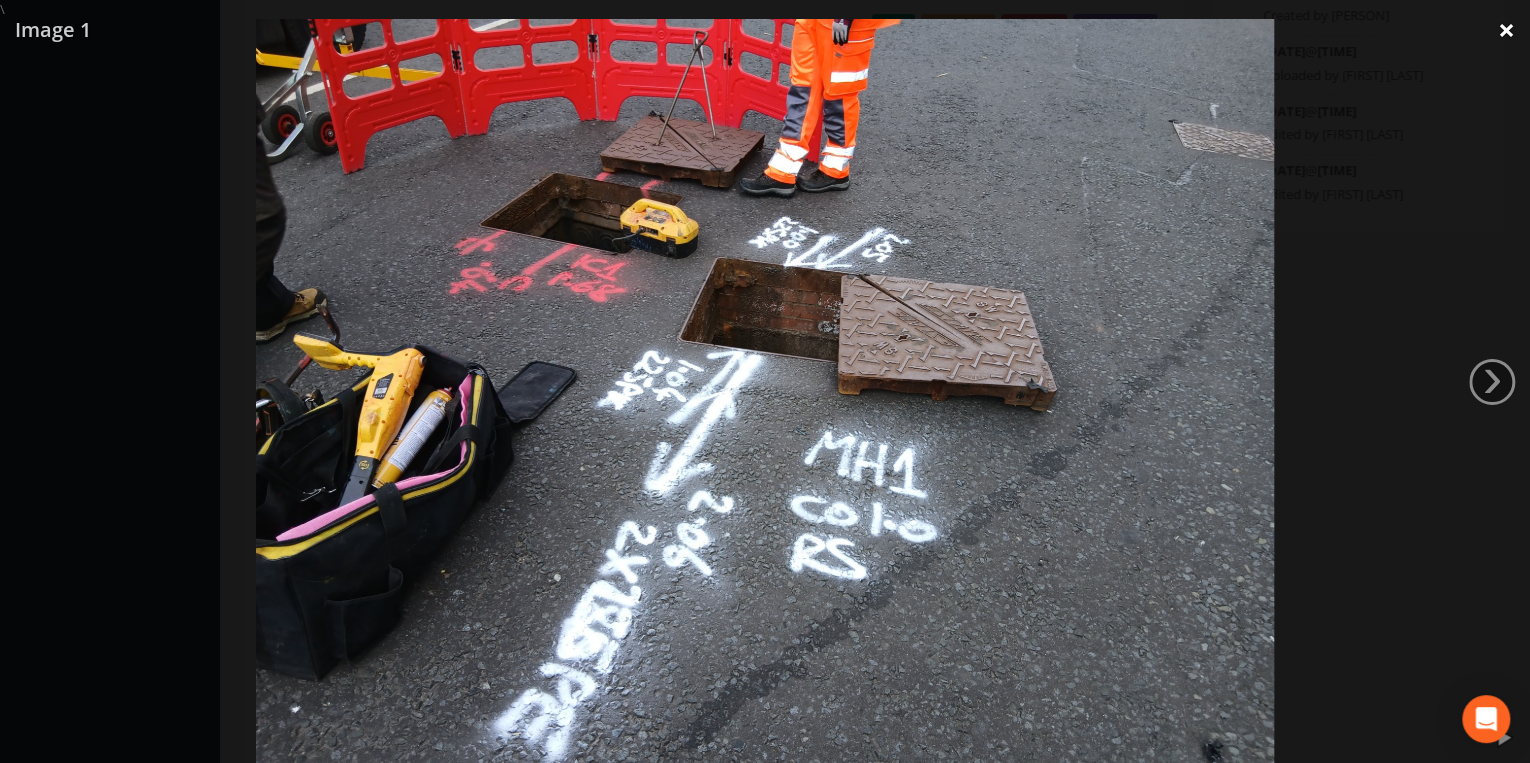 click on "×" at bounding box center [1506, 30] 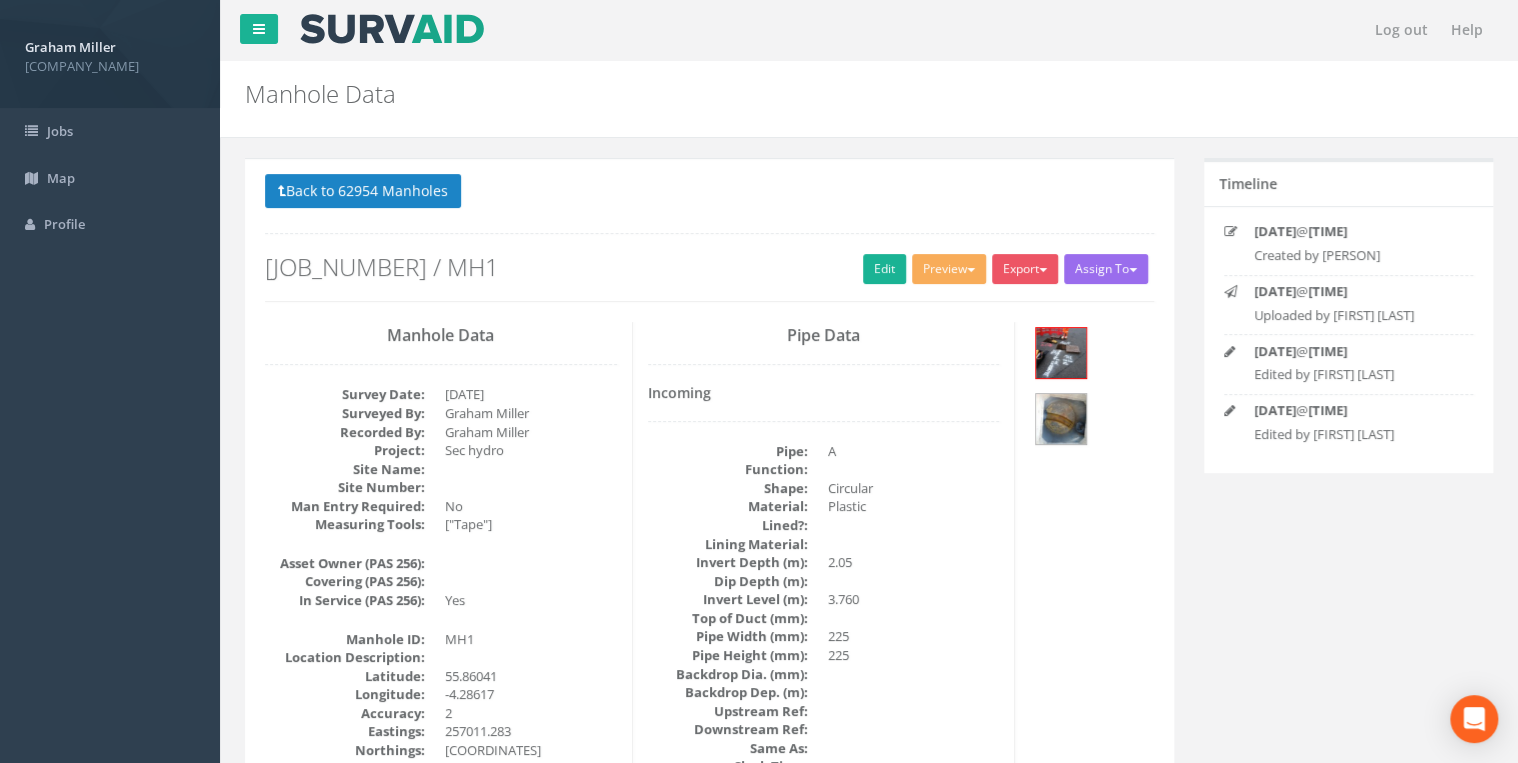scroll, scrollTop: 0, scrollLeft: 0, axis: both 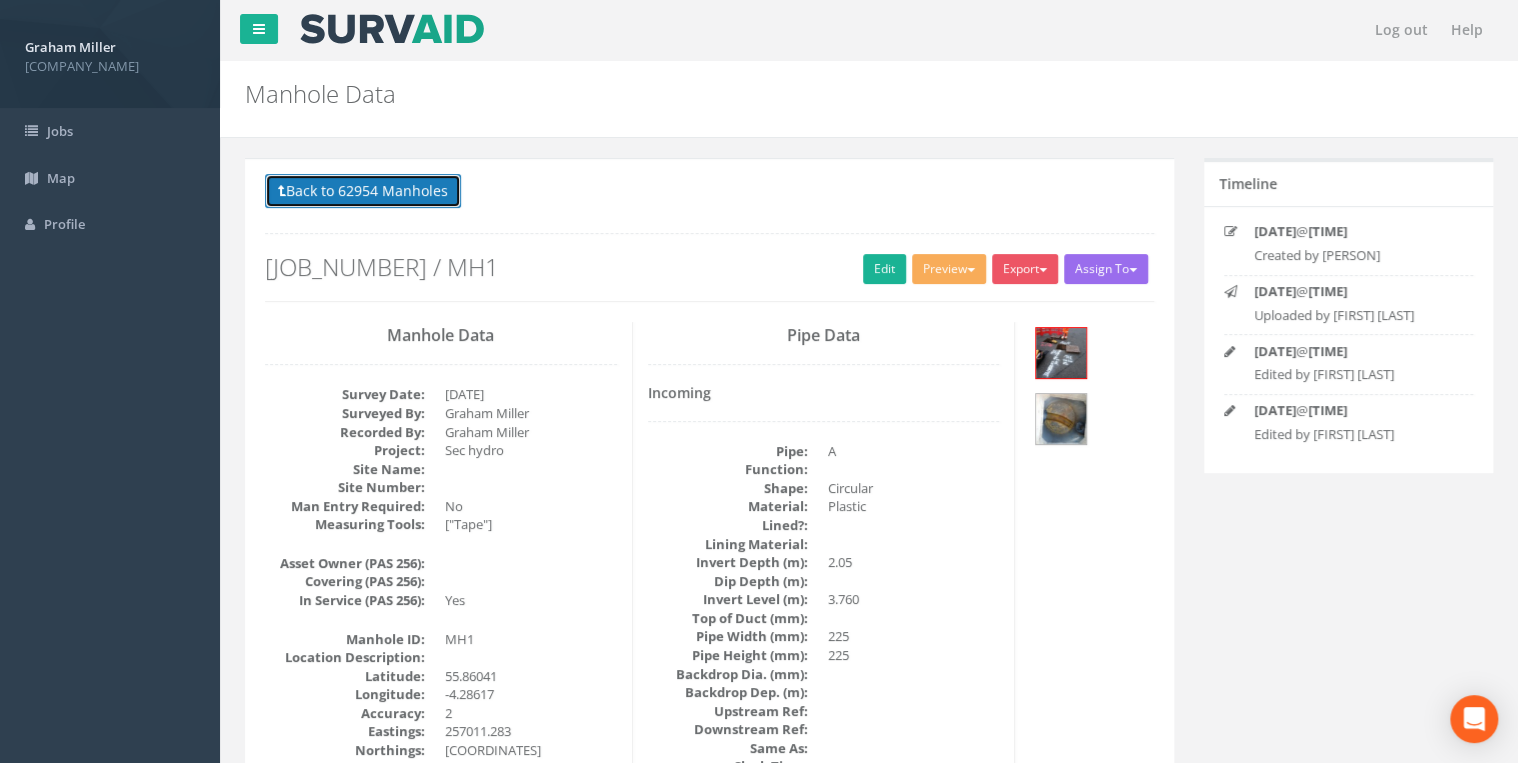 click on "Back to 62954 Manholes" at bounding box center [363, 191] 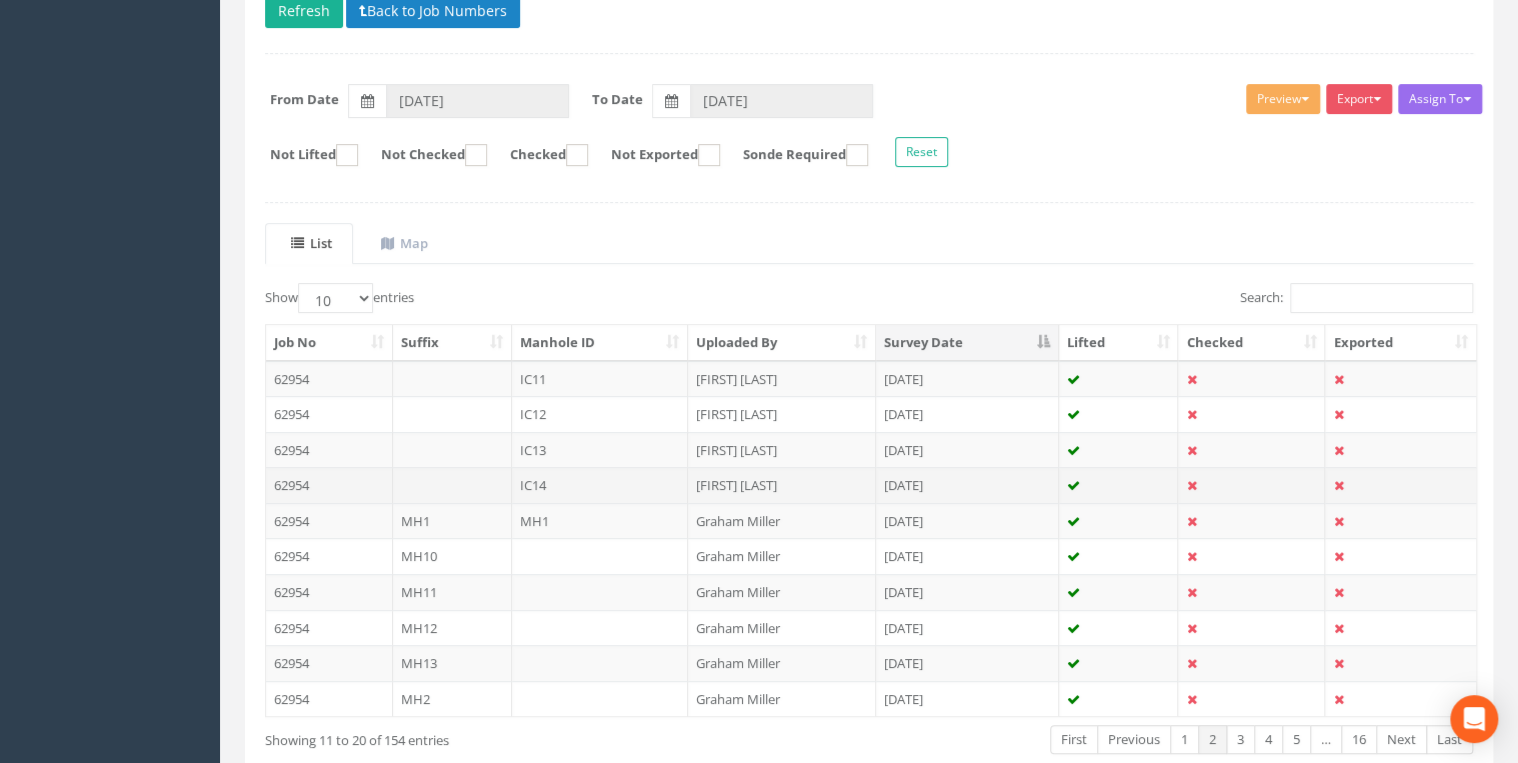 scroll, scrollTop: 320, scrollLeft: 0, axis: vertical 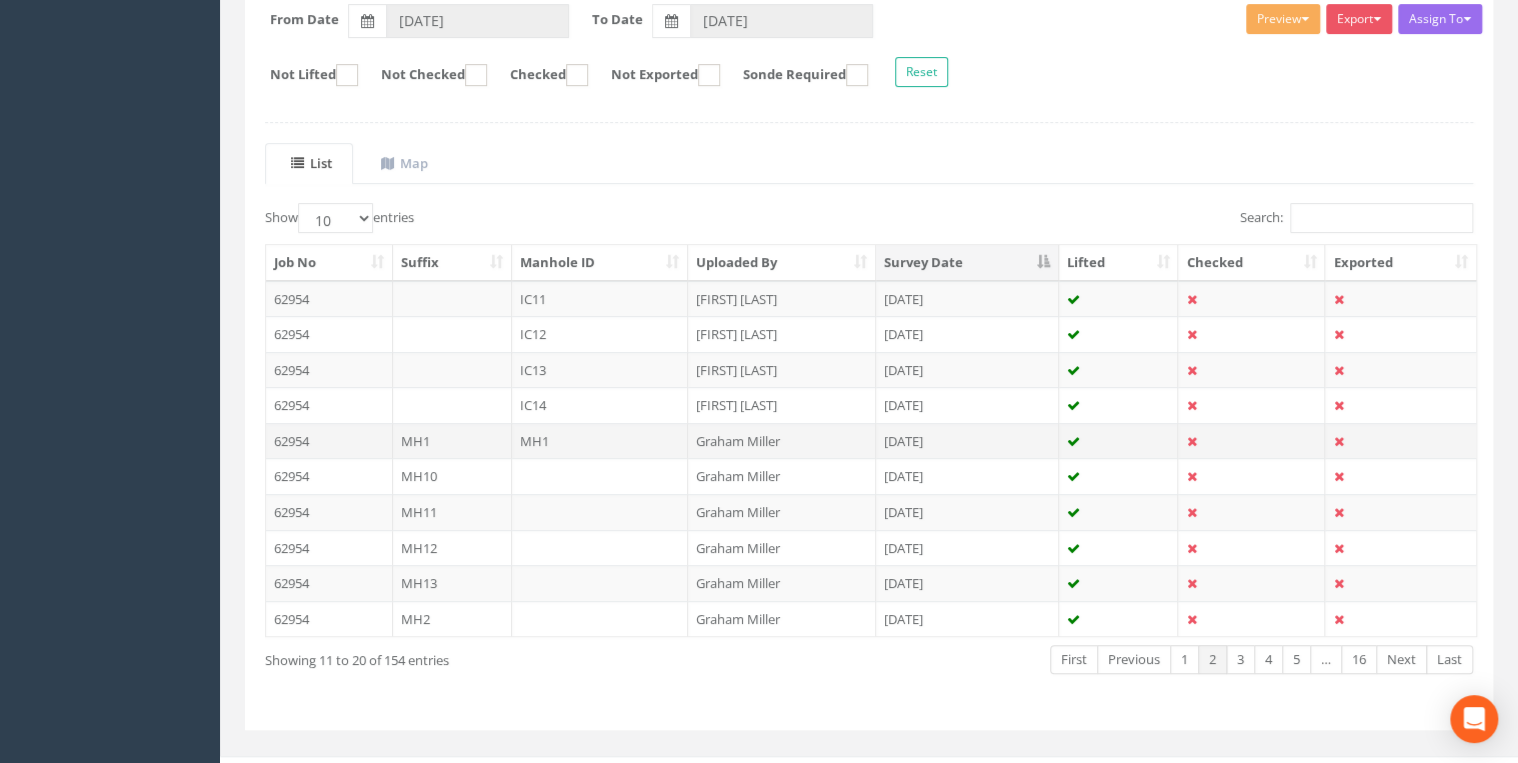 click on "MH1" at bounding box center (600, 299) 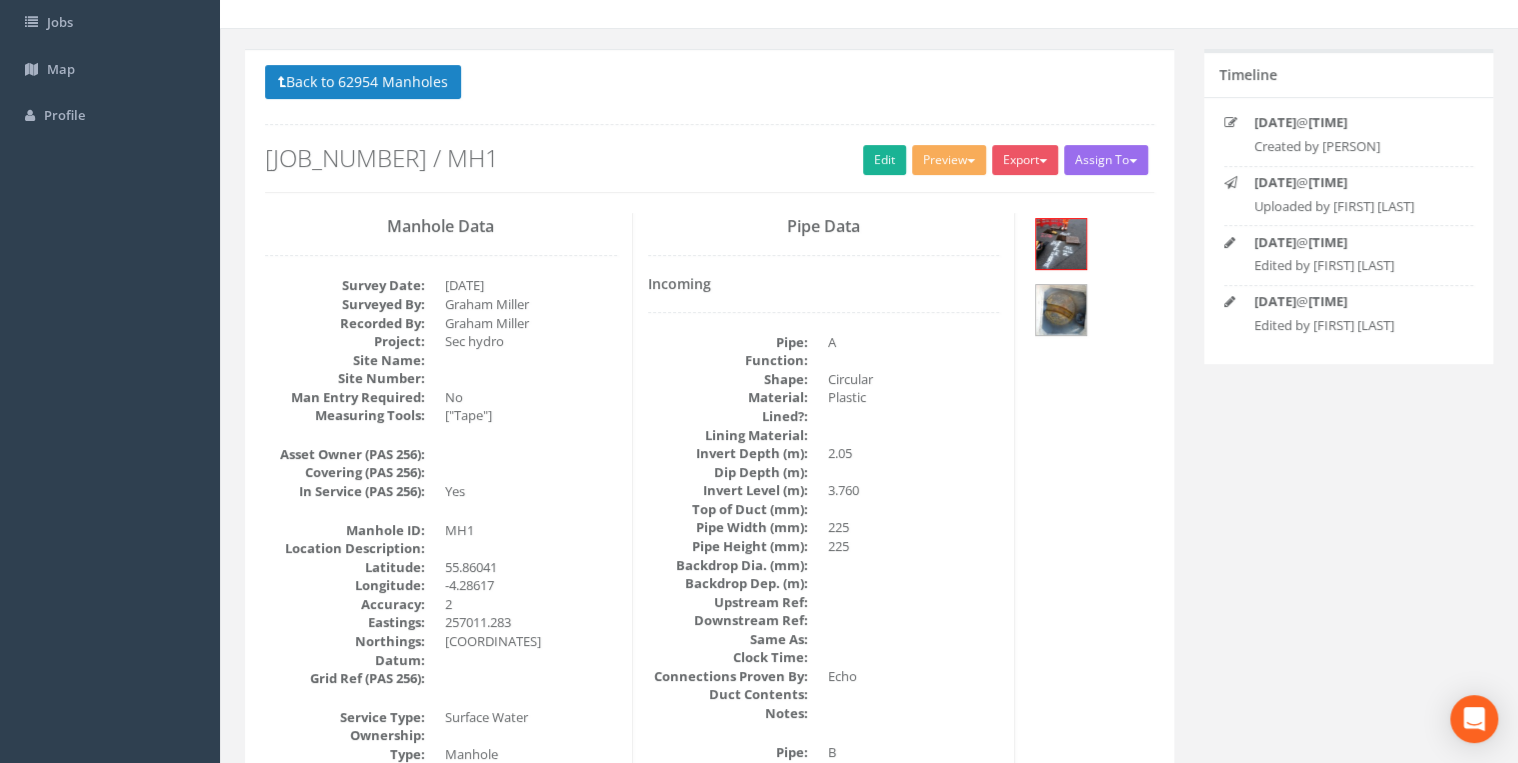 scroll, scrollTop: 0, scrollLeft: 0, axis: both 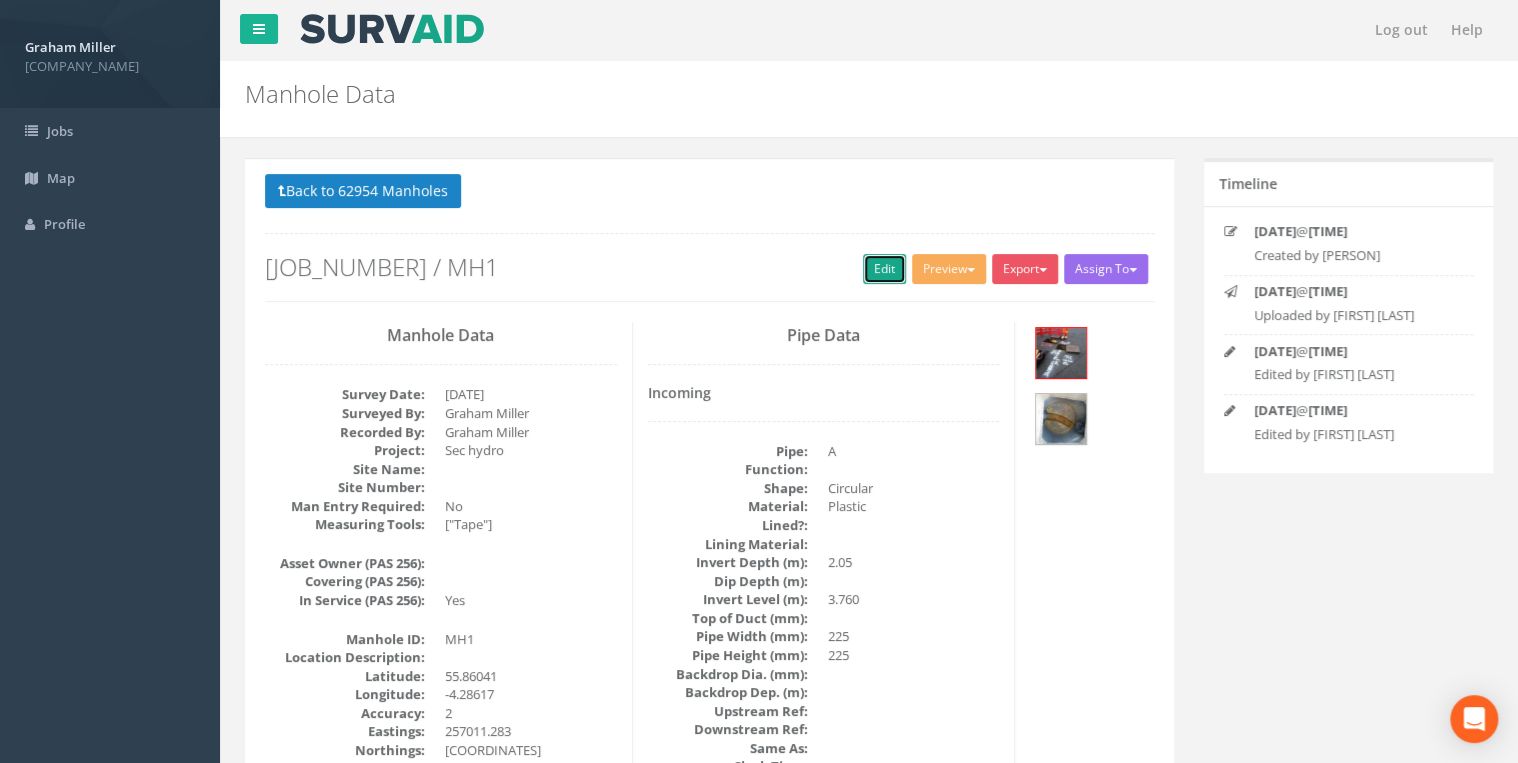click on "Edit" at bounding box center [884, 269] 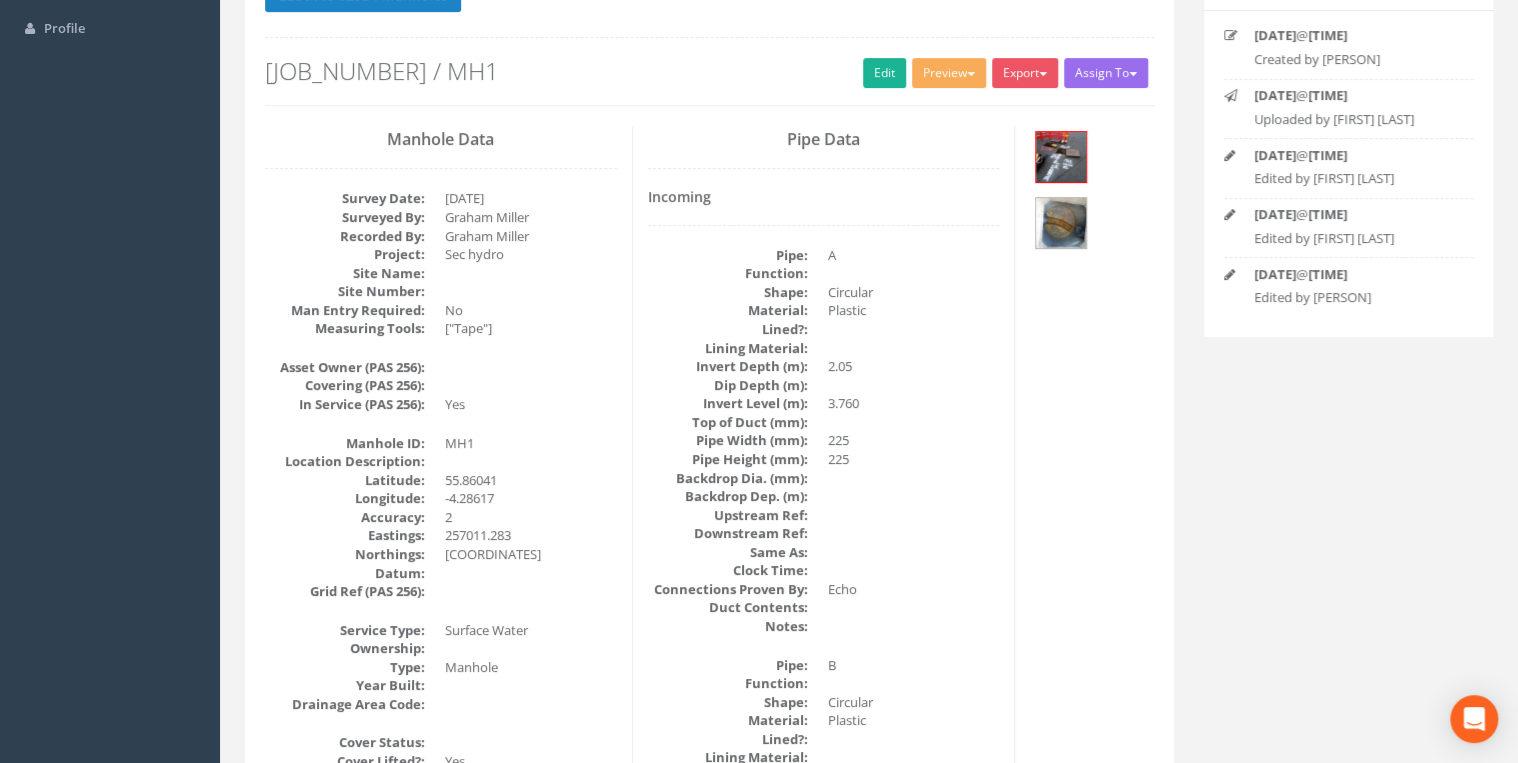 scroll, scrollTop: 168, scrollLeft: 0, axis: vertical 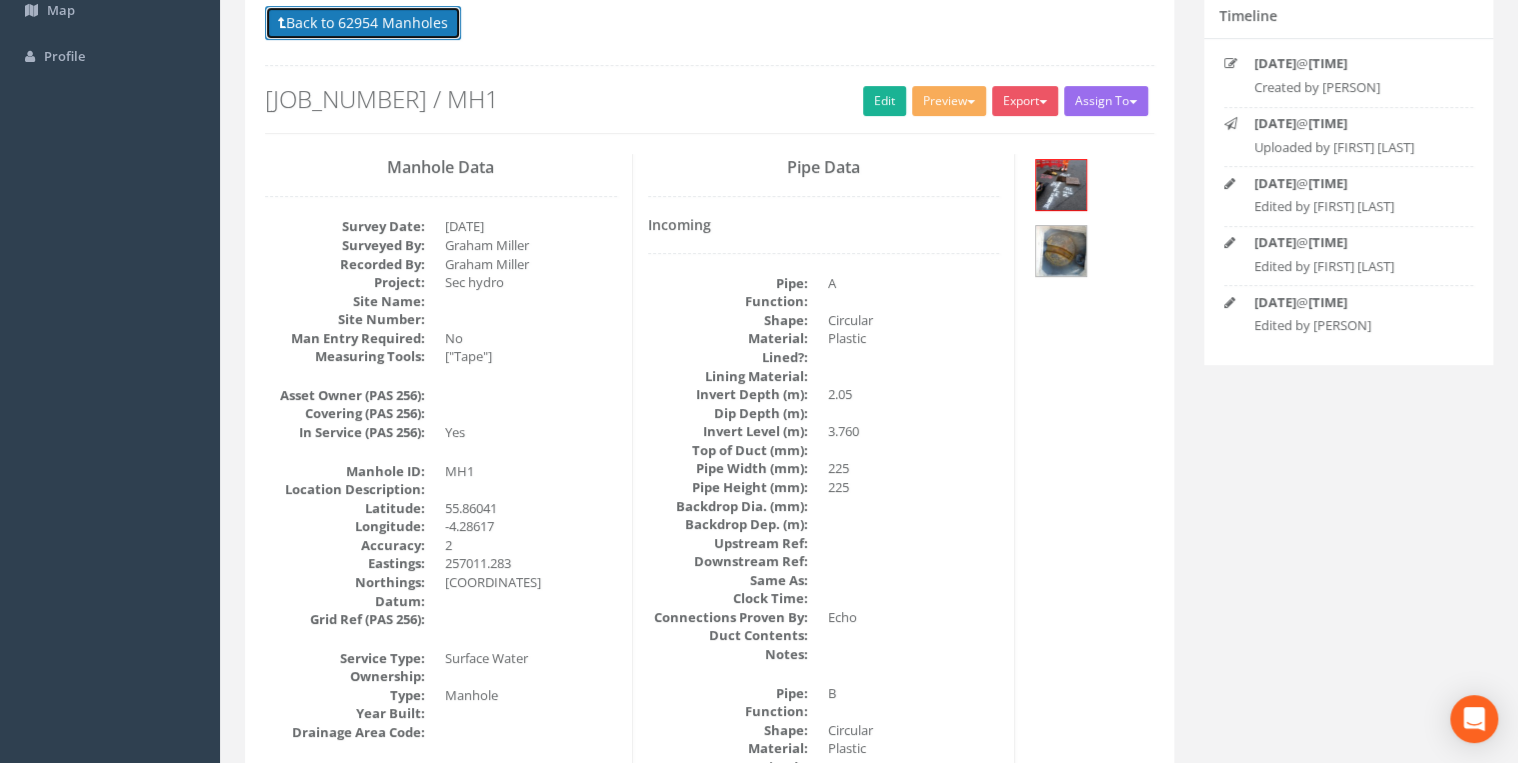 click on "Back to 62954 Manholes" at bounding box center [363, 23] 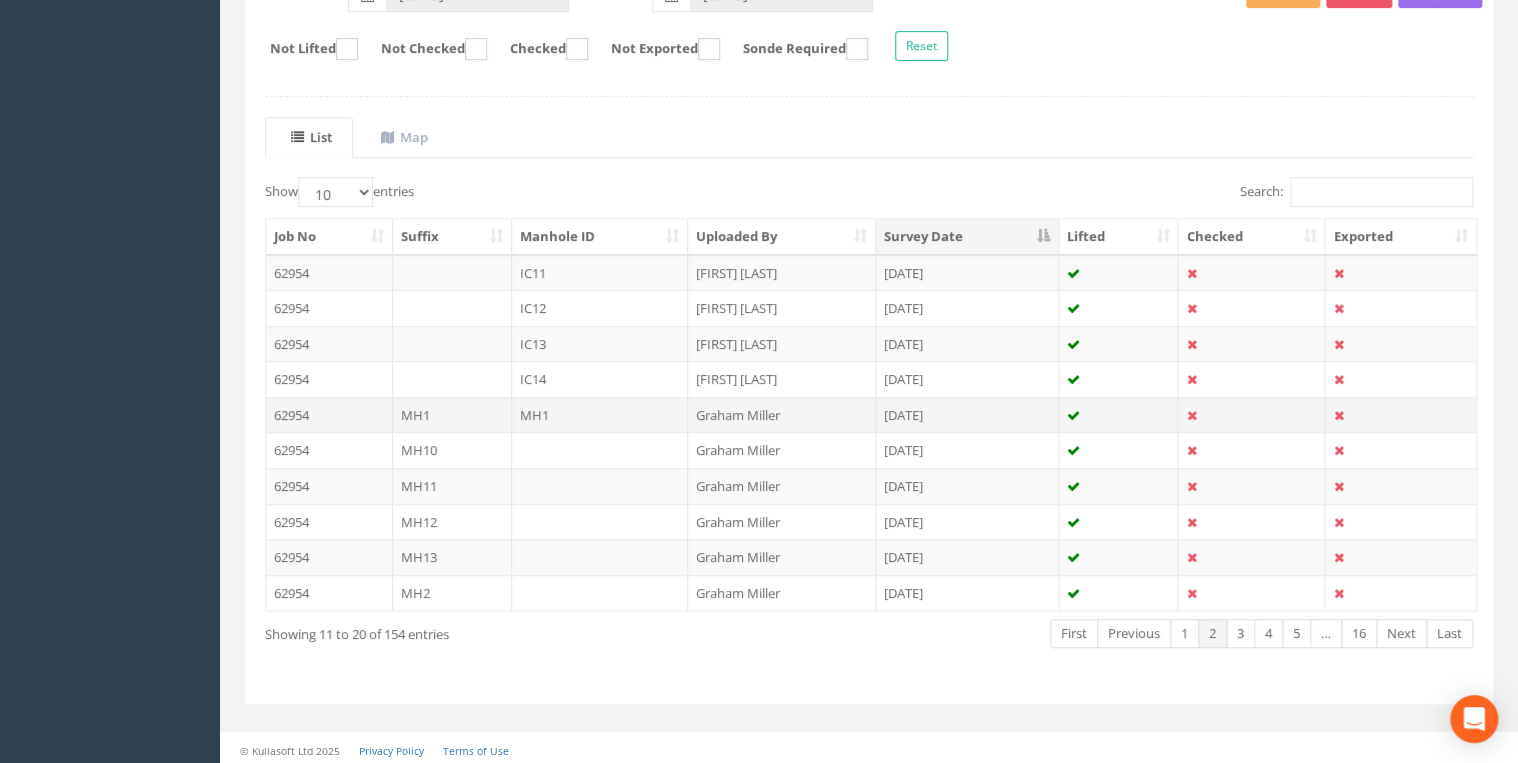 scroll, scrollTop: 347, scrollLeft: 0, axis: vertical 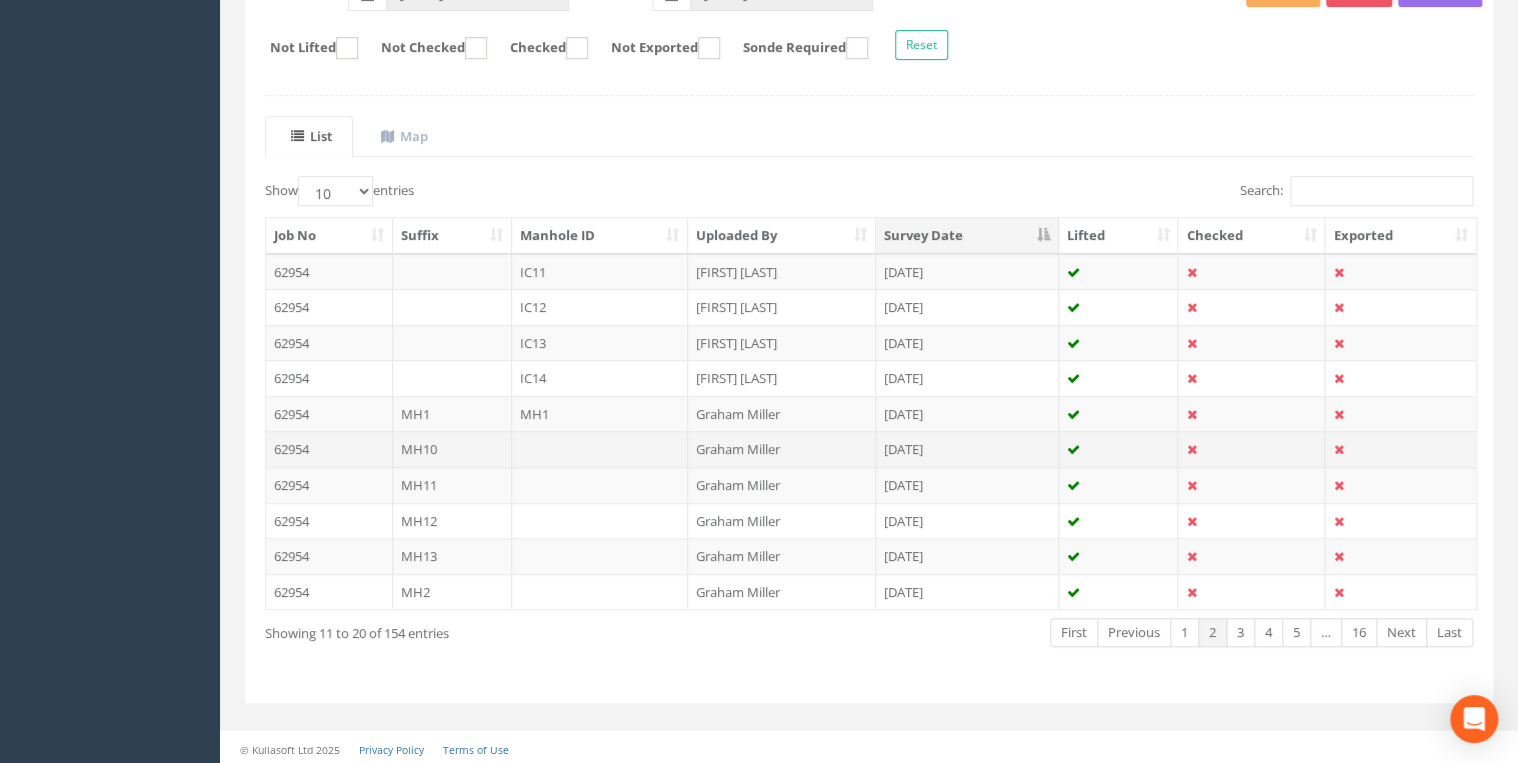 click on "MH10" at bounding box center (452, 307) 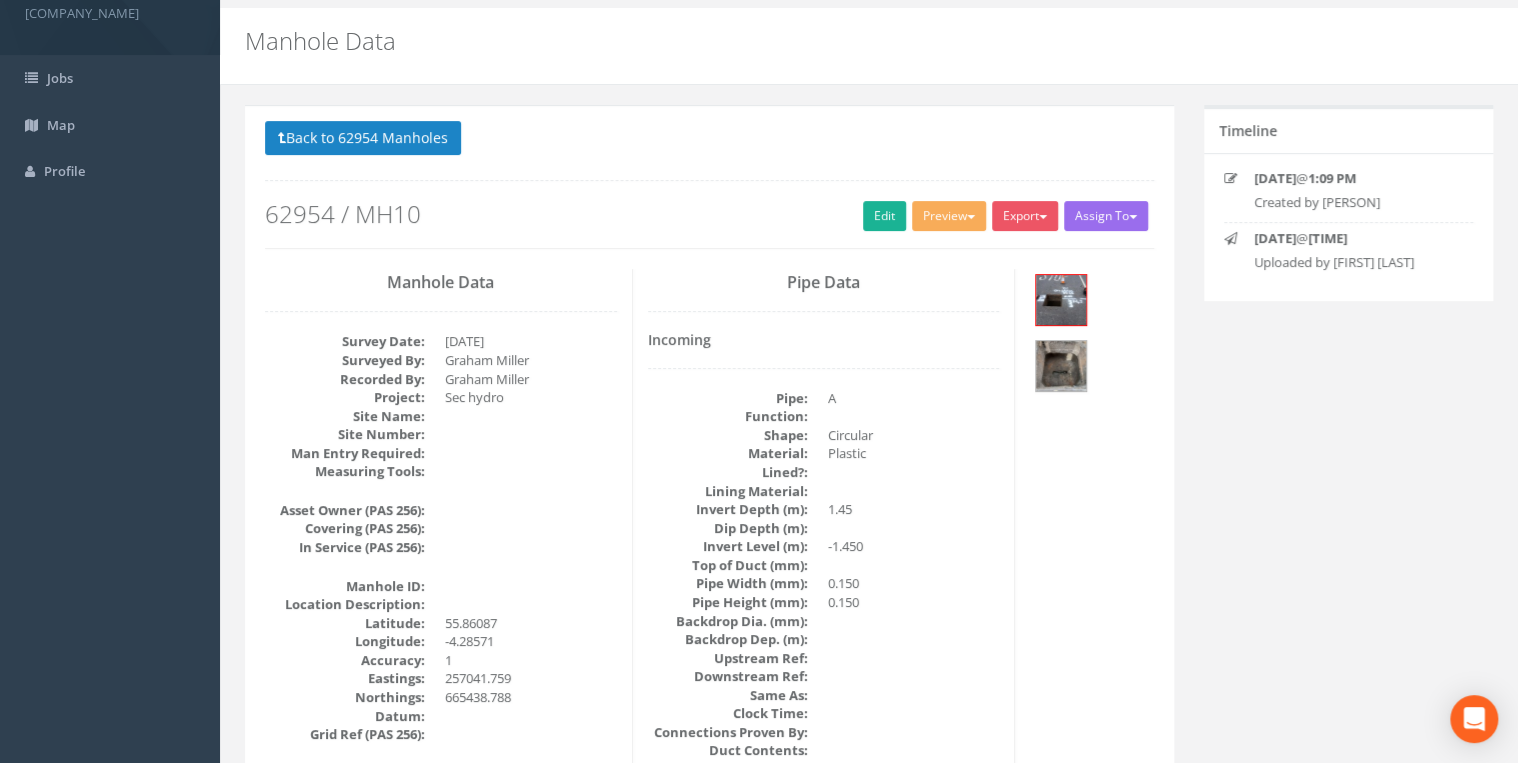scroll, scrollTop: 80, scrollLeft: 0, axis: vertical 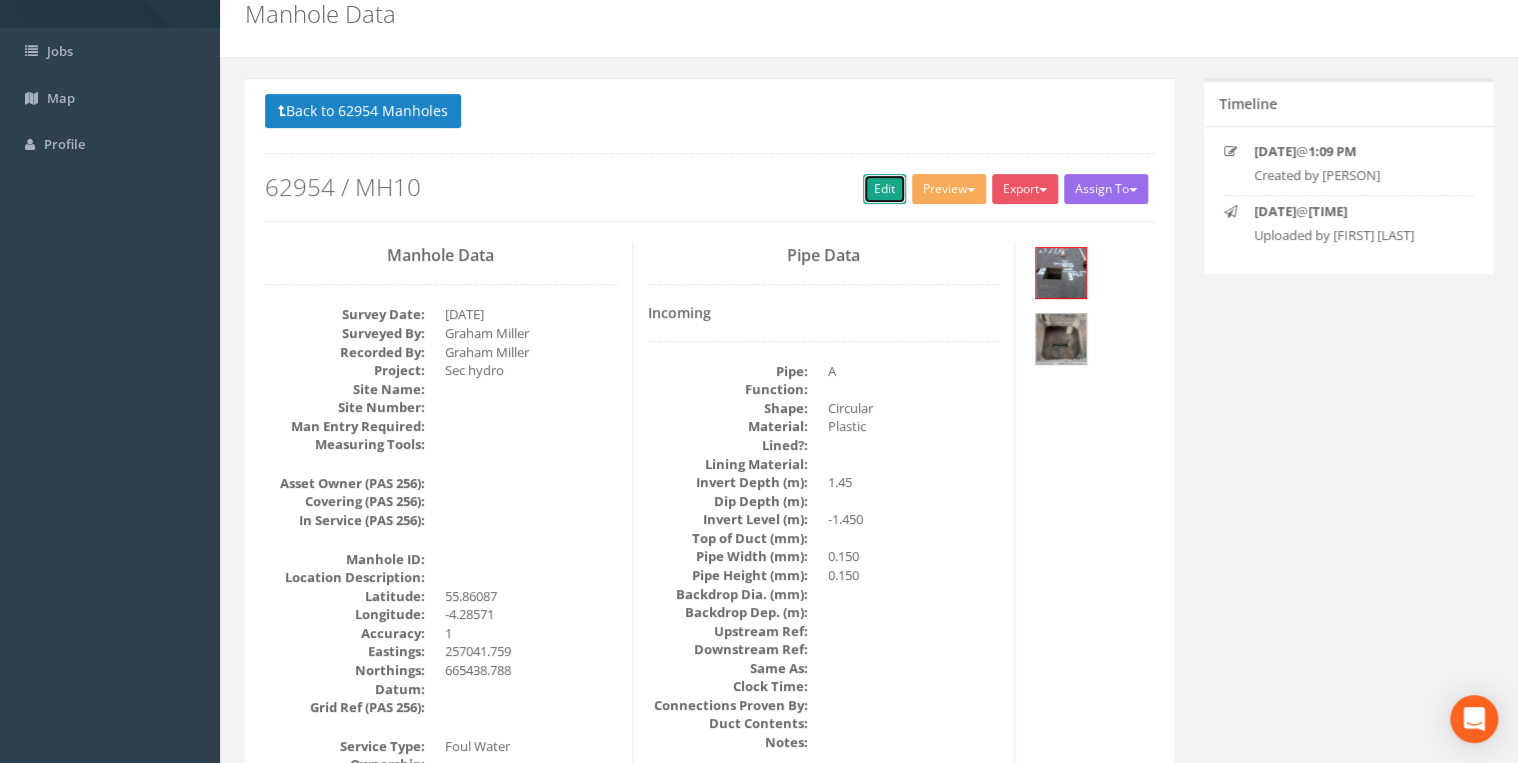 click on "Edit" at bounding box center [884, 189] 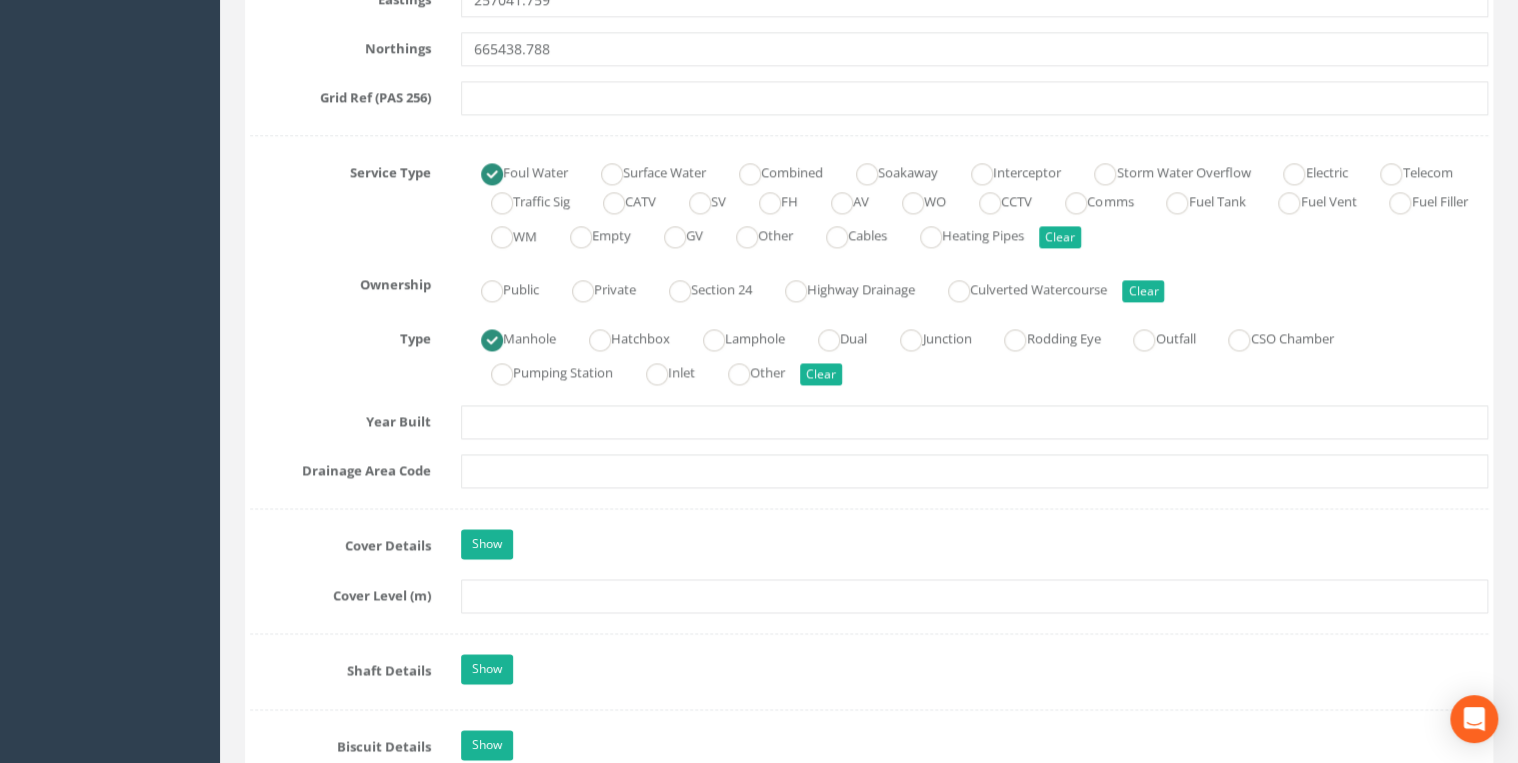 scroll, scrollTop: 1283, scrollLeft: 0, axis: vertical 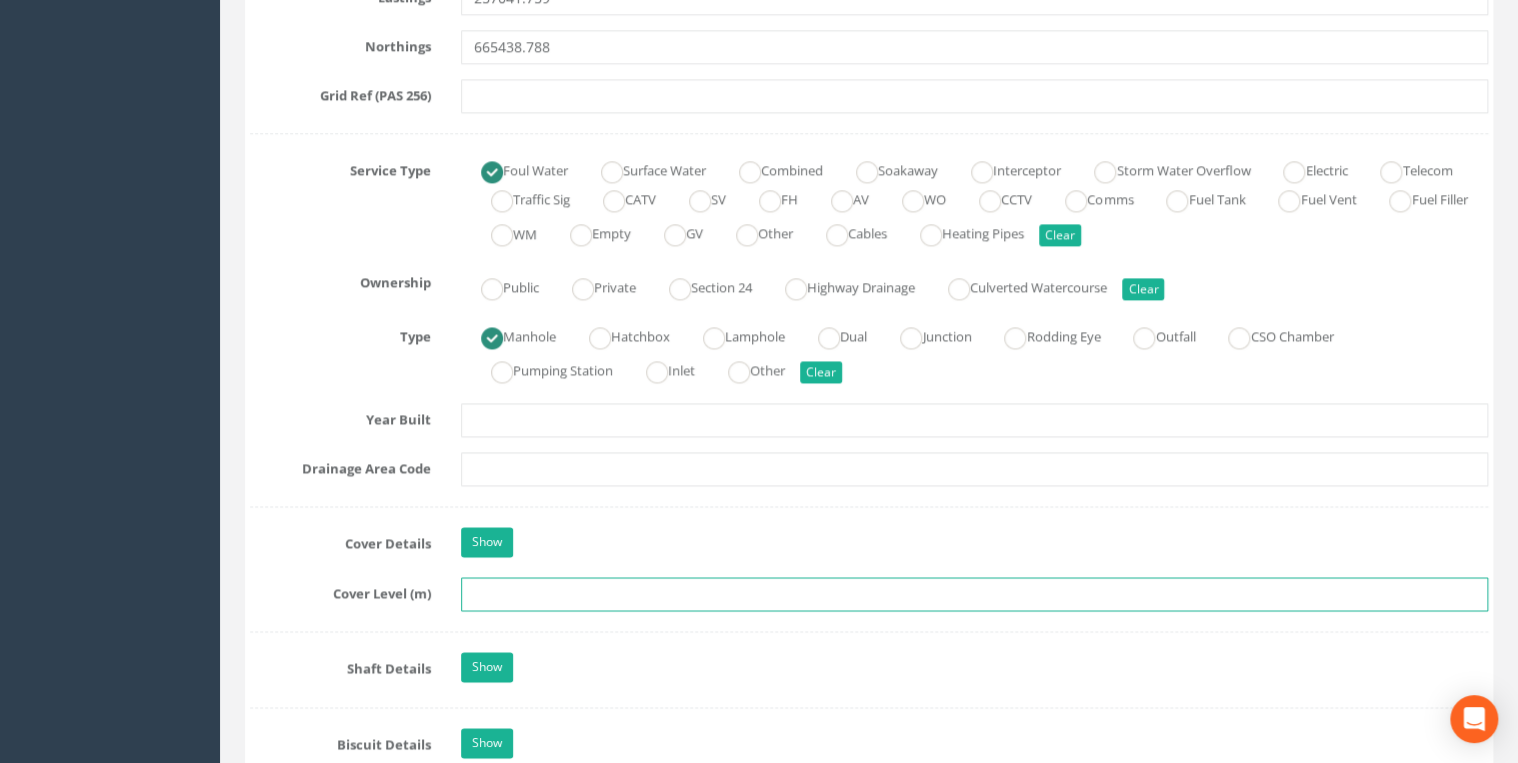 click at bounding box center (974, 594) 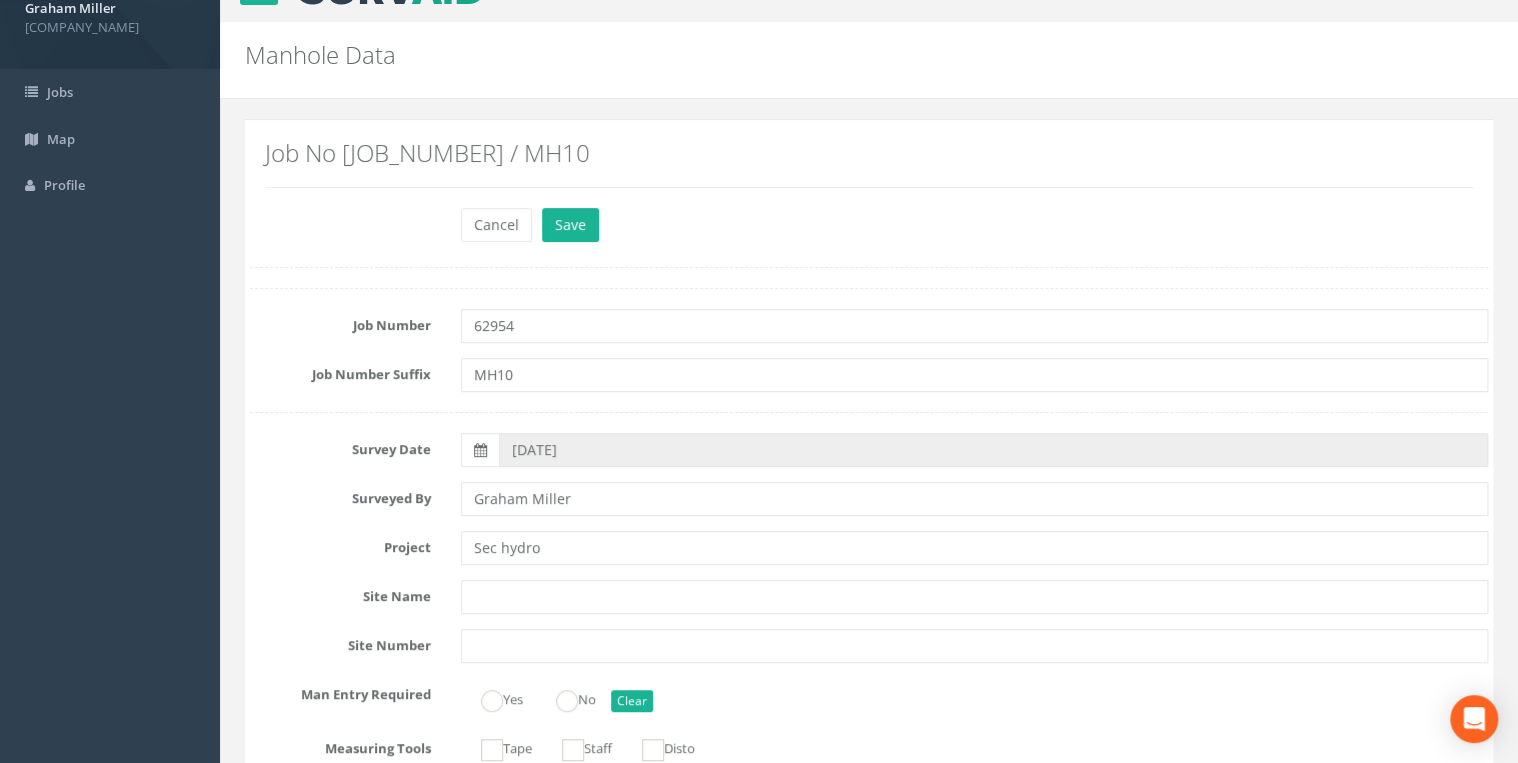 scroll, scrollTop: 0, scrollLeft: 0, axis: both 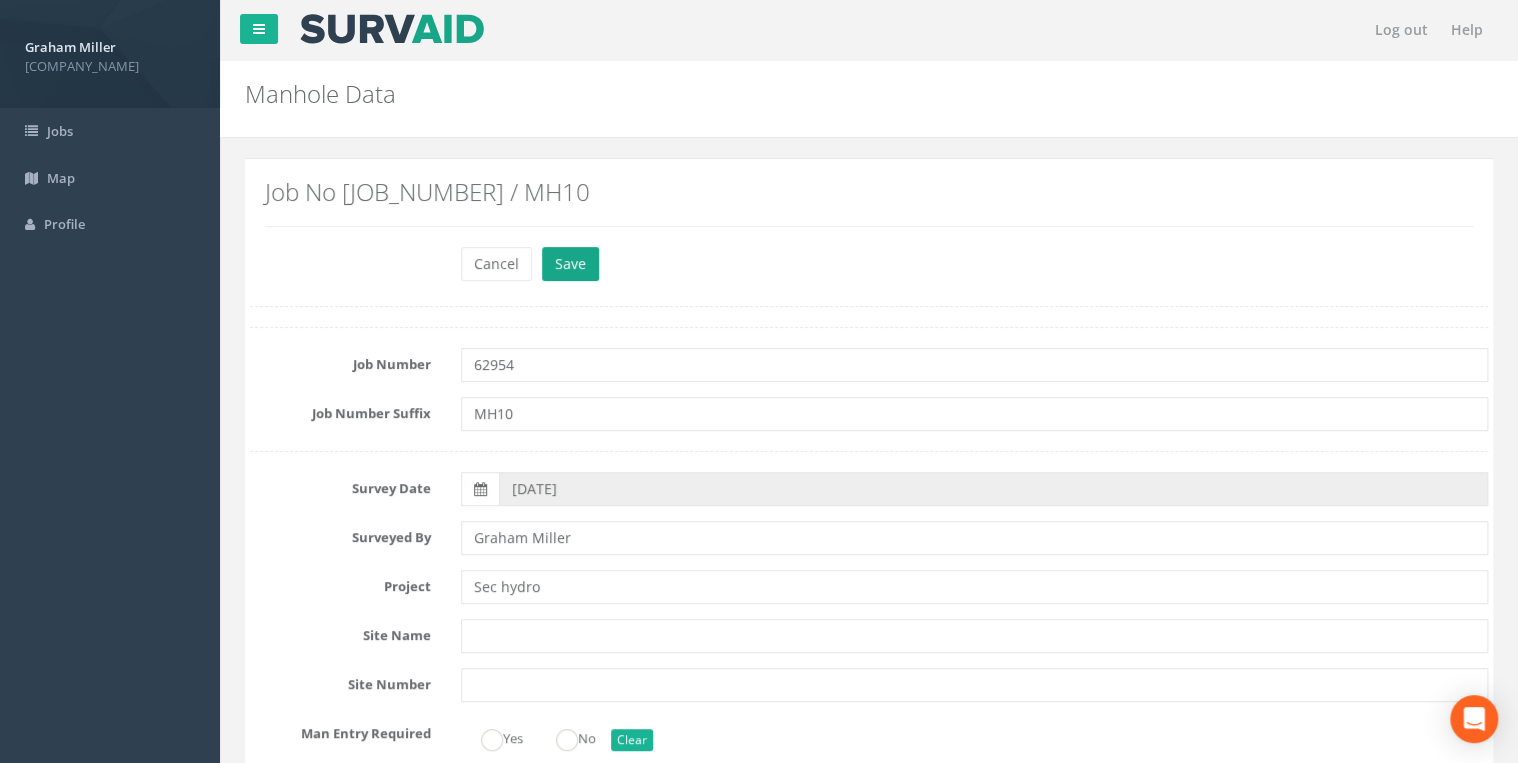 type on "5.70" 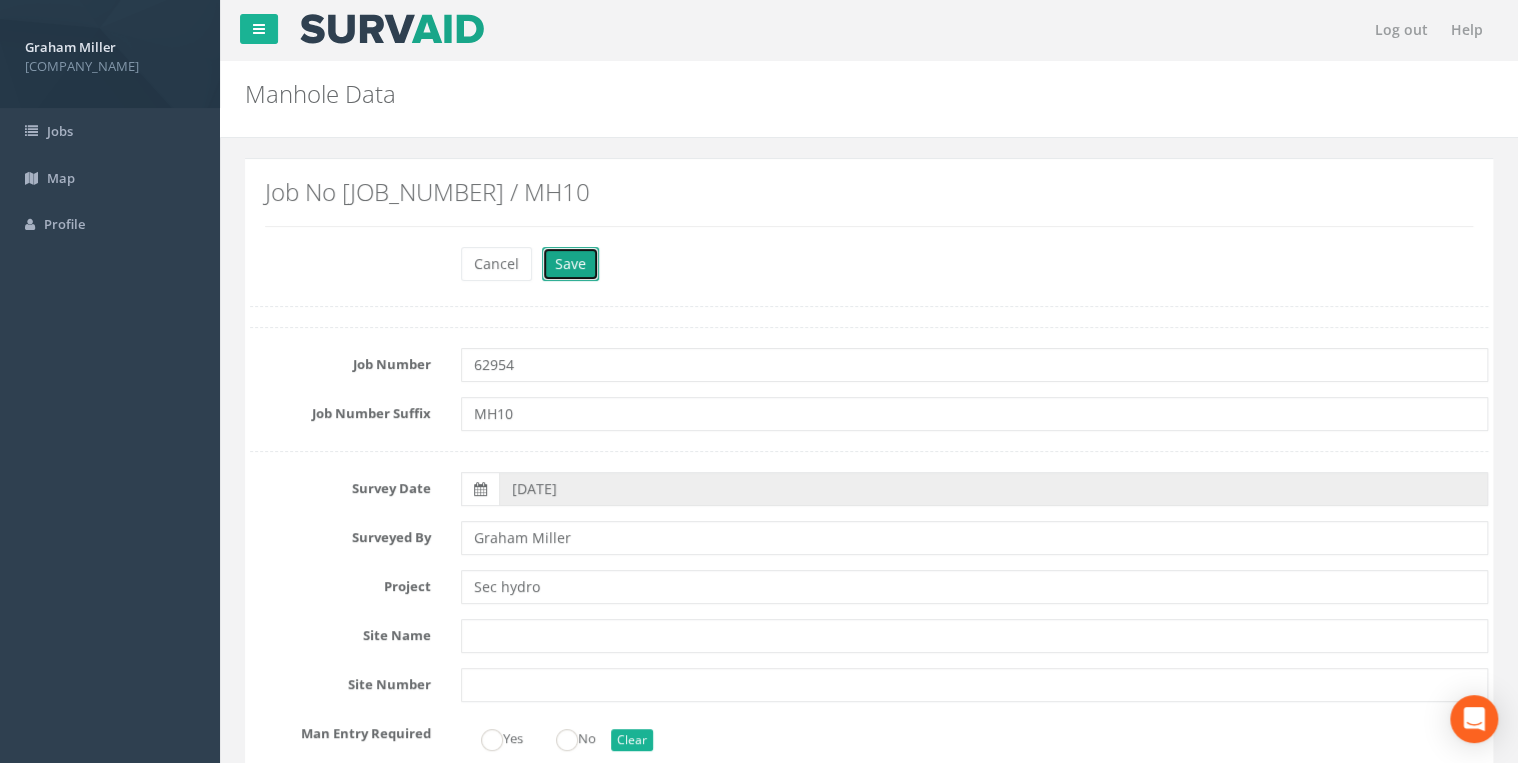 click on "Save" at bounding box center [570, 264] 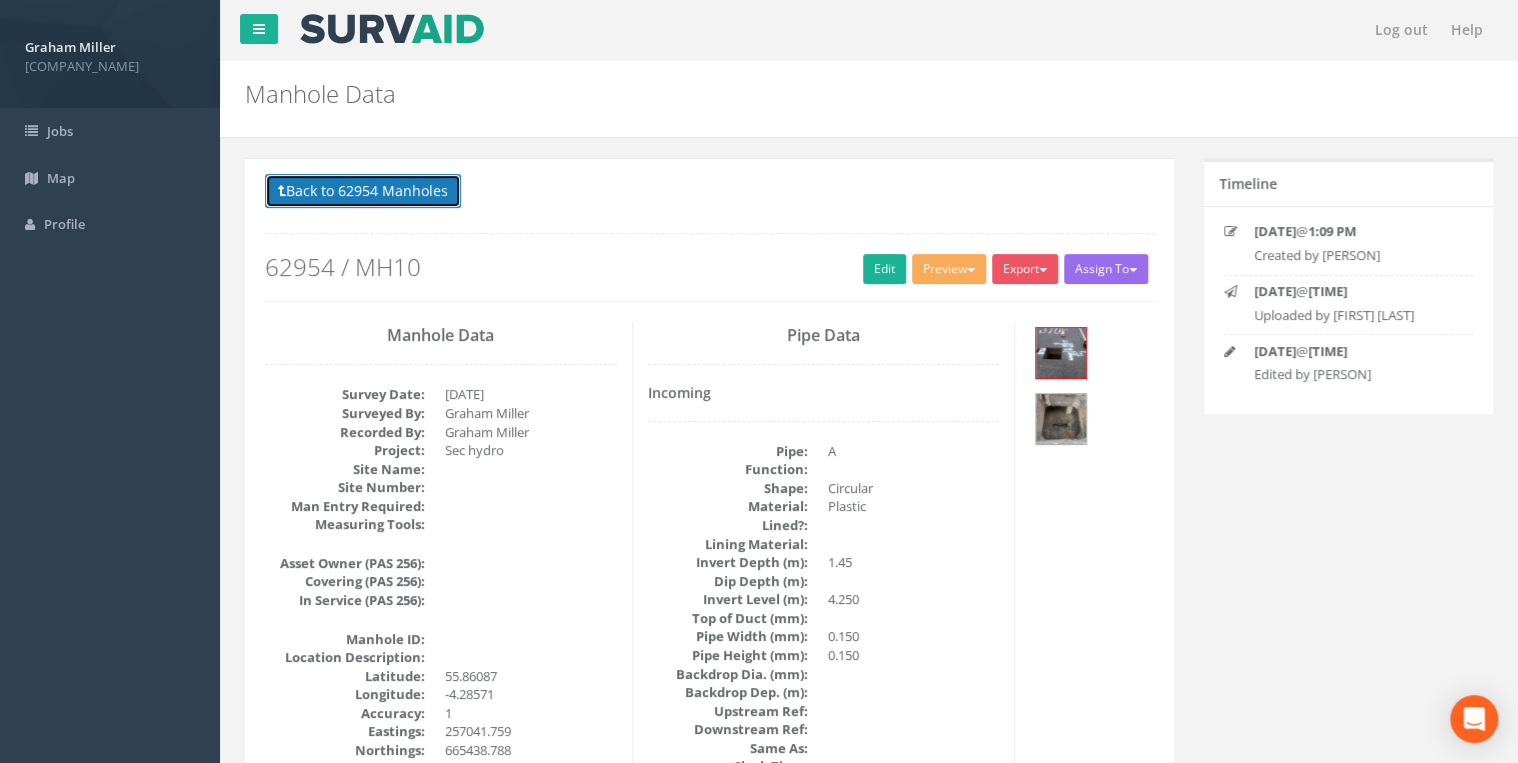 click on "Back to 62954 Manholes" at bounding box center (363, 191) 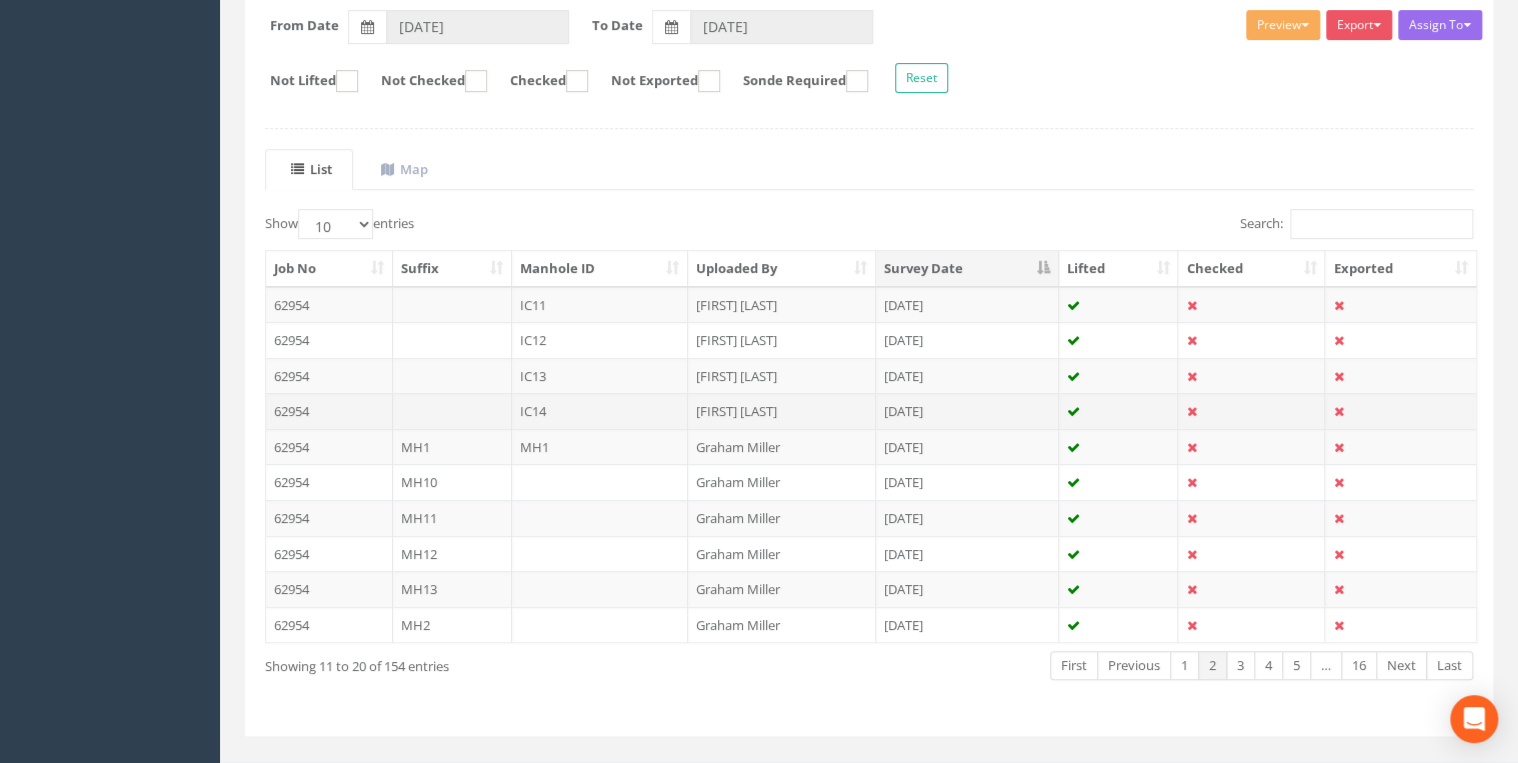 scroll, scrollTop: 320, scrollLeft: 0, axis: vertical 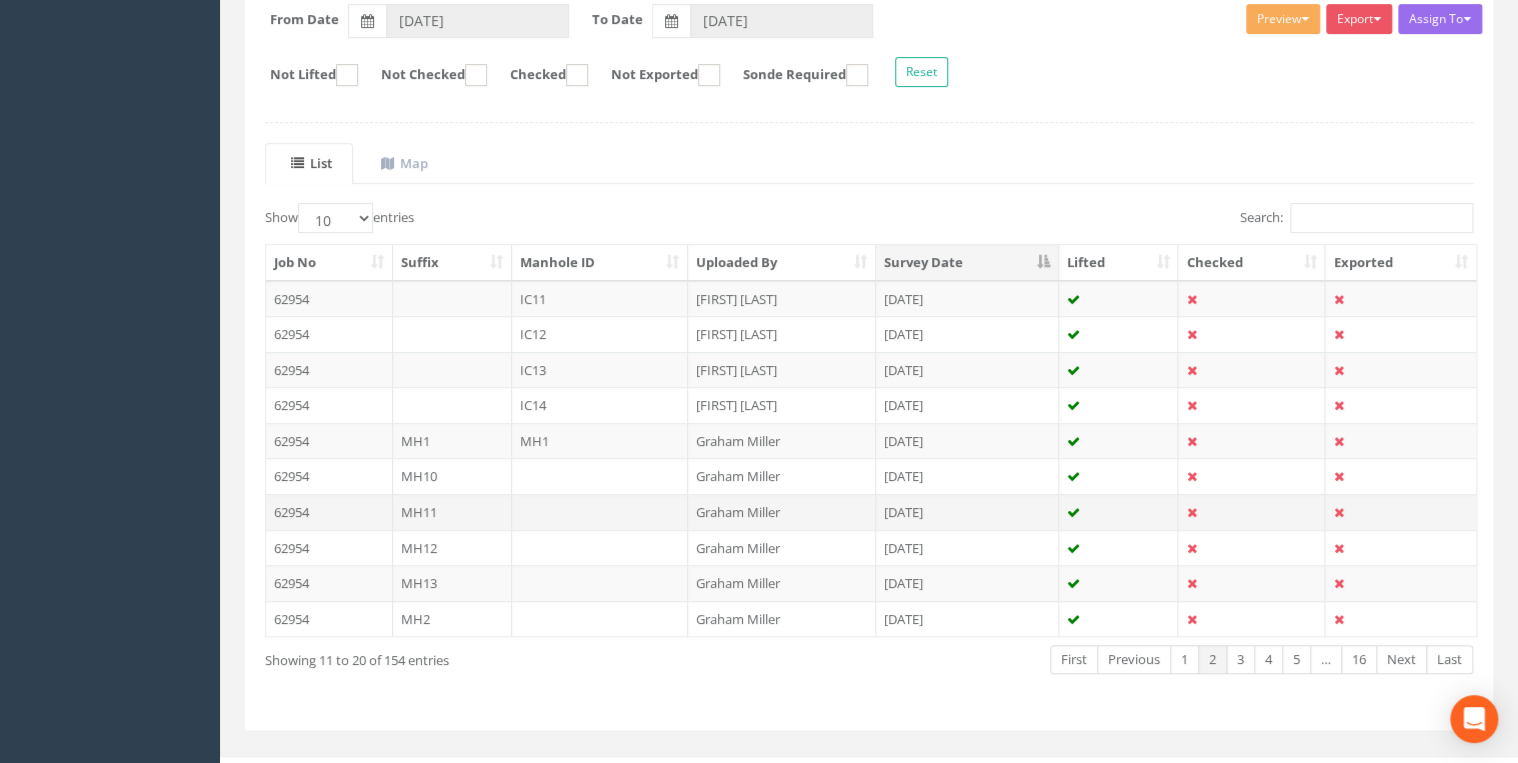 click on "MH11" at bounding box center [452, 299] 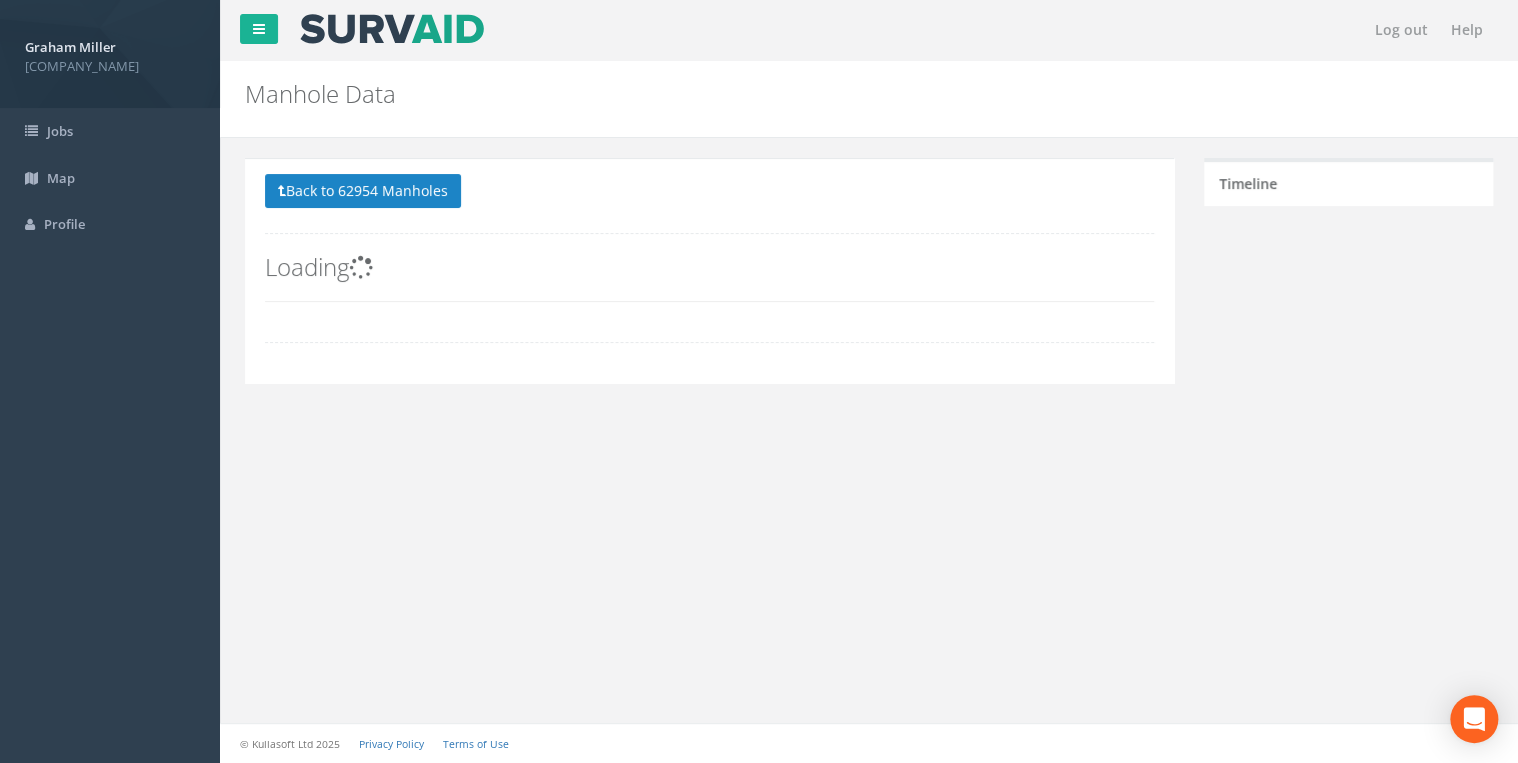 scroll, scrollTop: 0, scrollLeft: 0, axis: both 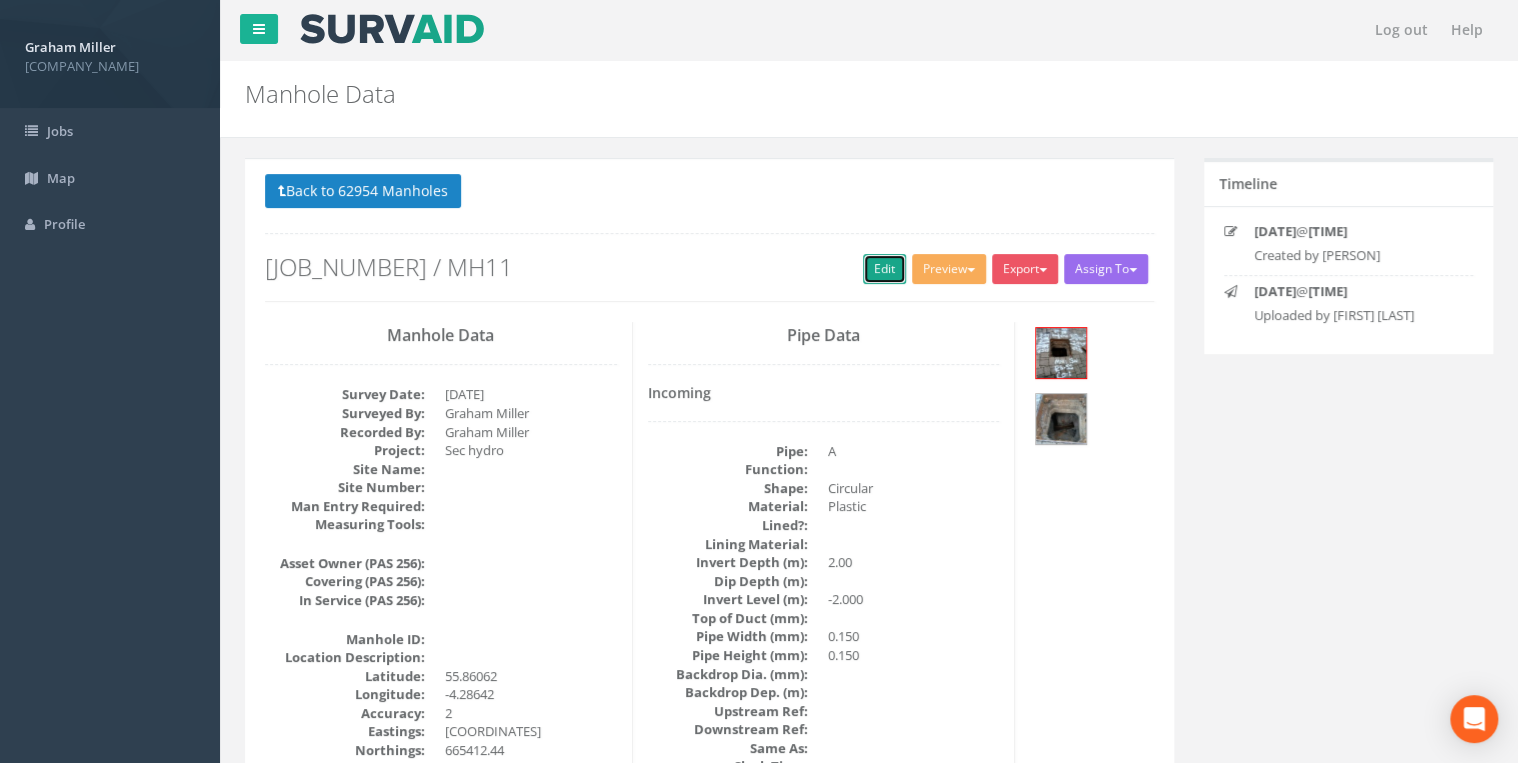 click on "Edit" at bounding box center [884, 269] 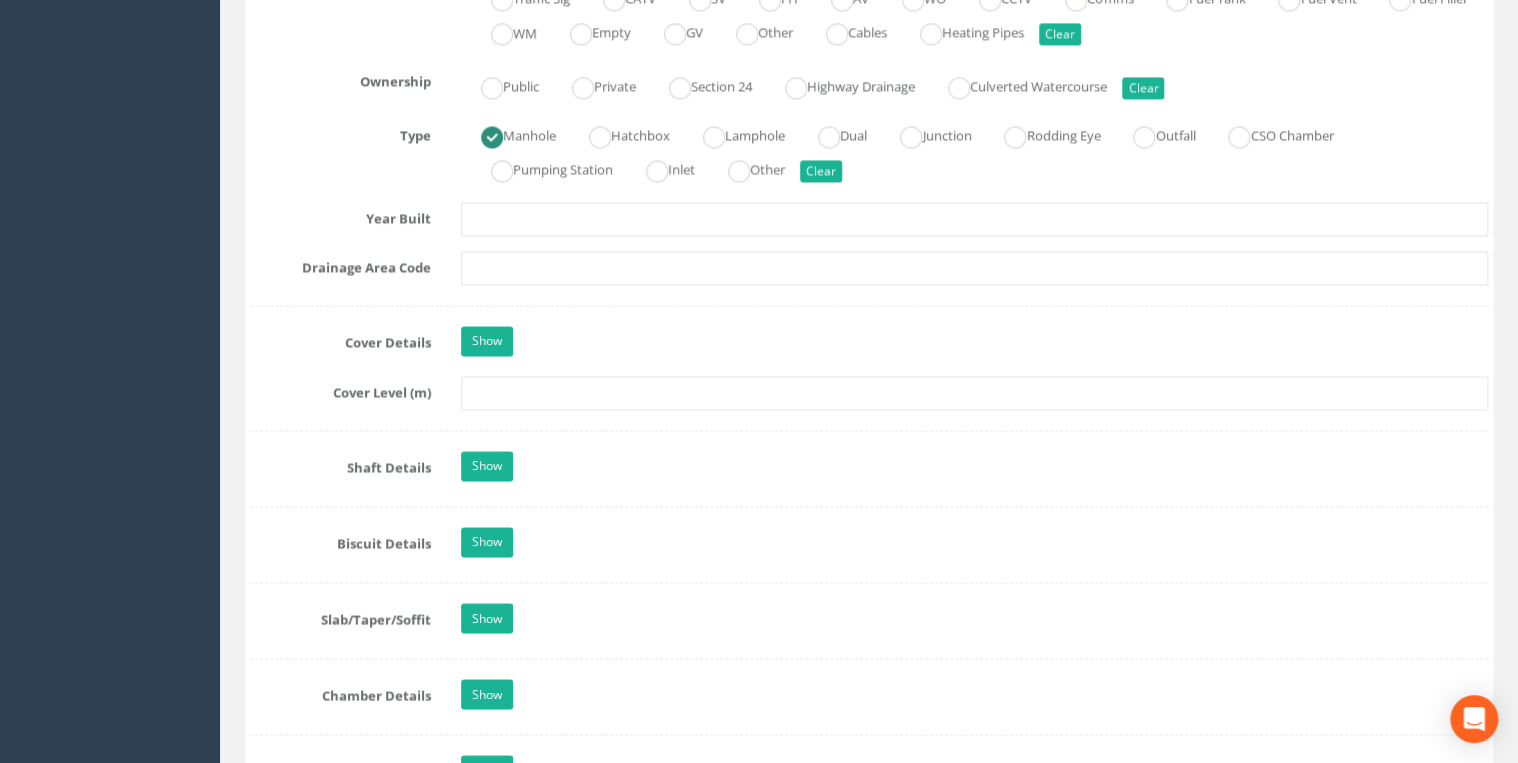 scroll, scrollTop: 1440, scrollLeft: 0, axis: vertical 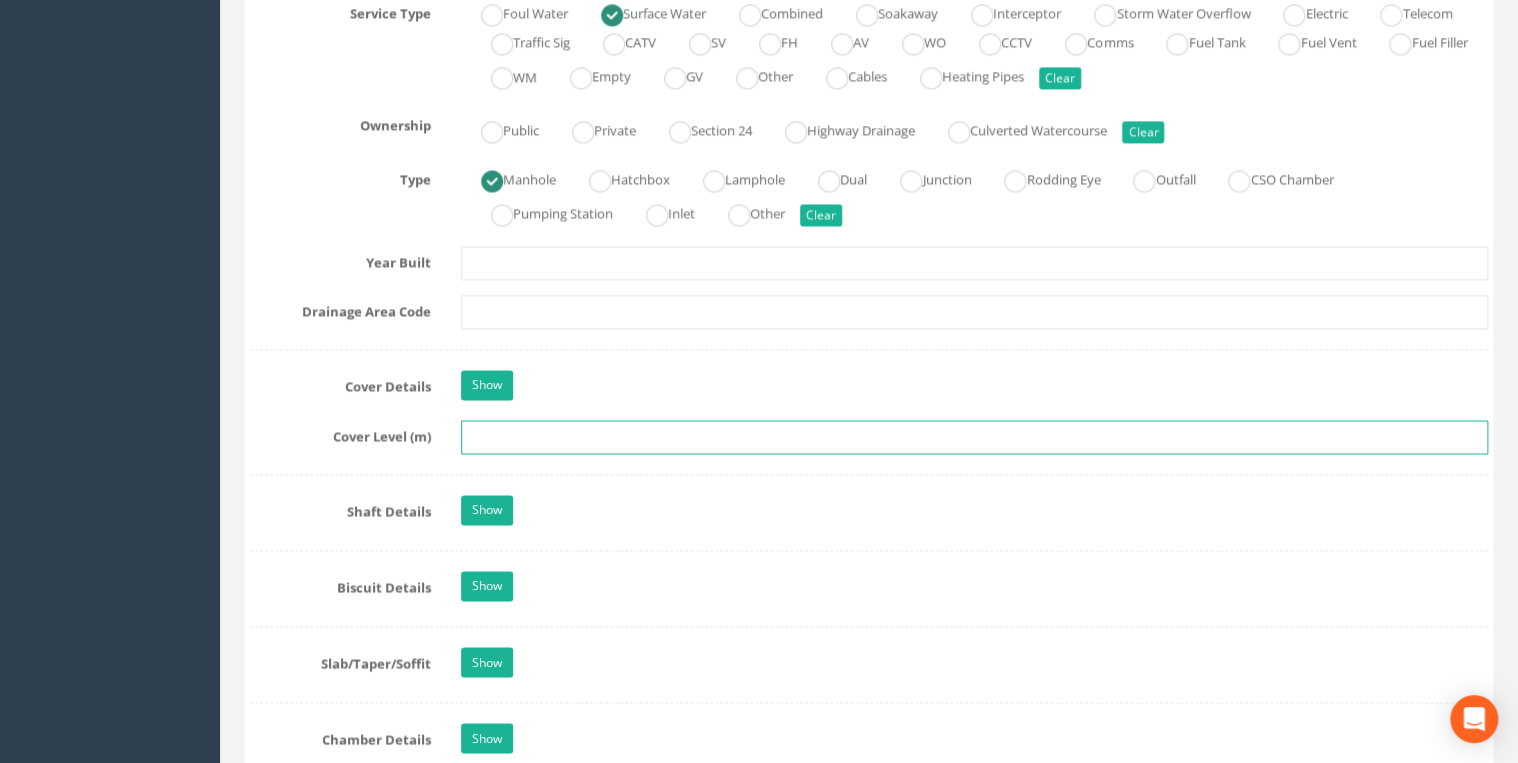 click at bounding box center [974, 437] 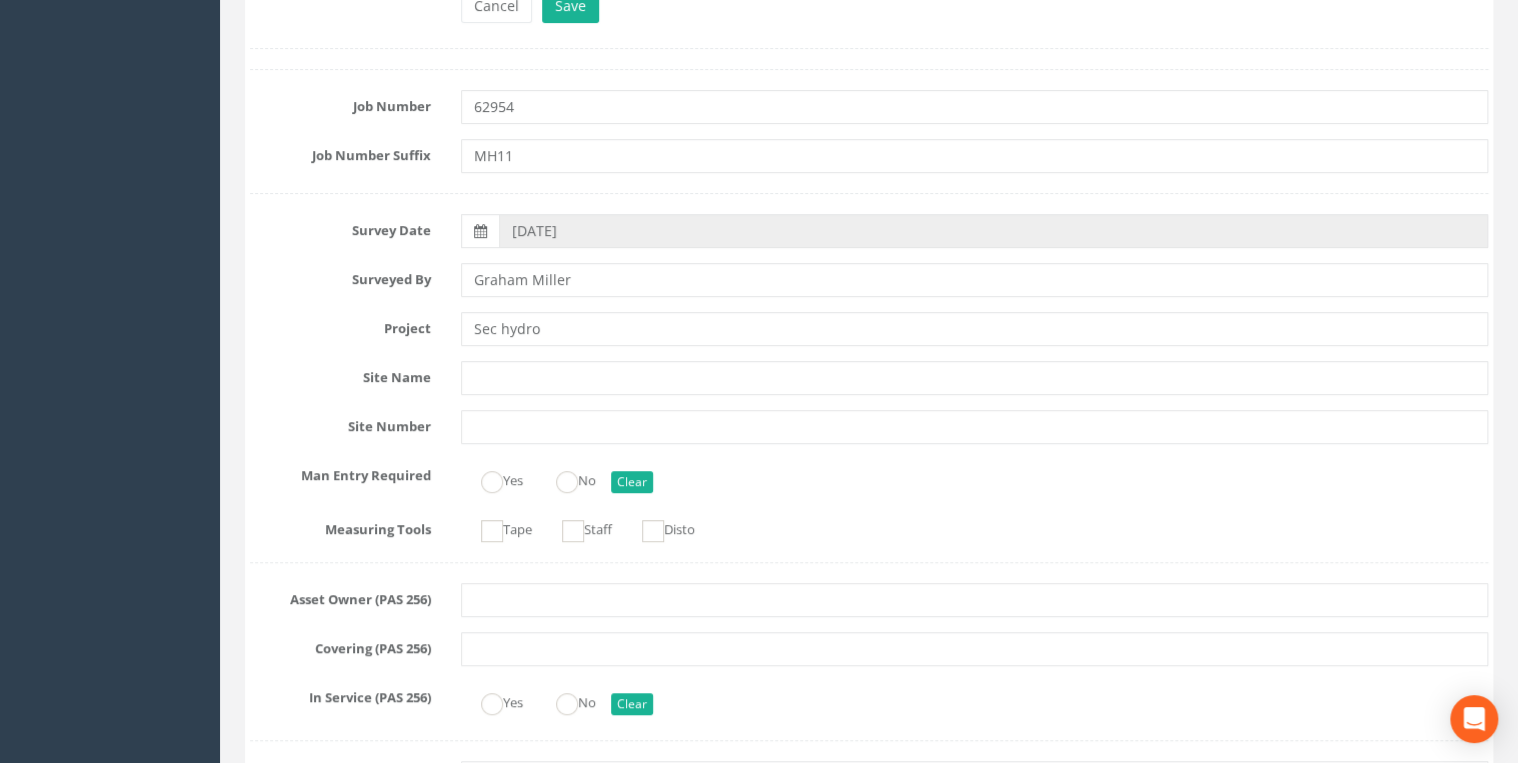 scroll, scrollTop: 0, scrollLeft: 0, axis: both 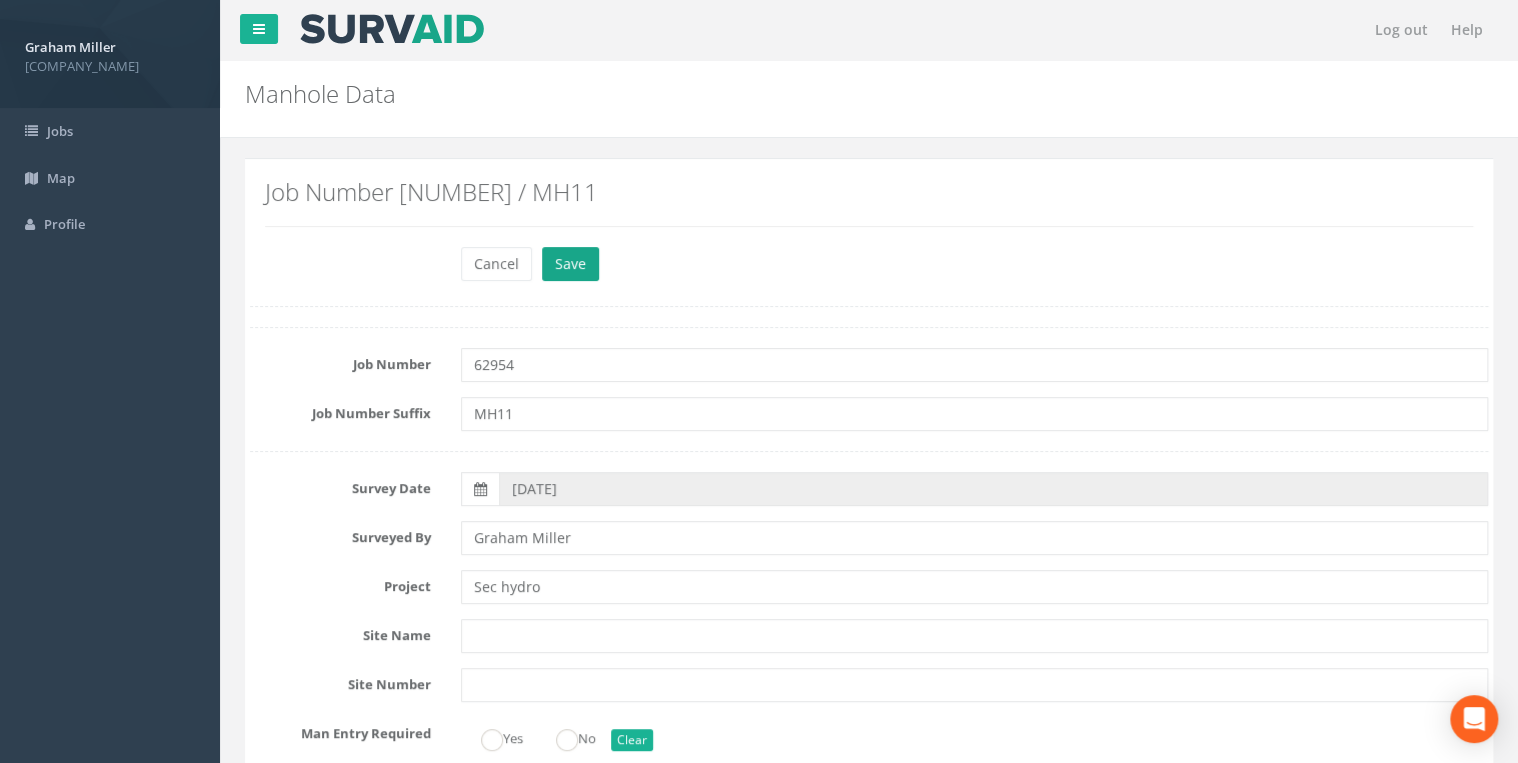type on "5.04" 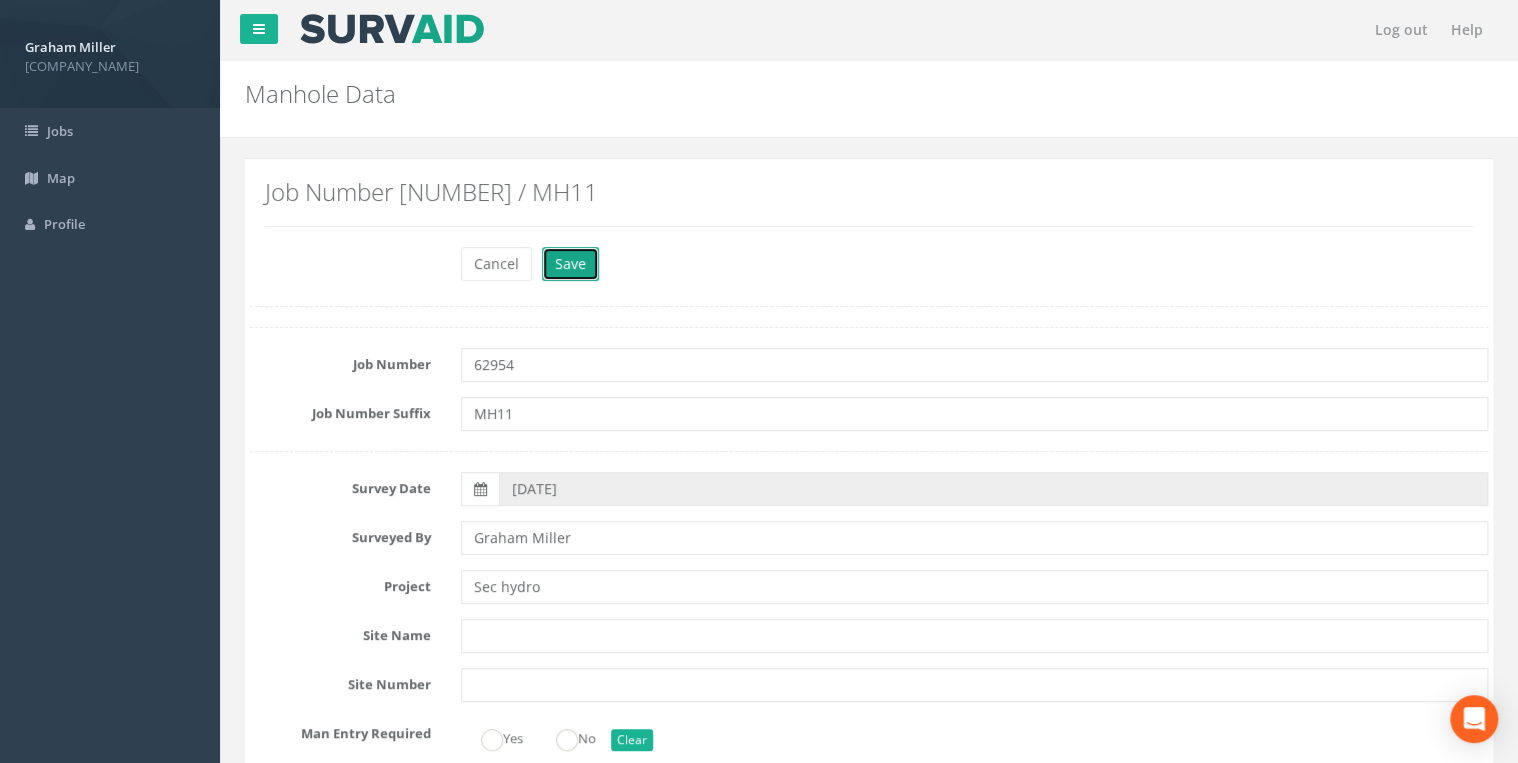 click on "Save" at bounding box center (570, 264) 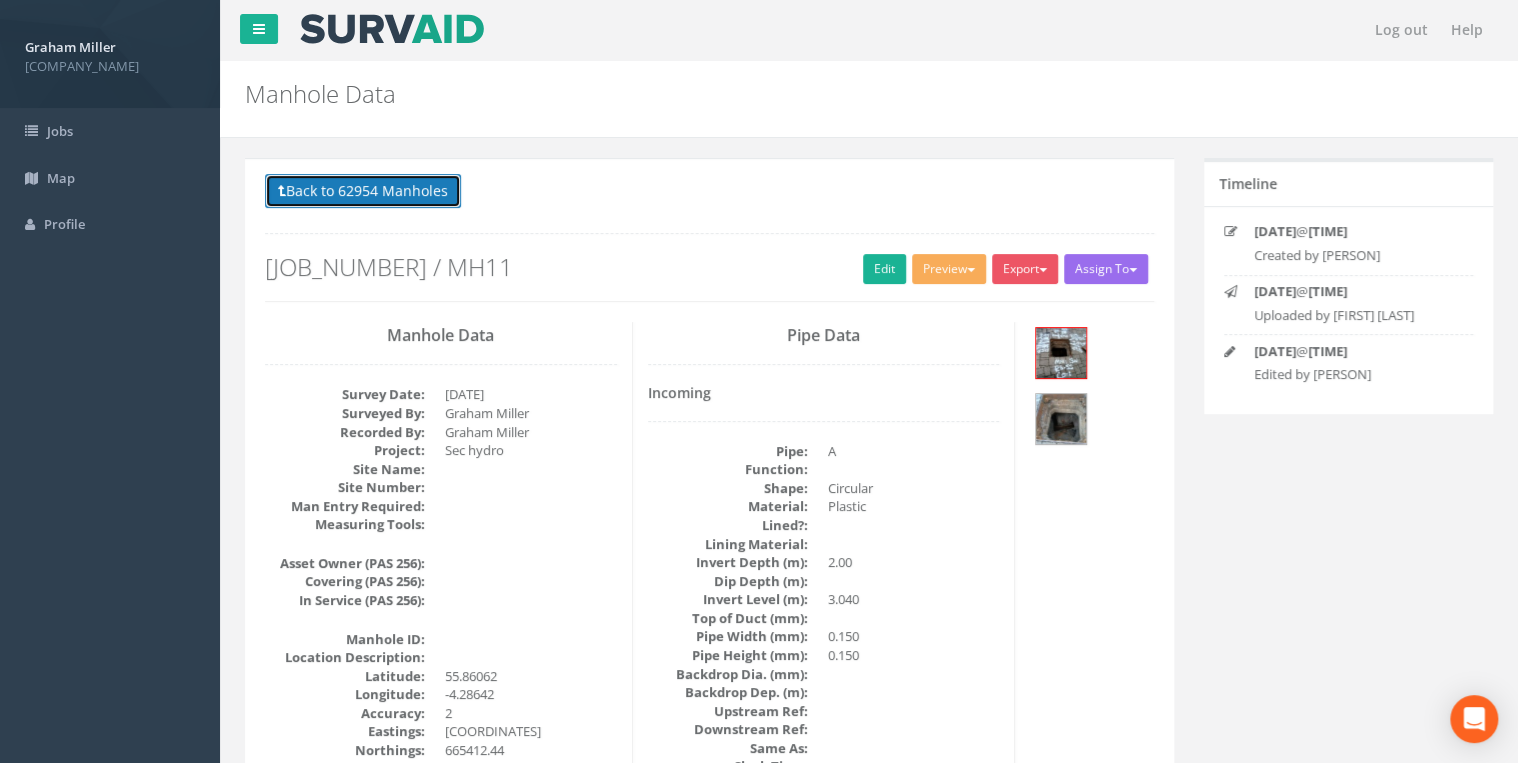 click on "Back to 62954 Manholes" at bounding box center [363, 191] 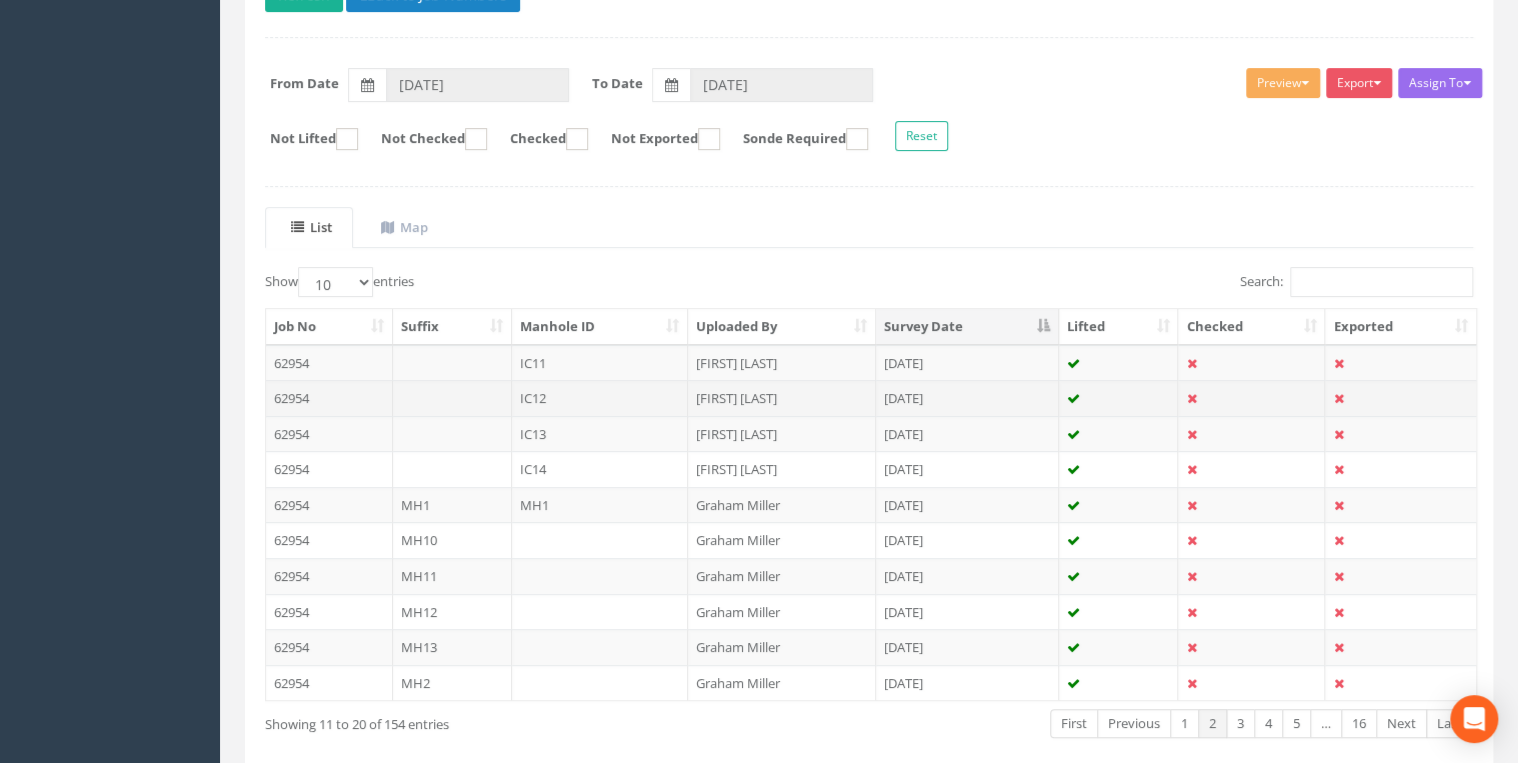 scroll, scrollTop: 347, scrollLeft: 0, axis: vertical 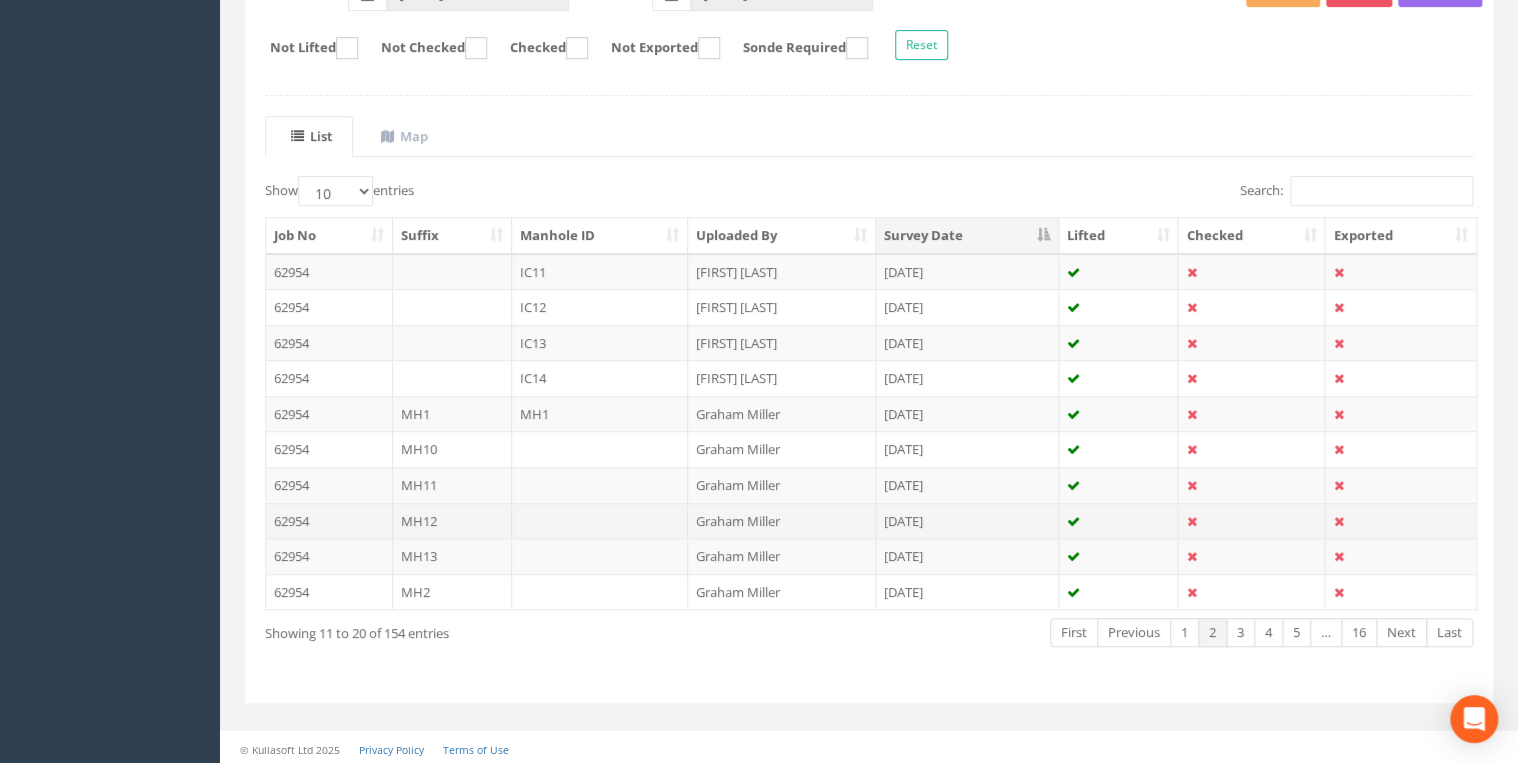 click on "MH12" at bounding box center [452, 307] 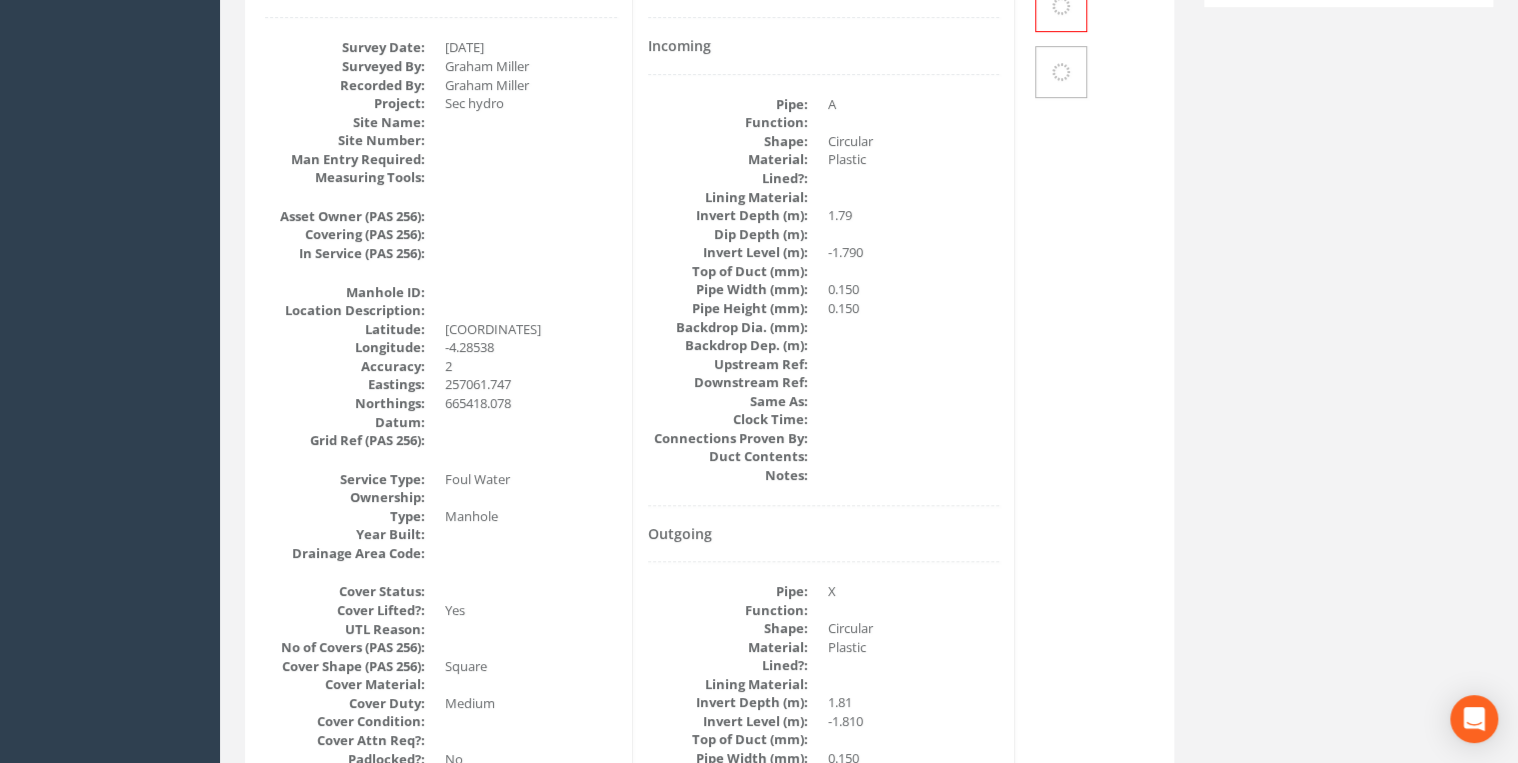 scroll, scrollTop: 0, scrollLeft: 0, axis: both 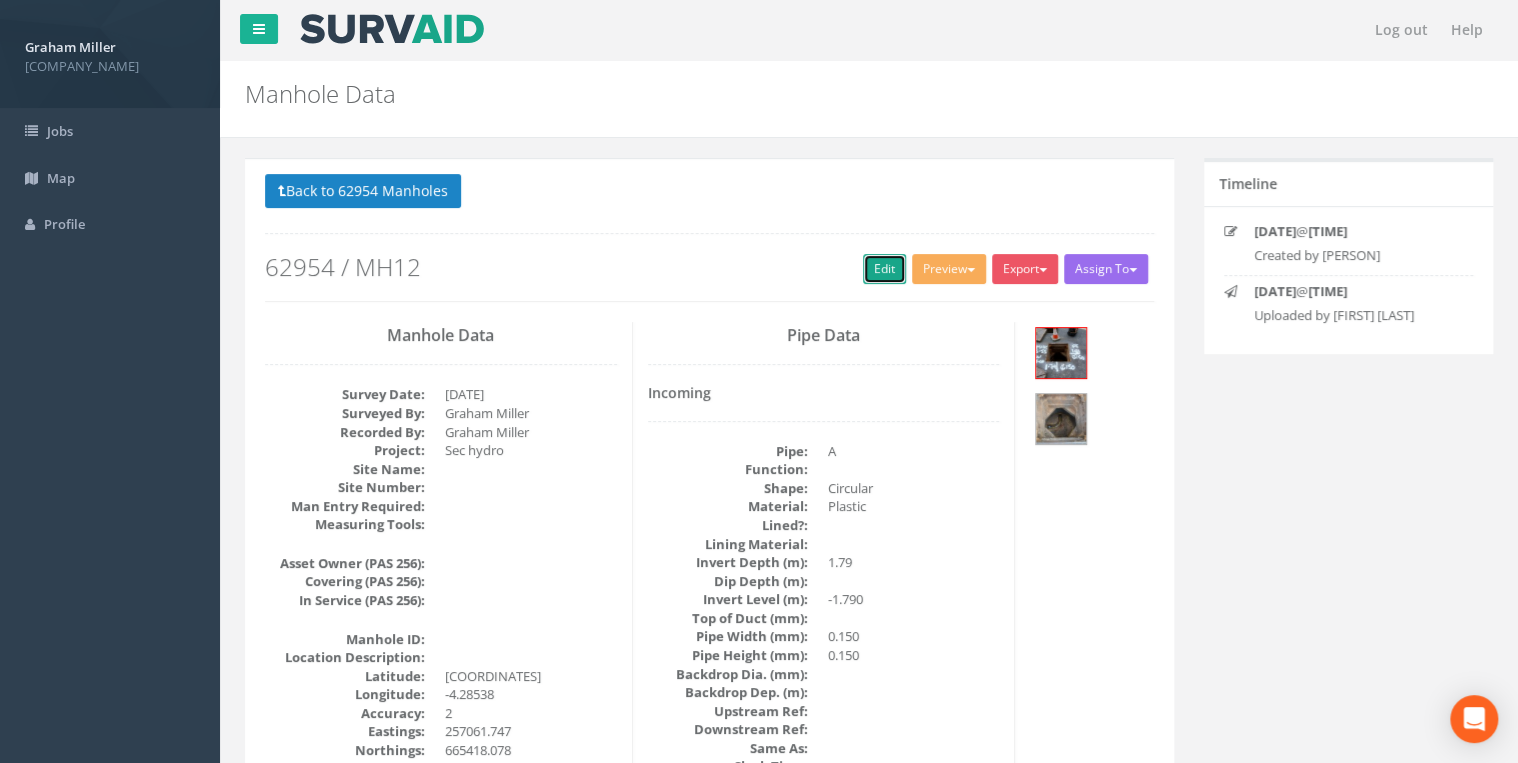 click on "Edit" at bounding box center (884, 269) 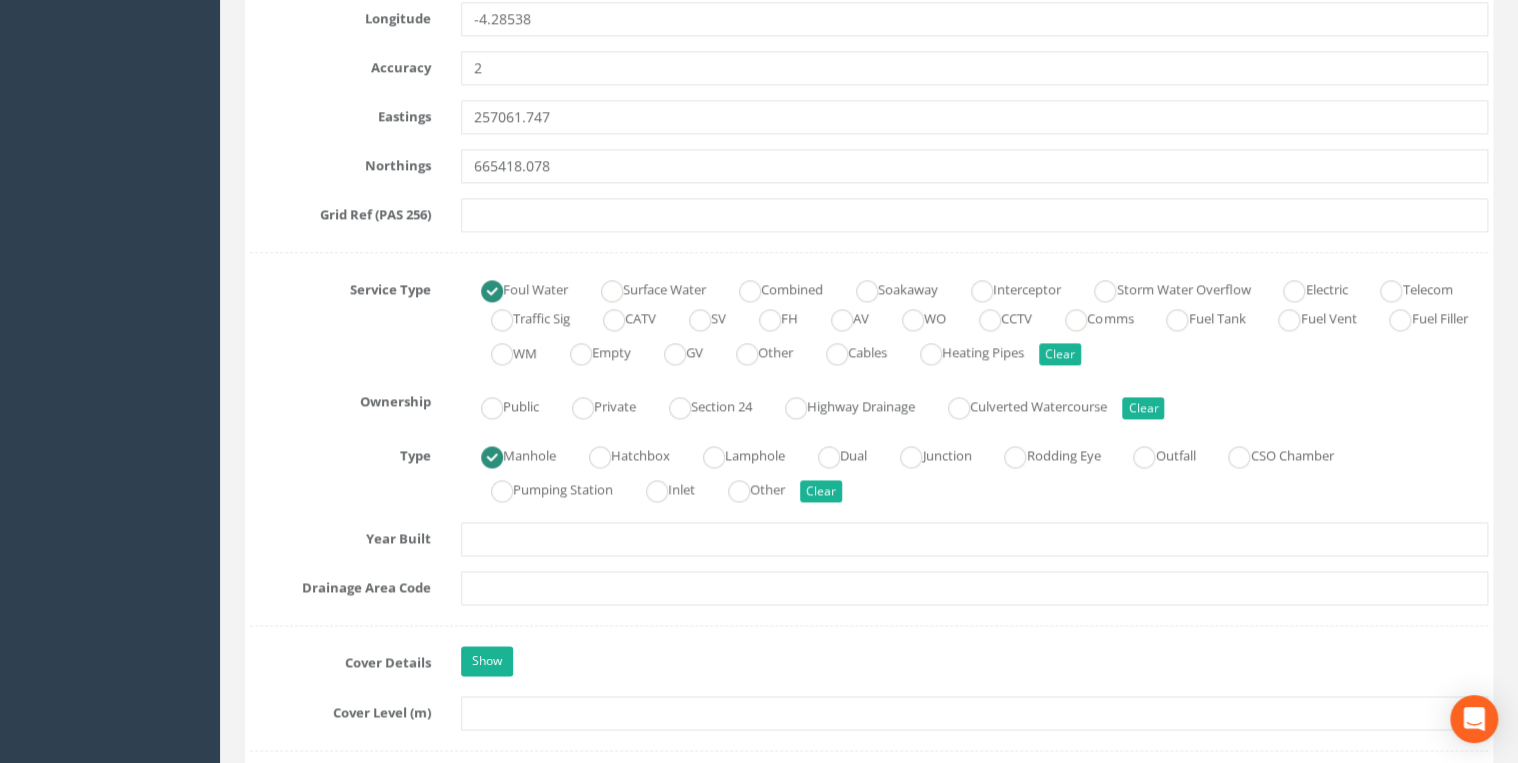 scroll, scrollTop: 1280, scrollLeft: 0, axis: vertical 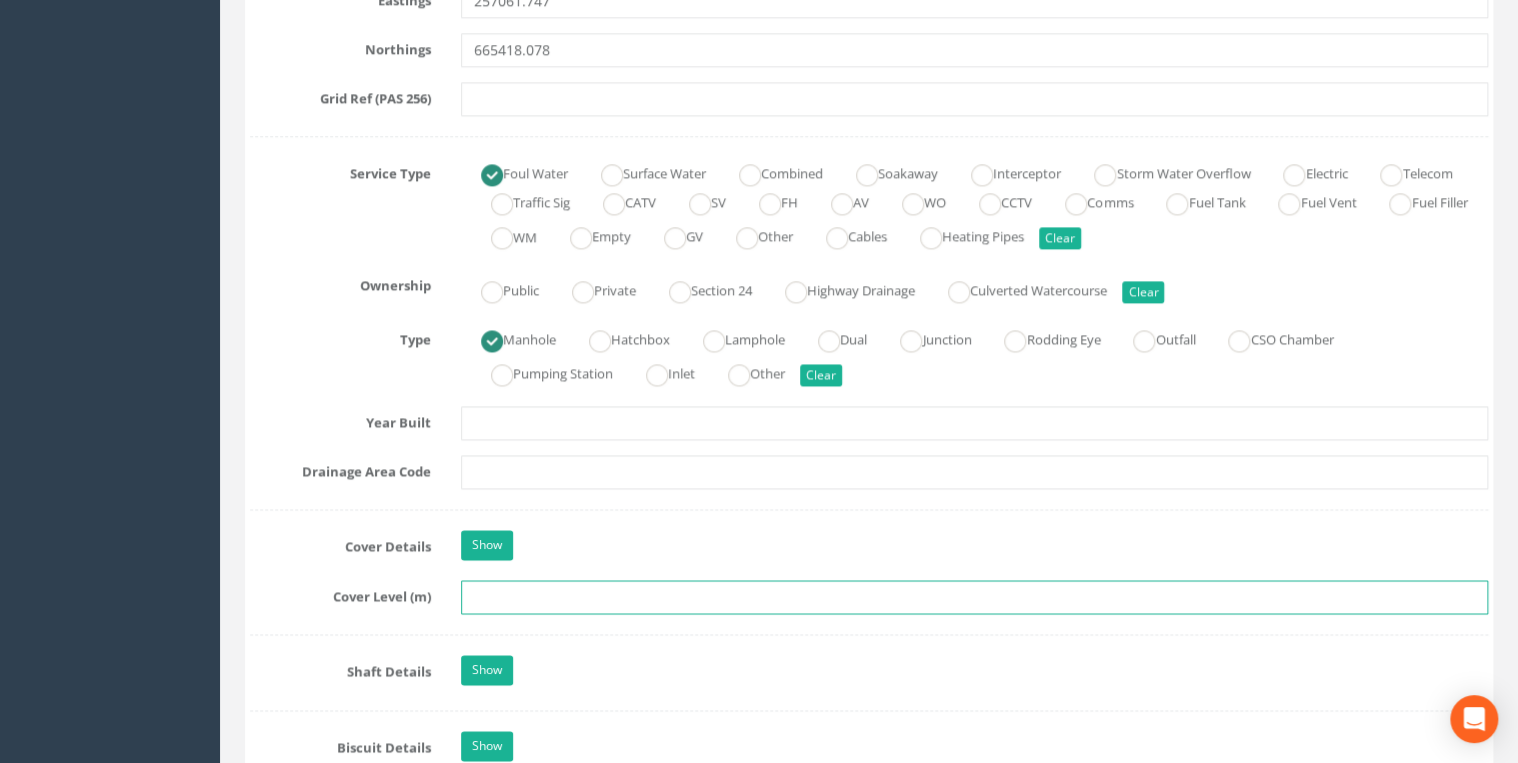 click at bounding box center (974, 597) 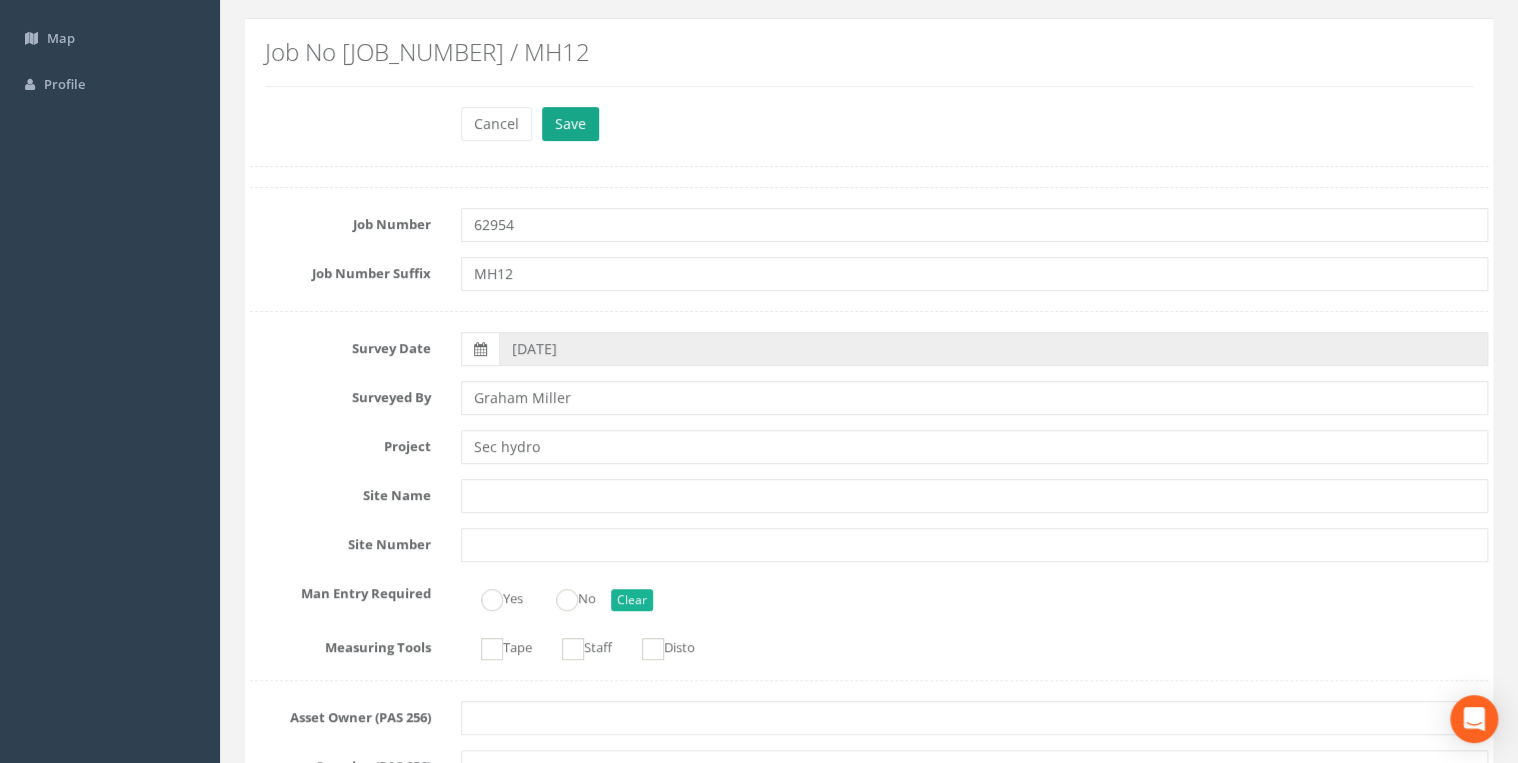 scroll, scrollTop: 0, scrollLeft: 0, axis: both 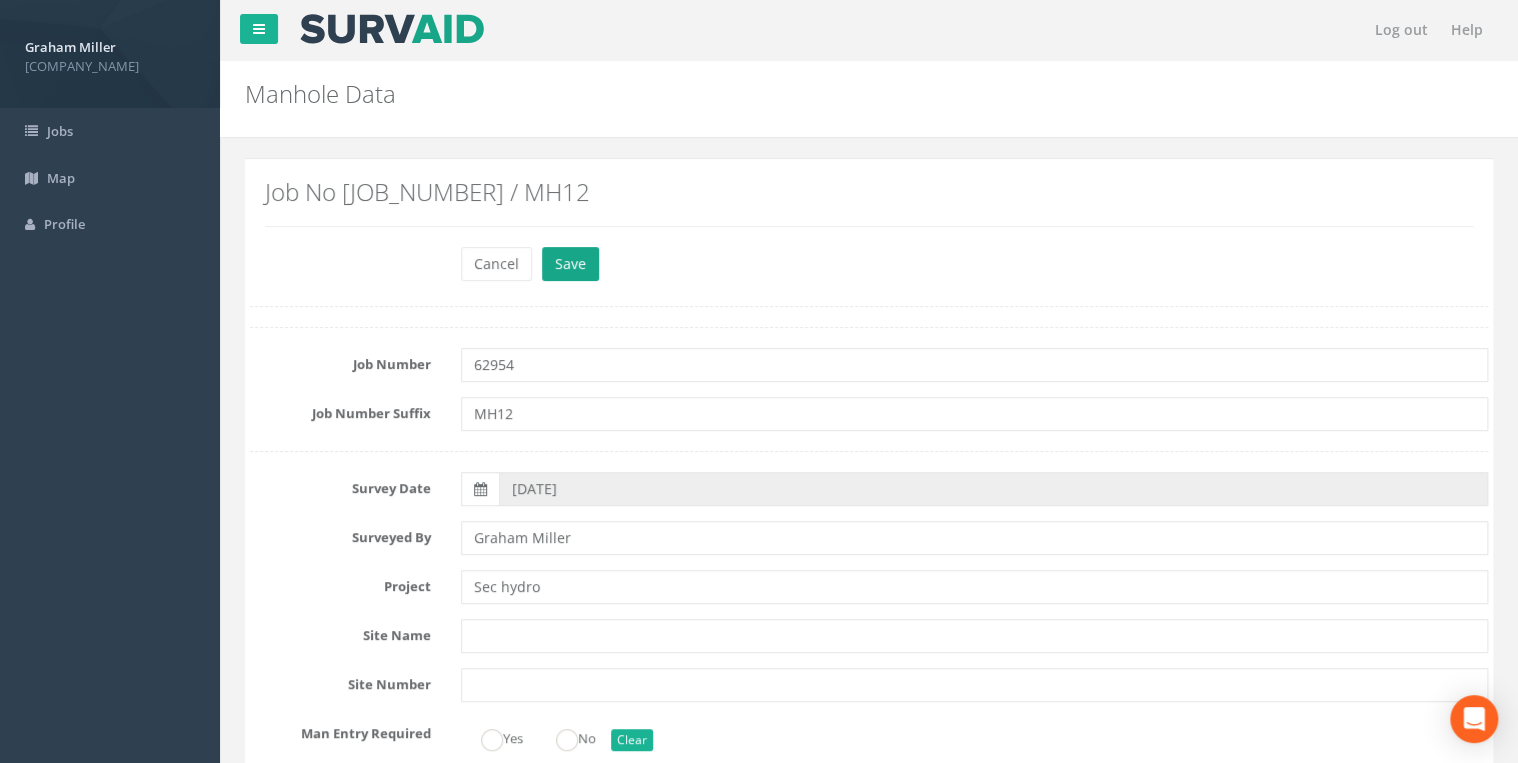 type on "5.90" 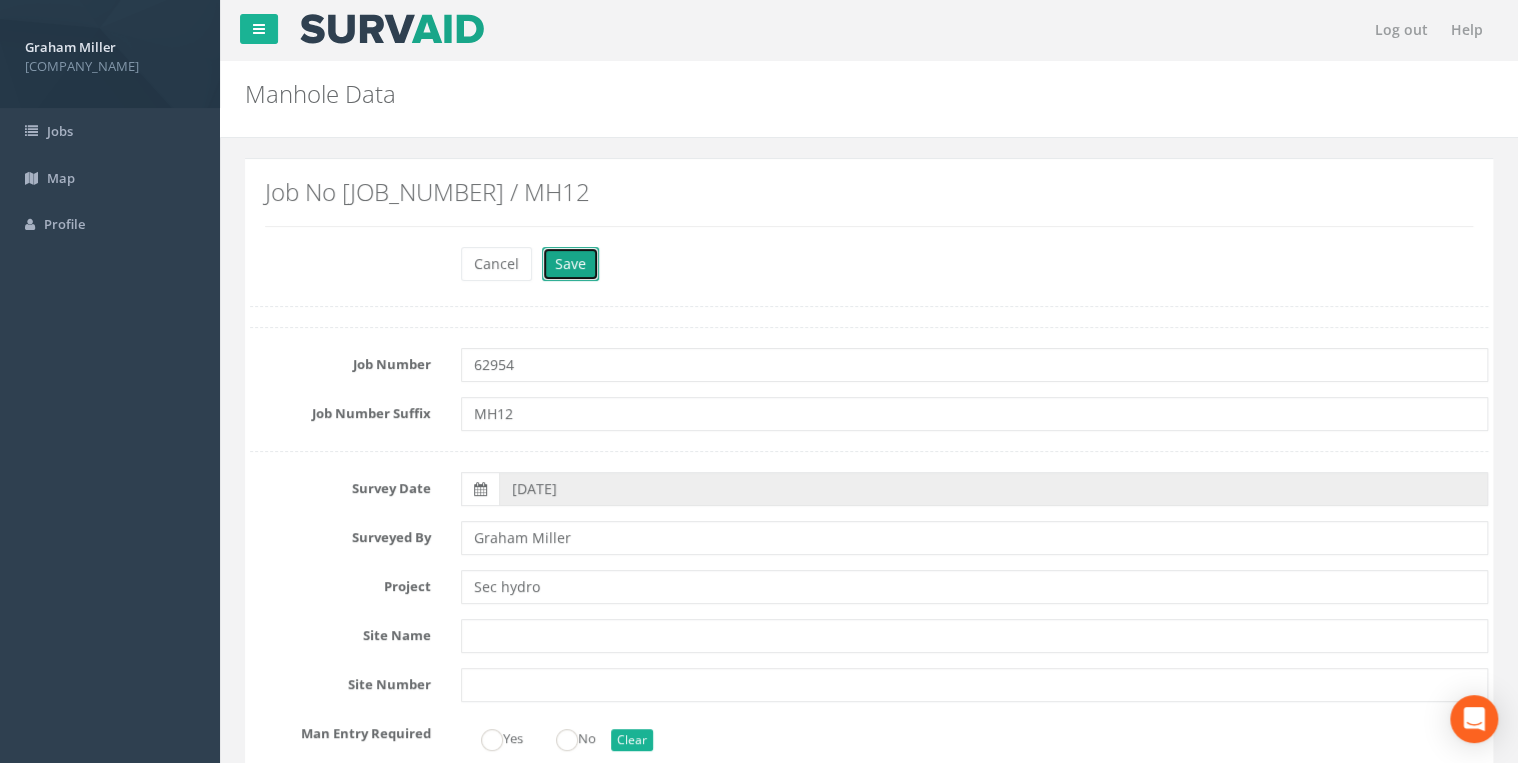click on "Save" at bounding box center (570, 264) 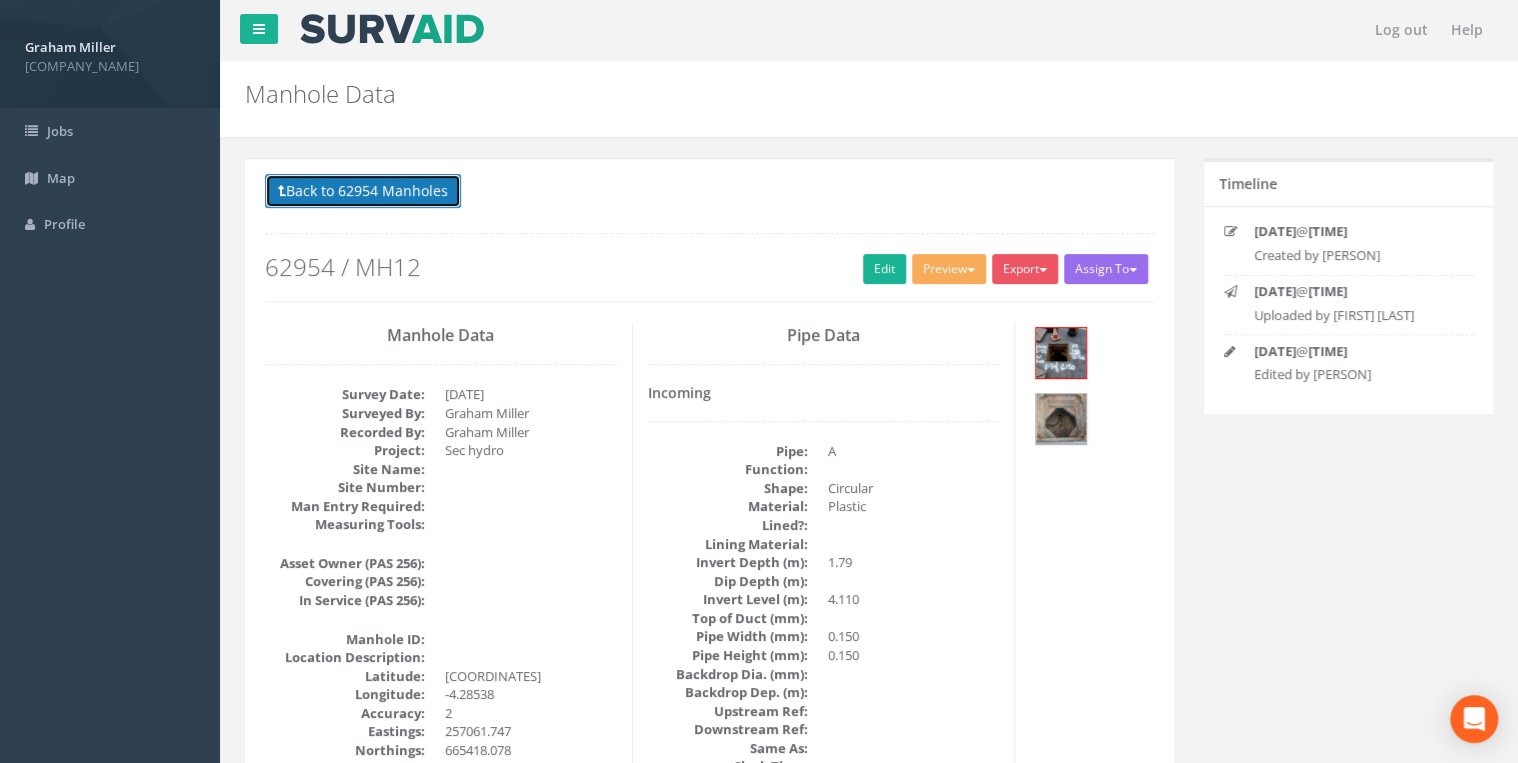 click on "Back to 62954 Manholes" at bounding box center (363, 191) 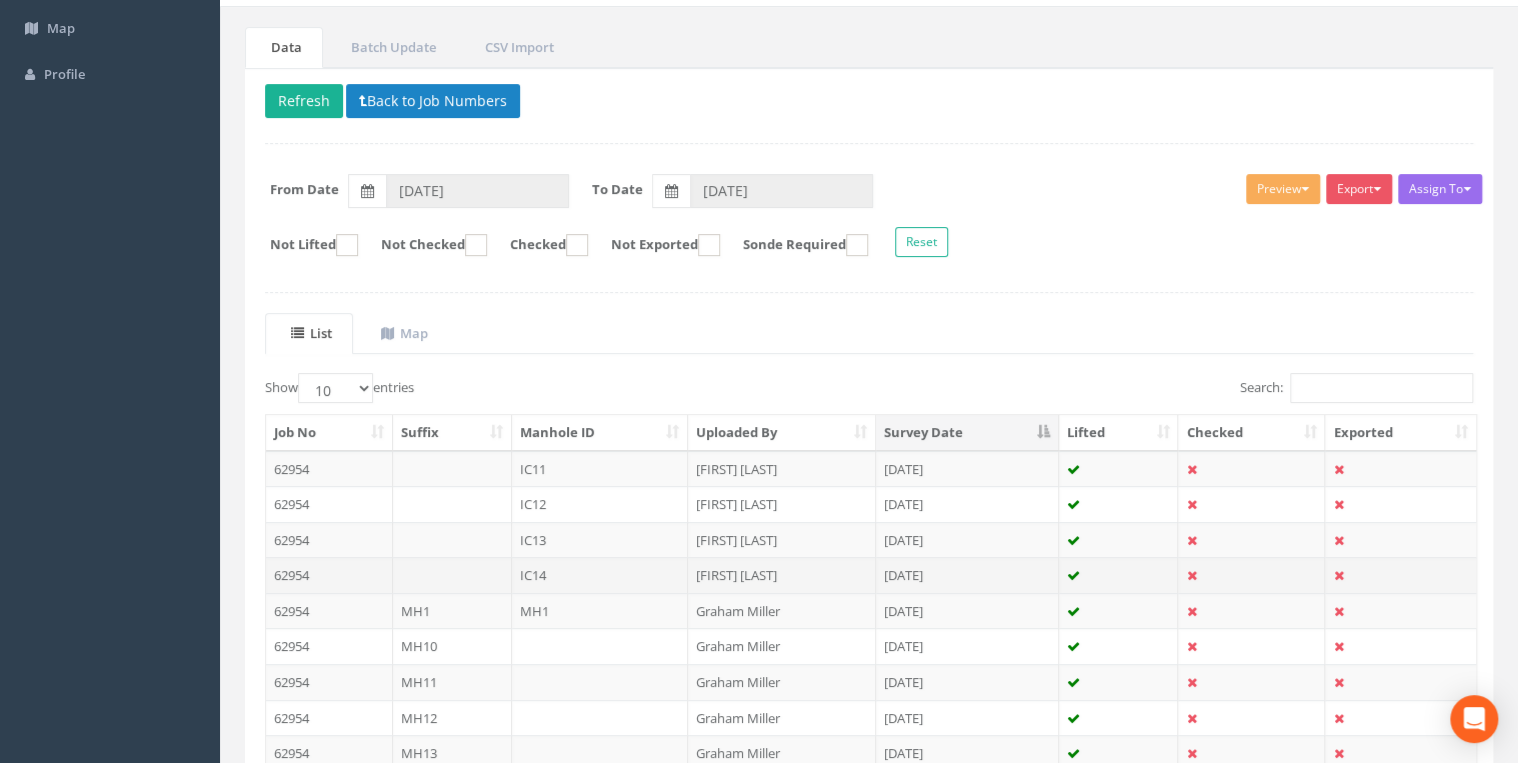 scroll, scrollTop: 320, scrollLeft: 0, axis: vertical 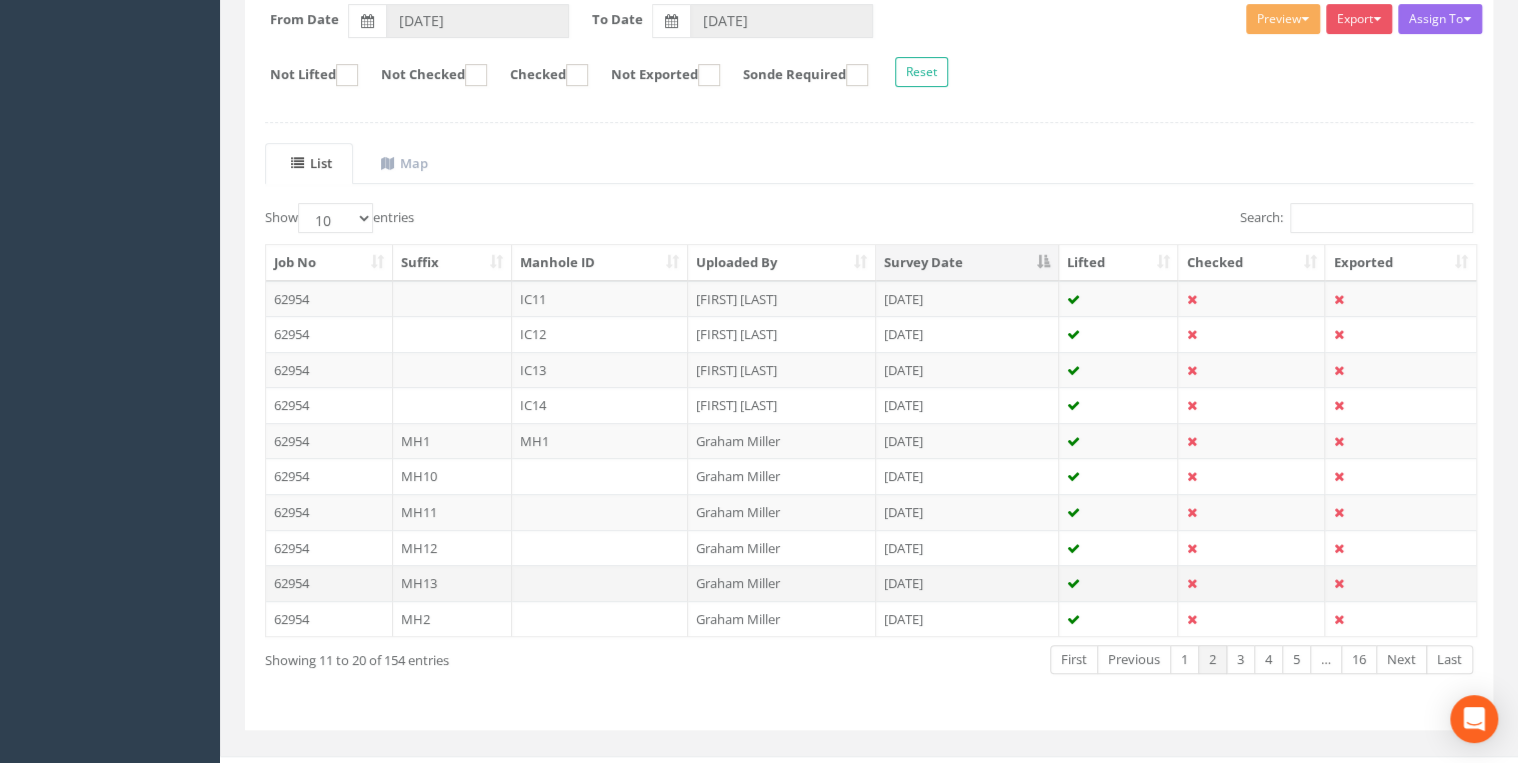 click on "MH13" at bounding box center (452, 299) 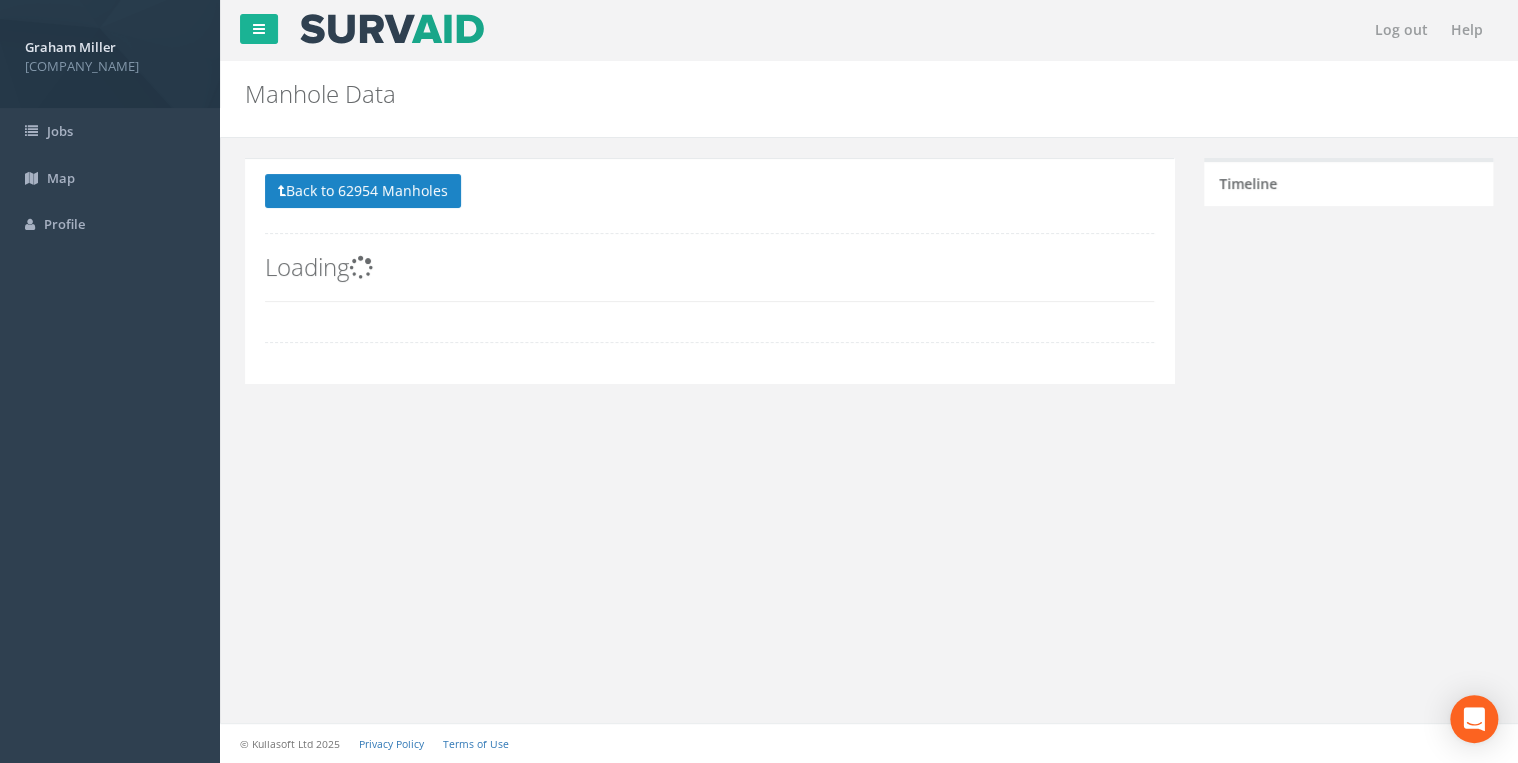 scroll, scrollTop: 0, scrollLeft: 0, axis: both 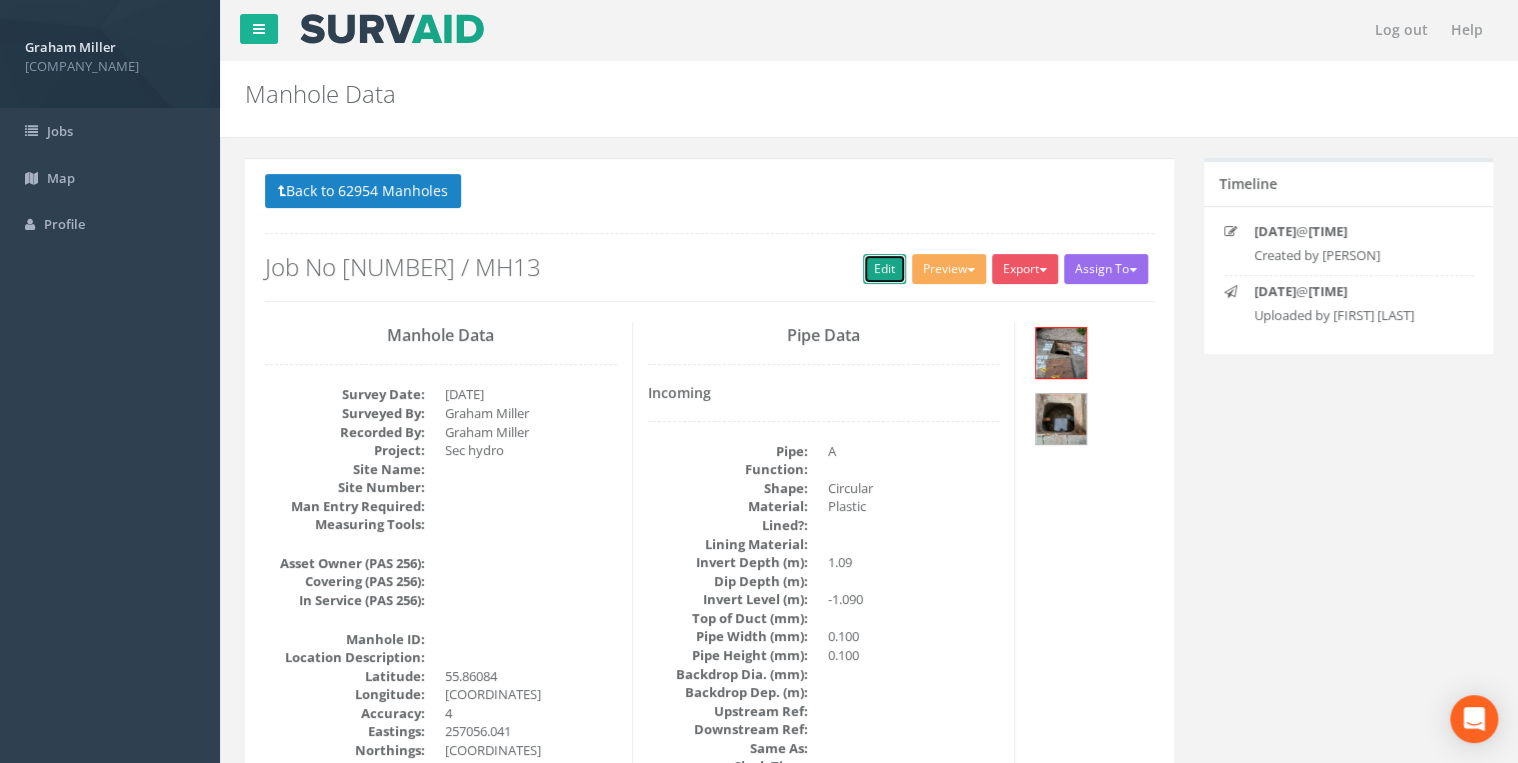 click on "Edit" at bounding box center (884, 269) 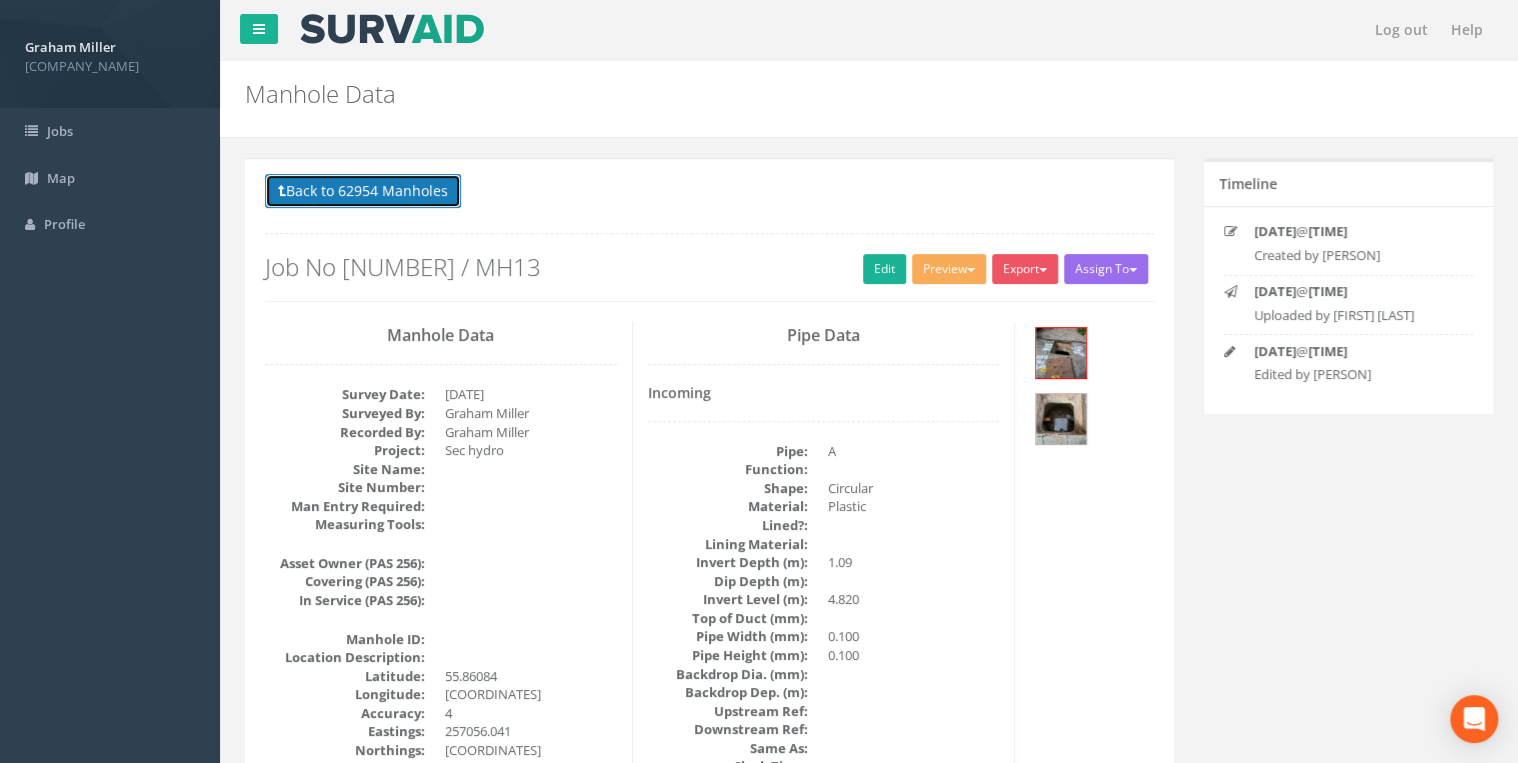 click on "Back to 62954 Manholes" at bounding box center [363, 191] 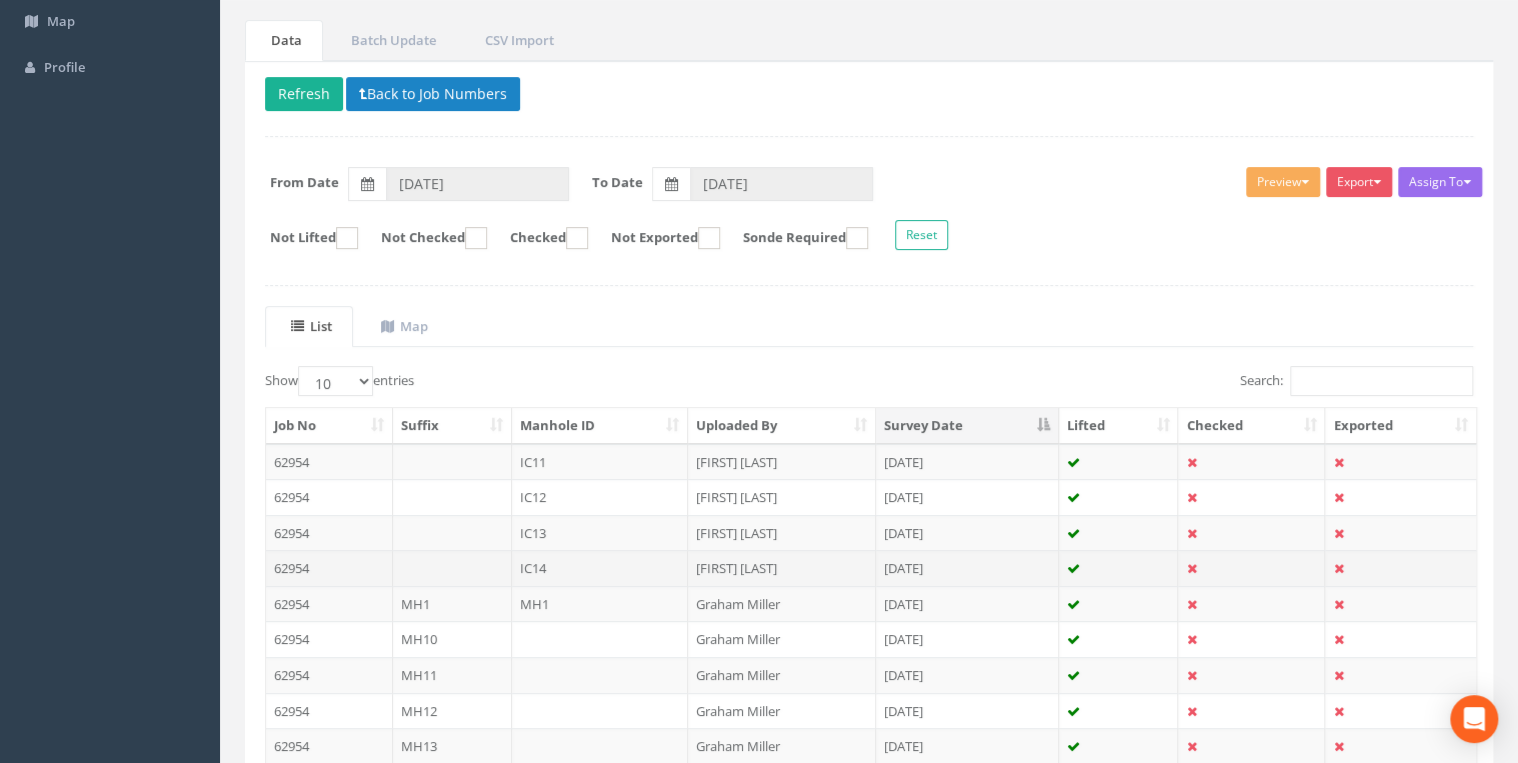 scroll, scrollTop: 347, scrollLeft: 0, axis: vertical 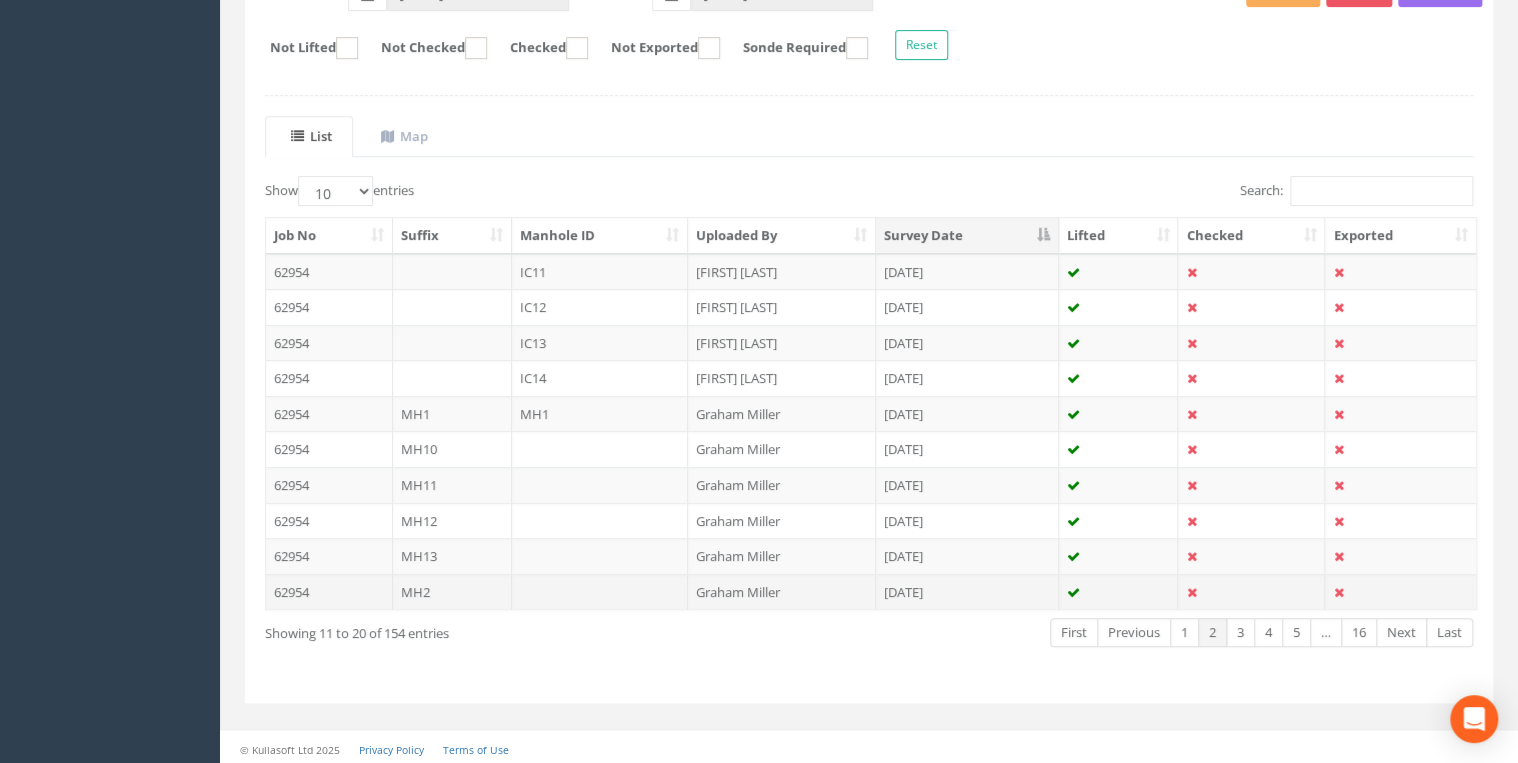 click on "MH2" at bounding box center [452, 307] 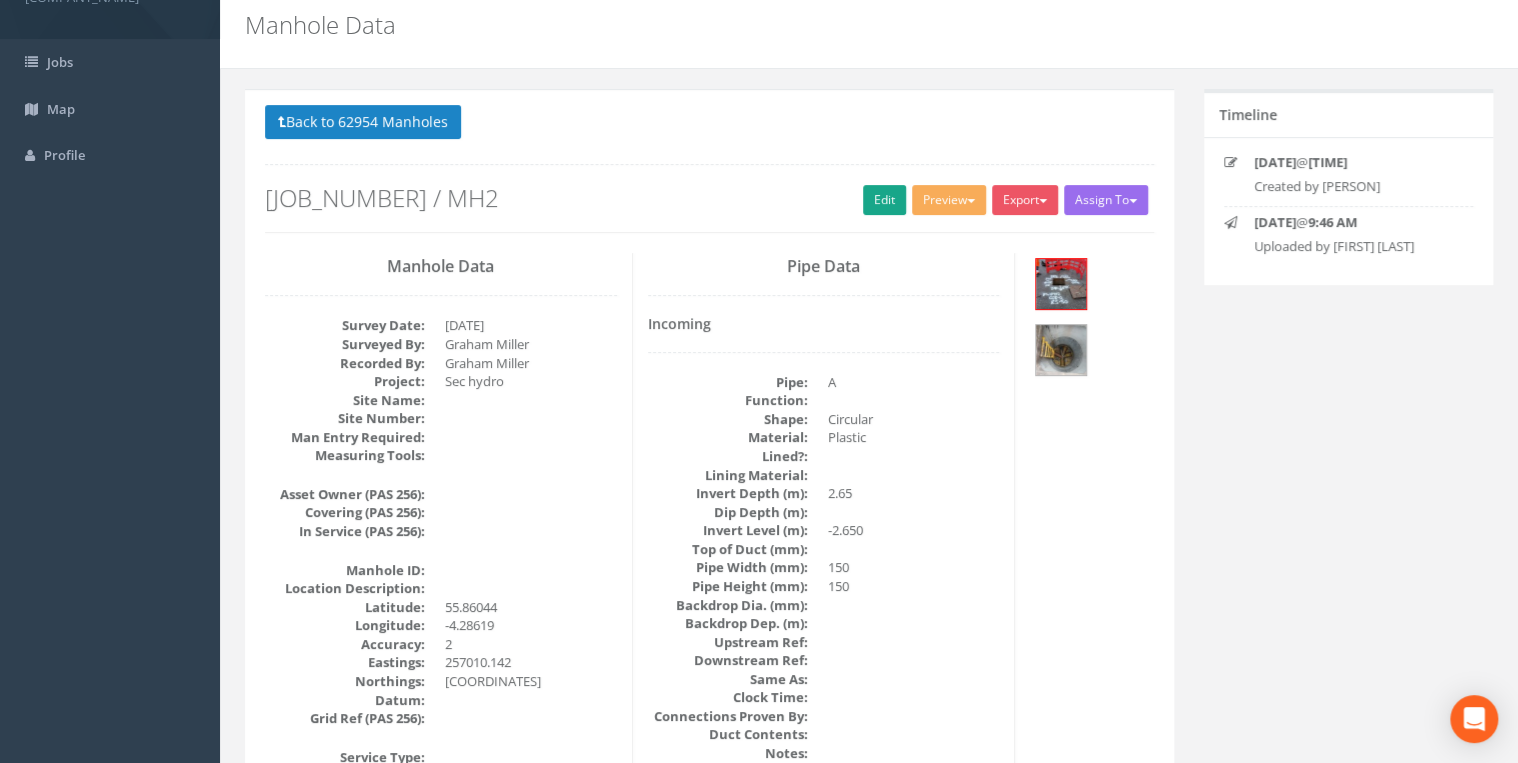 scroll, scrollTop: 0, scrollLeft: 0, axis: both 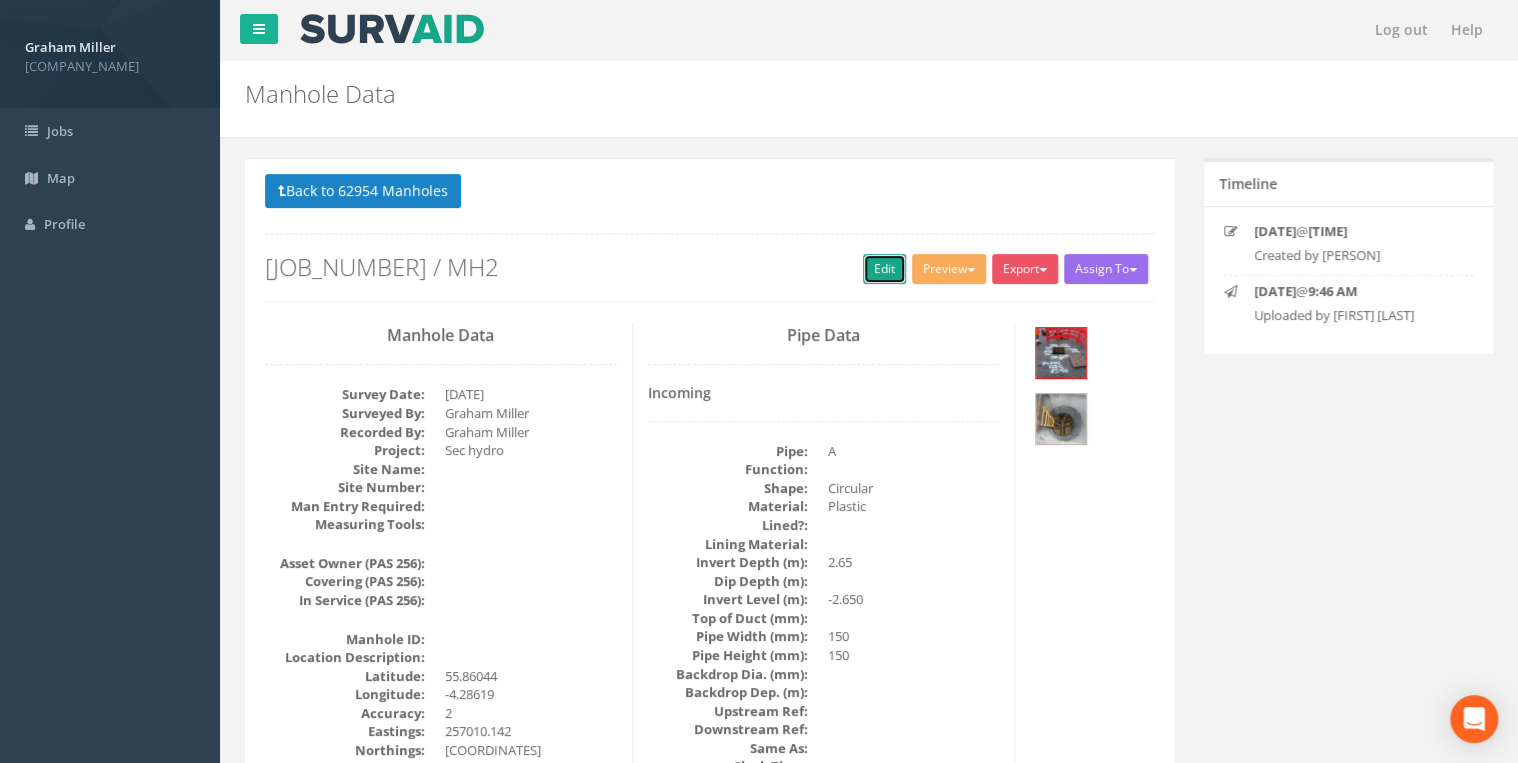 drag, startPoint x: 868, startPoint y: 262, endPoint x: 52, endPoint y: 214, distance: 817.4105 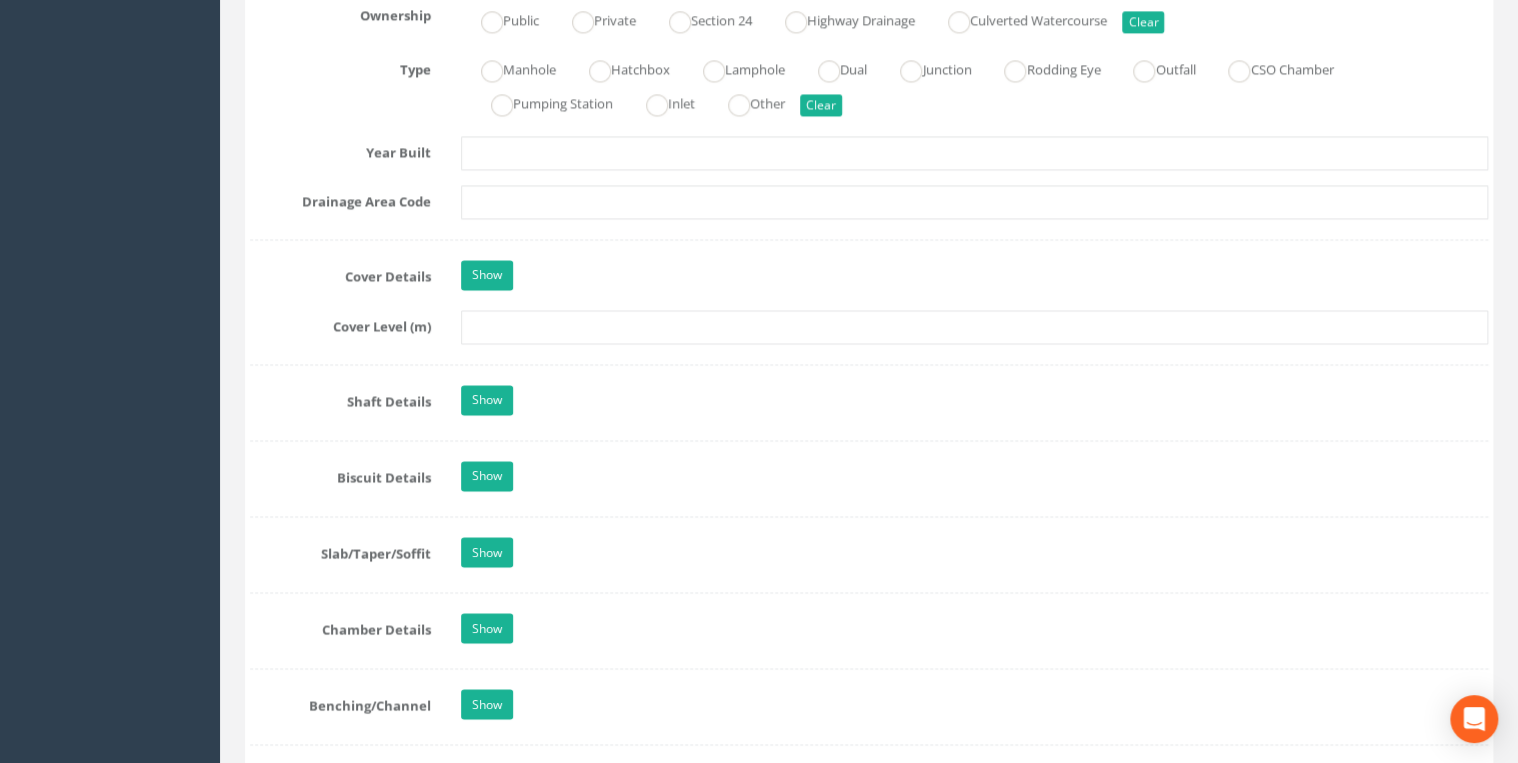 scroll, scrollTop: 1523, scrollLeft: 0, axis: vertical 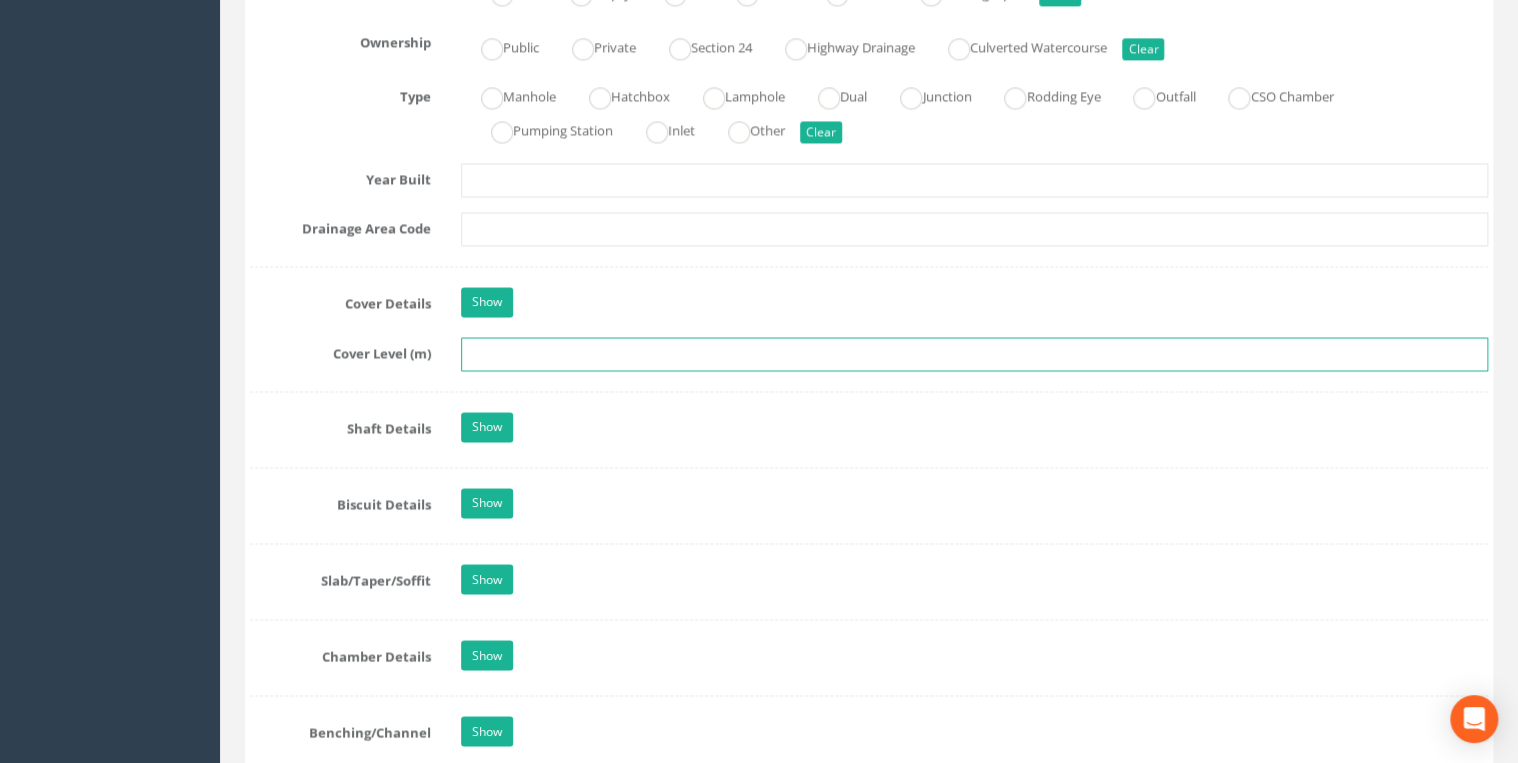 click at bounding box center (974, 354) 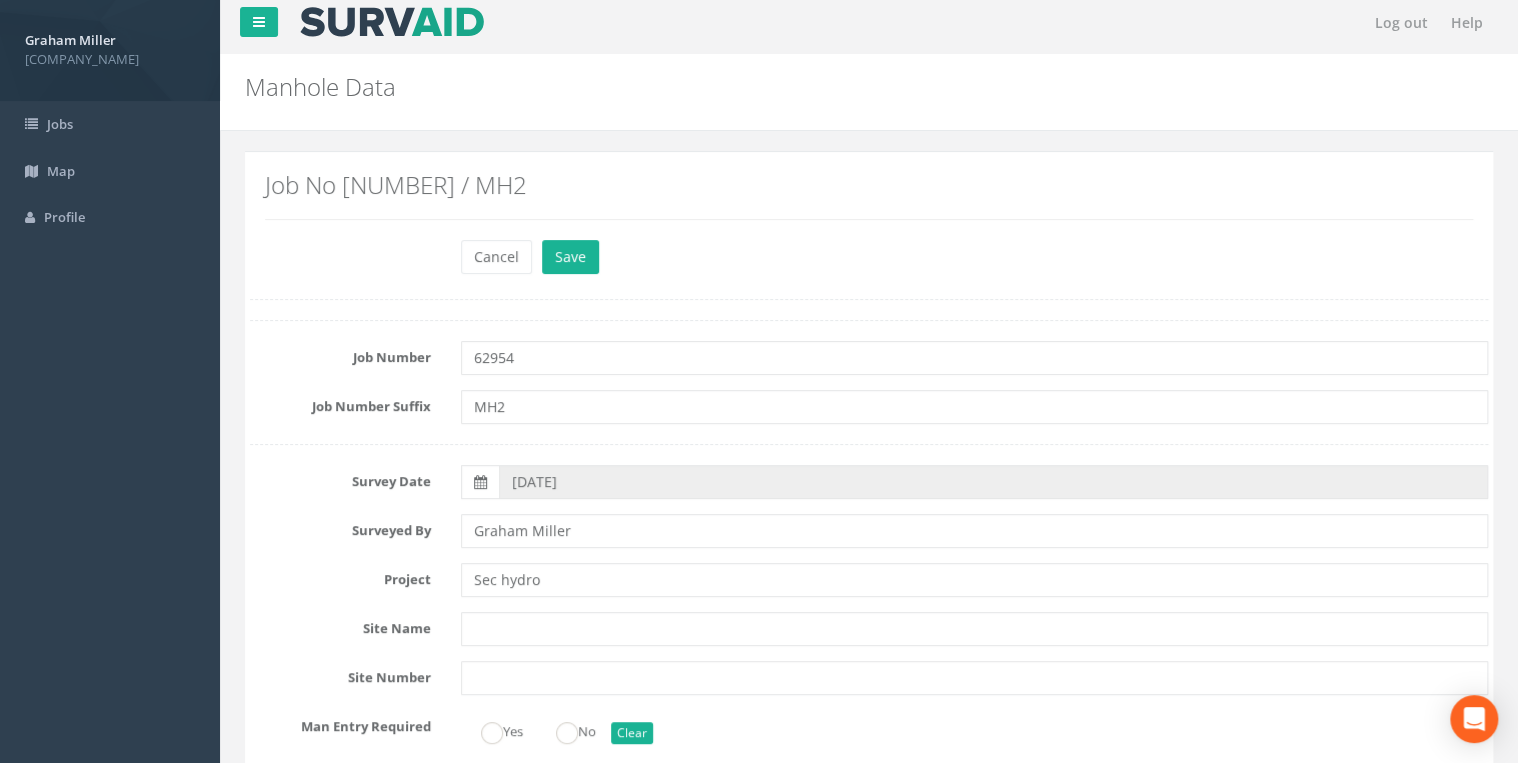 scroll, scrollTop: 0, scrollLeft: 0, axis: both 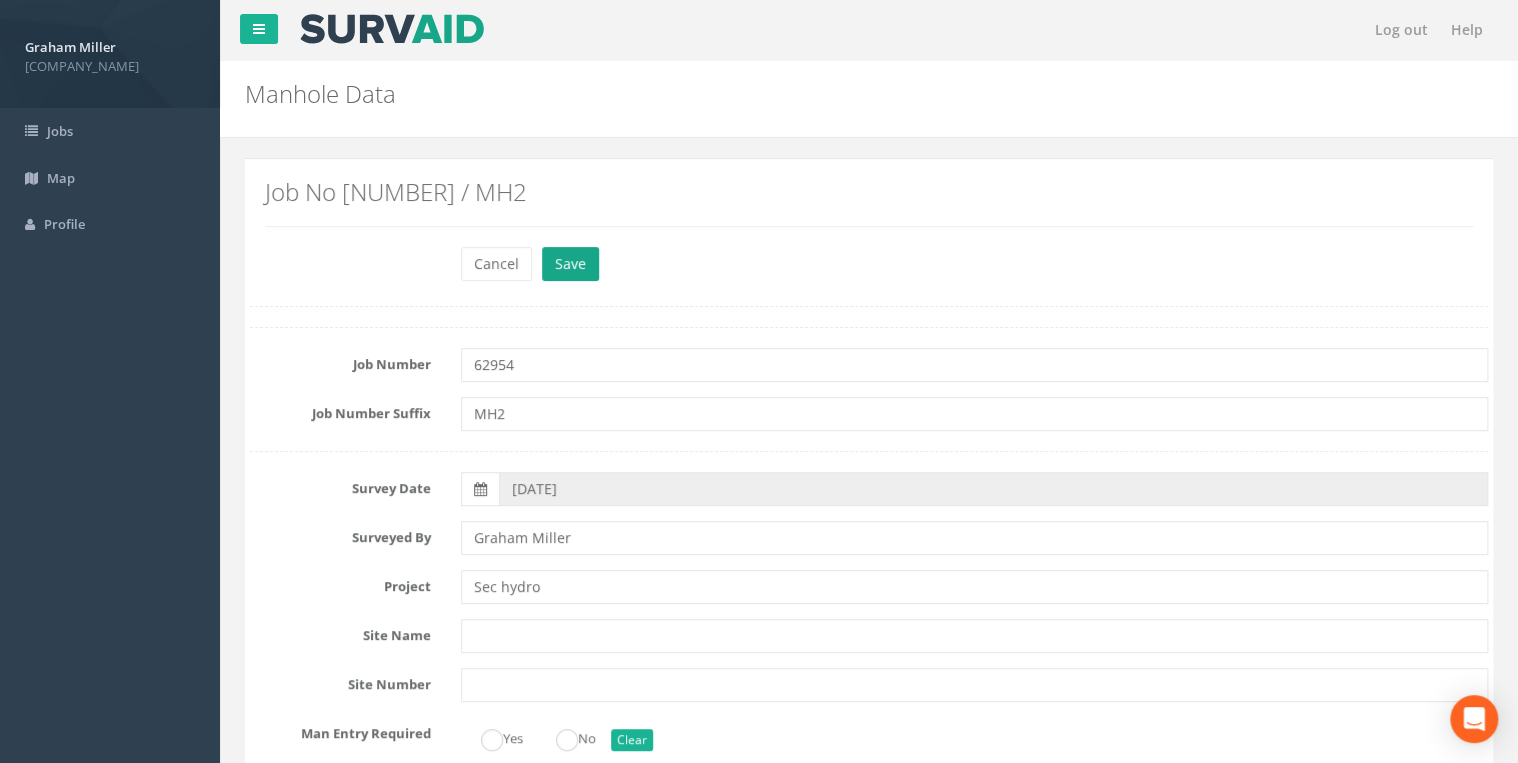 type on "5.85" 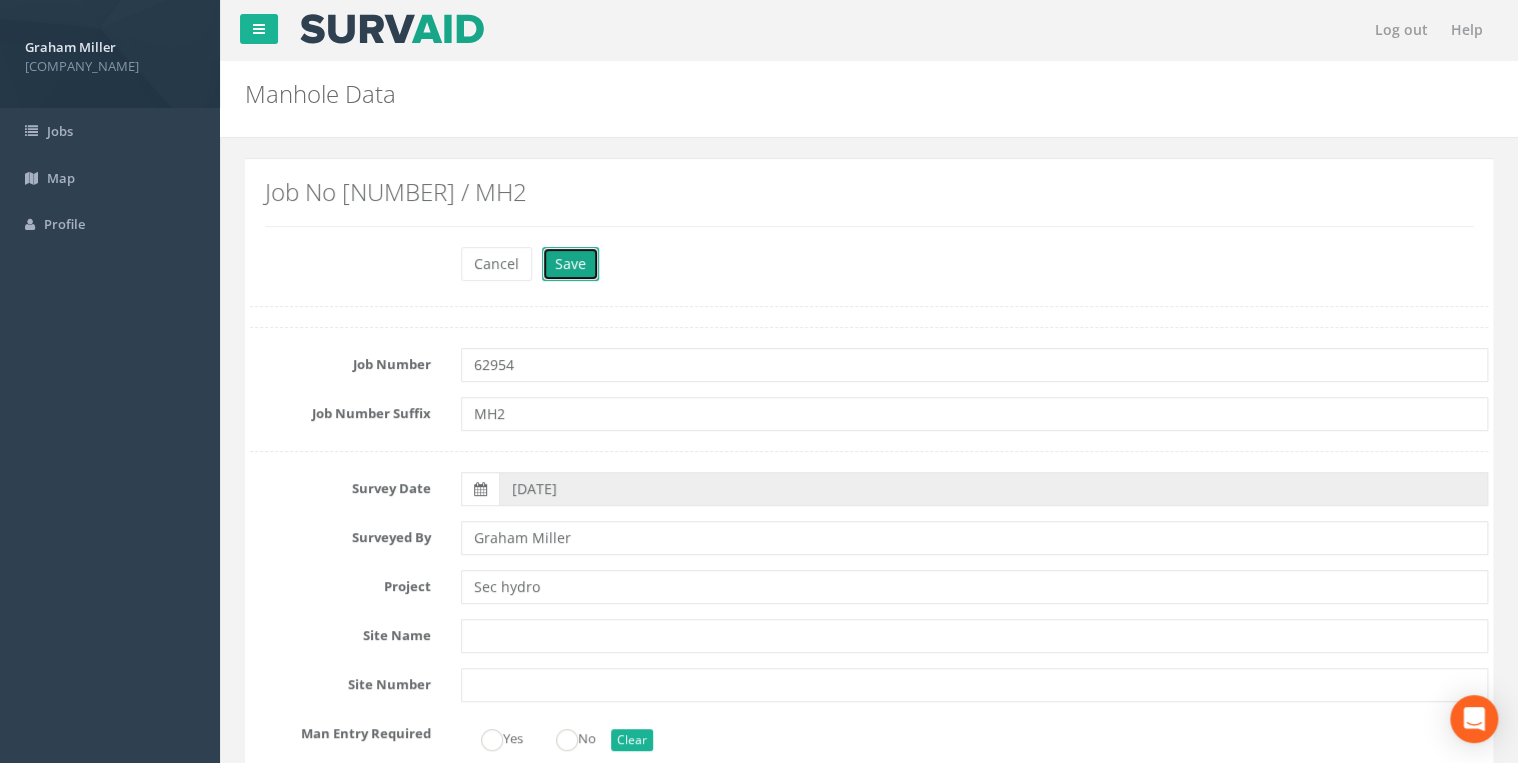 click on "Save" at bounding box center [570, 264] 